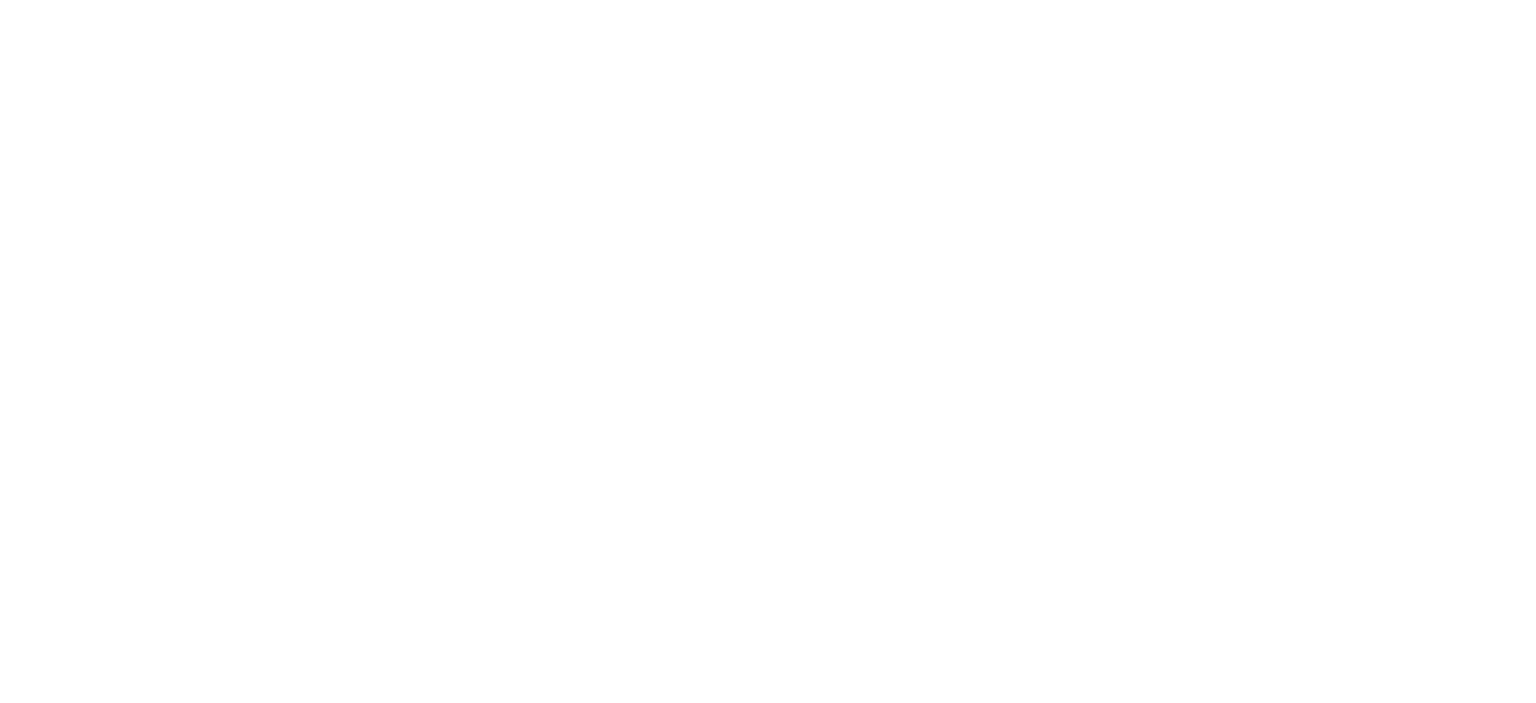scroll, scrollTop: 0, scrollLeft: 0, axis: both 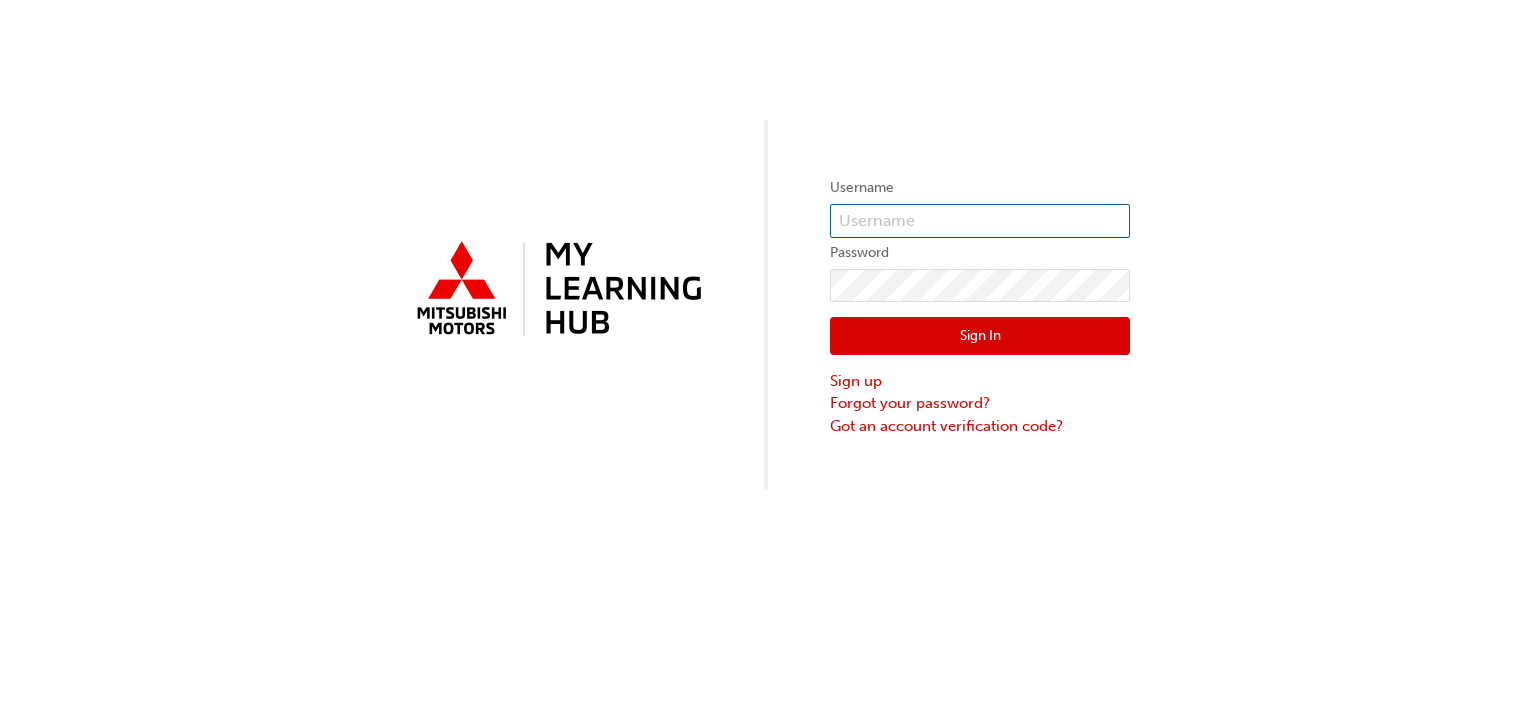 click at bounding box center [980, 221] 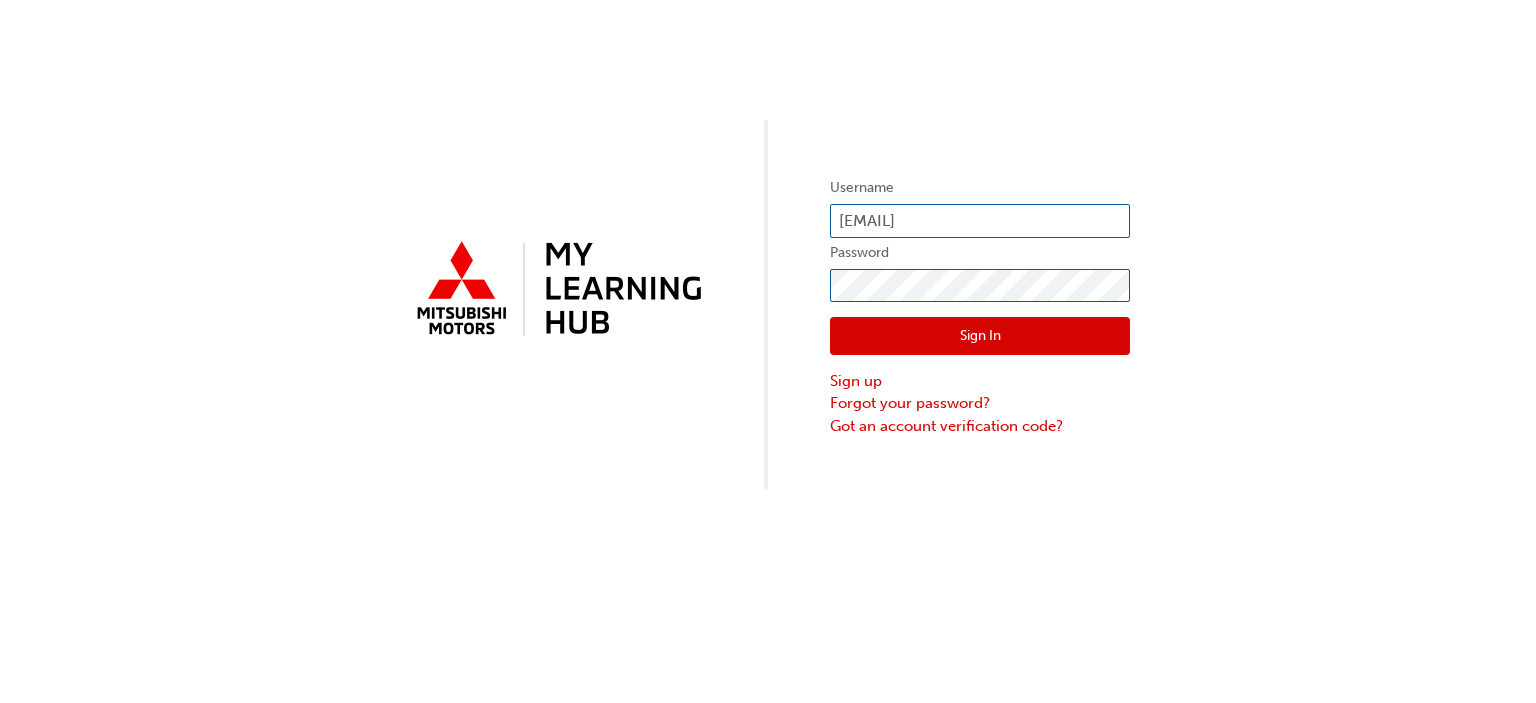 click on "Sign In" at bounding box center (980, 336) 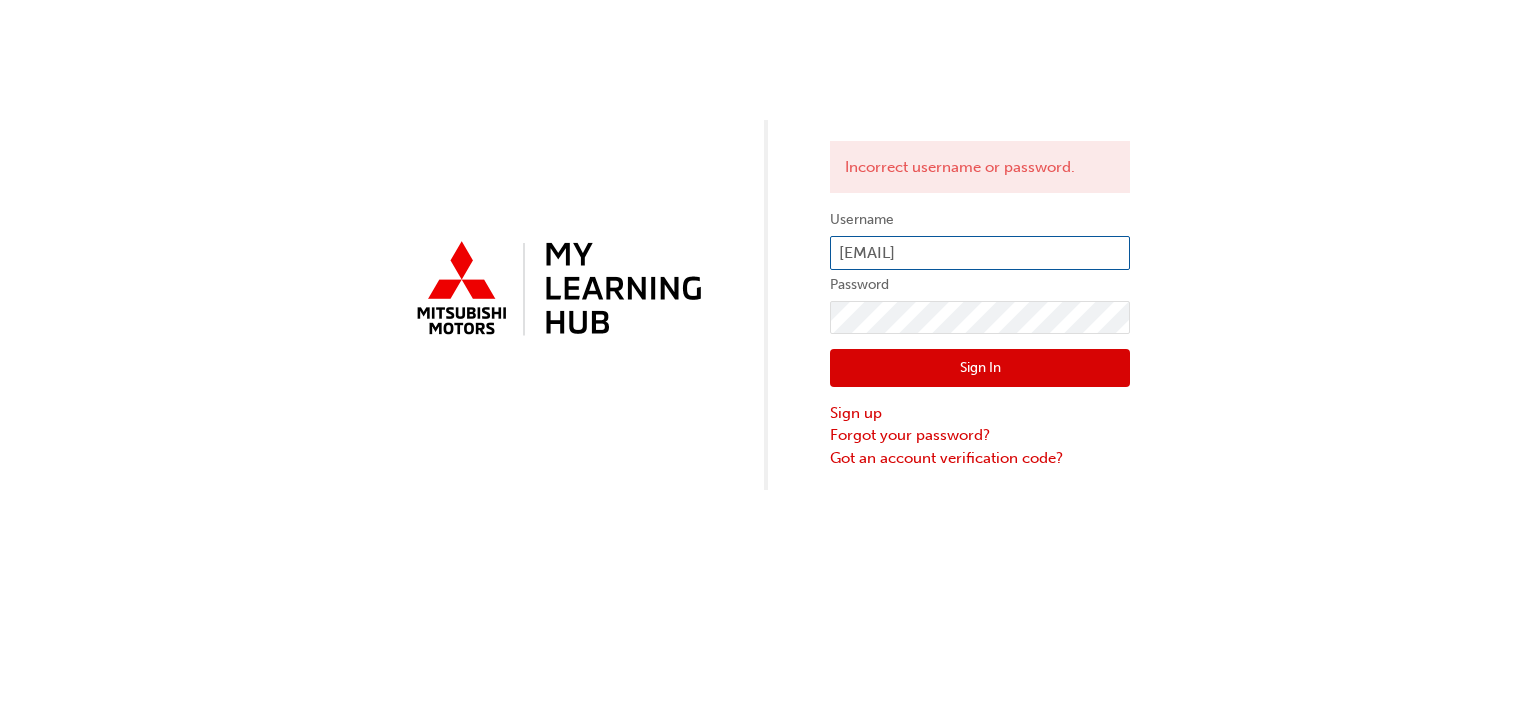 drag, startPoint x: 1112, startPoint y: 256, endPoint x: 735, endPoint y: 301, distance: 379.67618 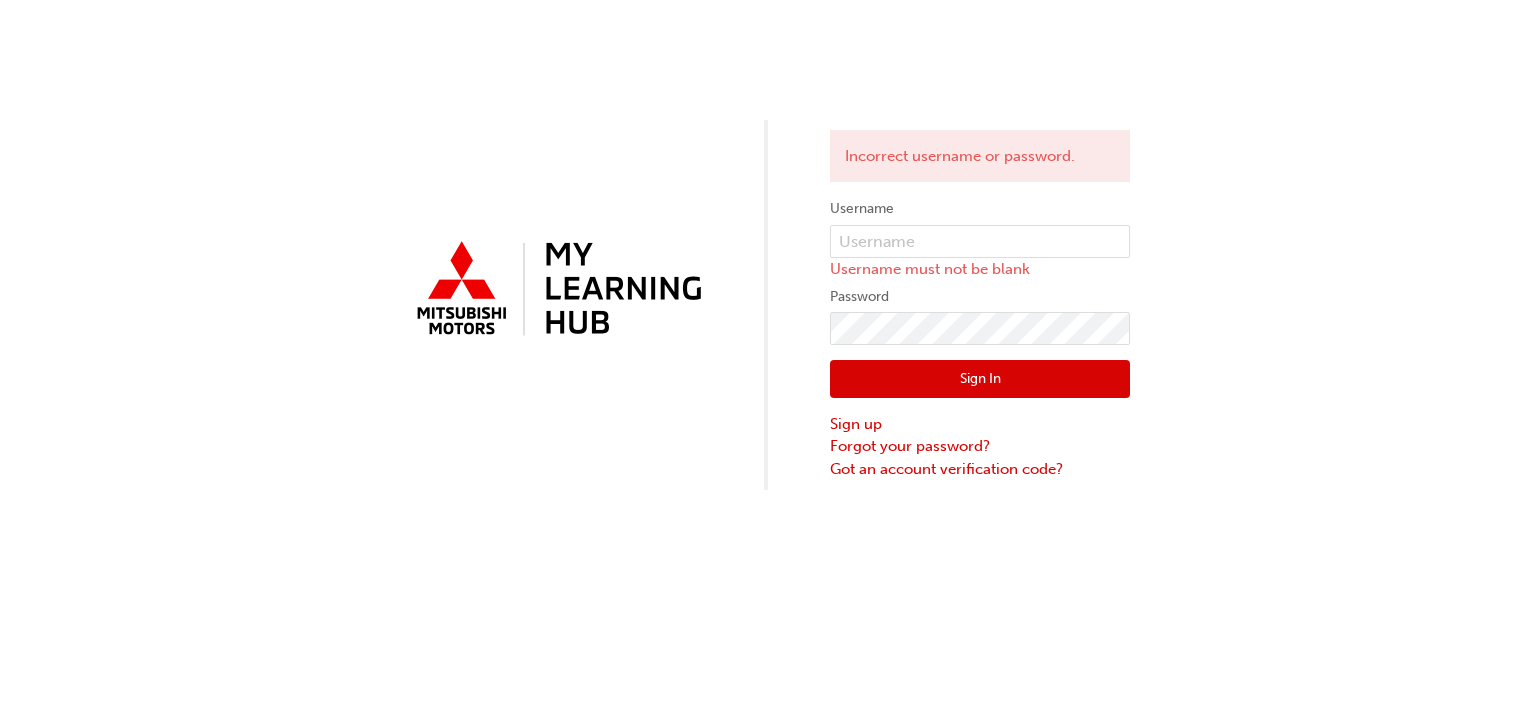 click on "Username" at bounding box center [980, 209] 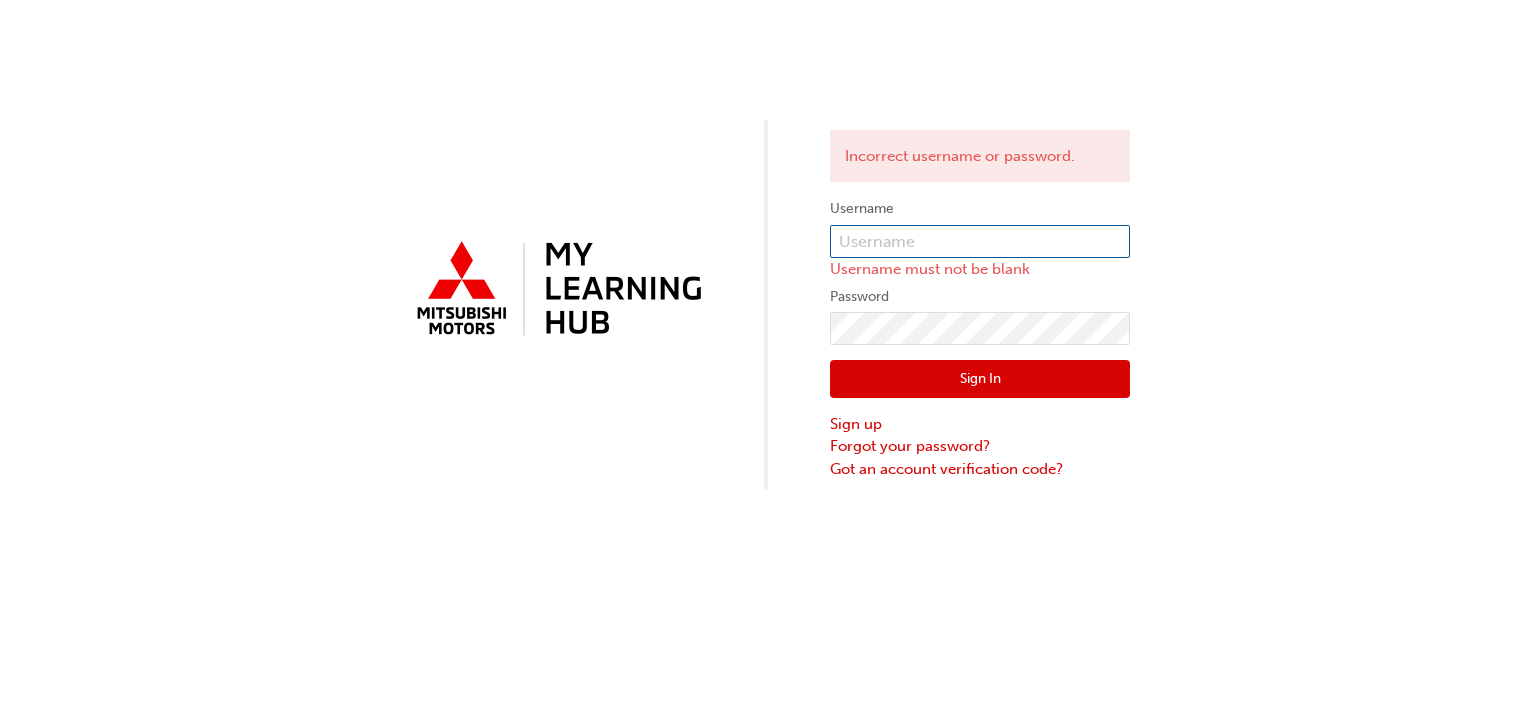 click at bounding box center [980, 242] 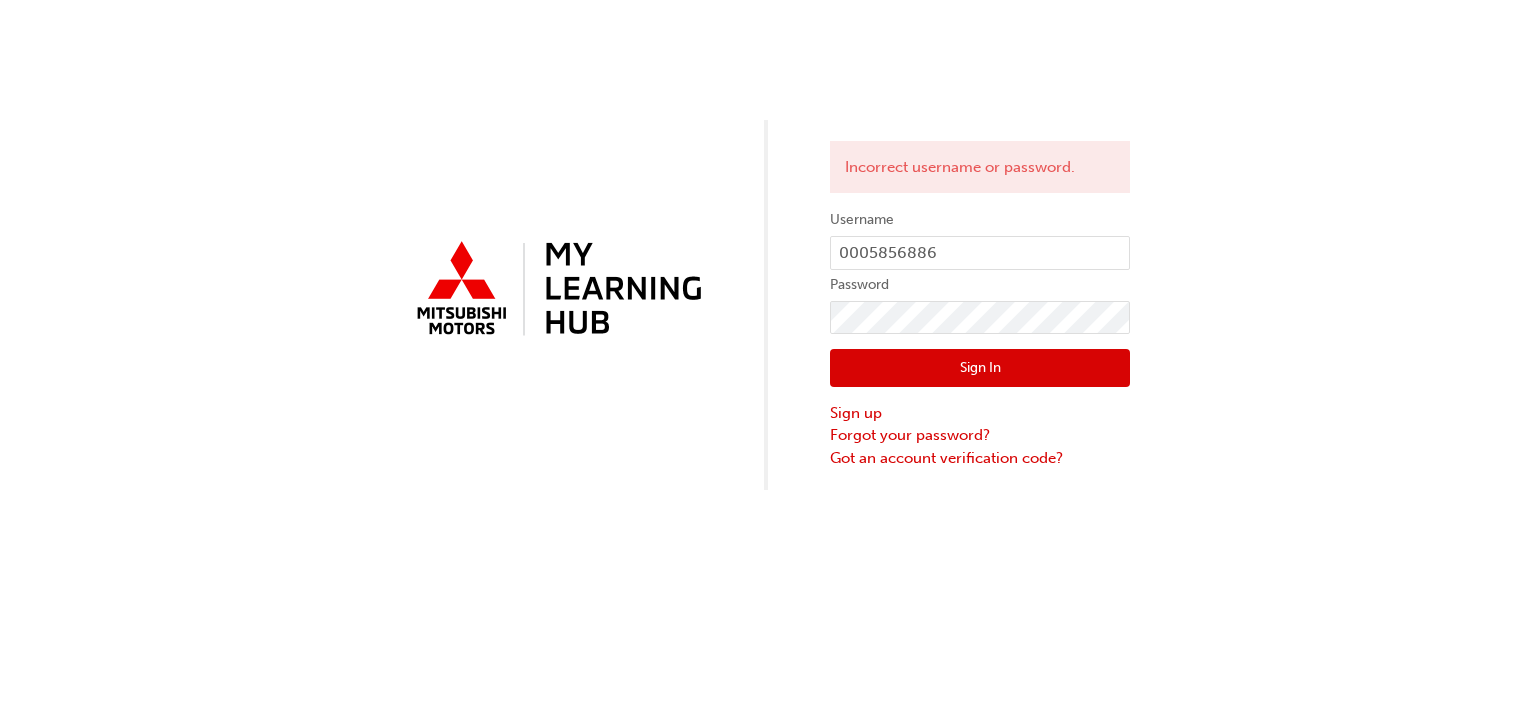 click on "Sign In" at bounding box center [980, 368] 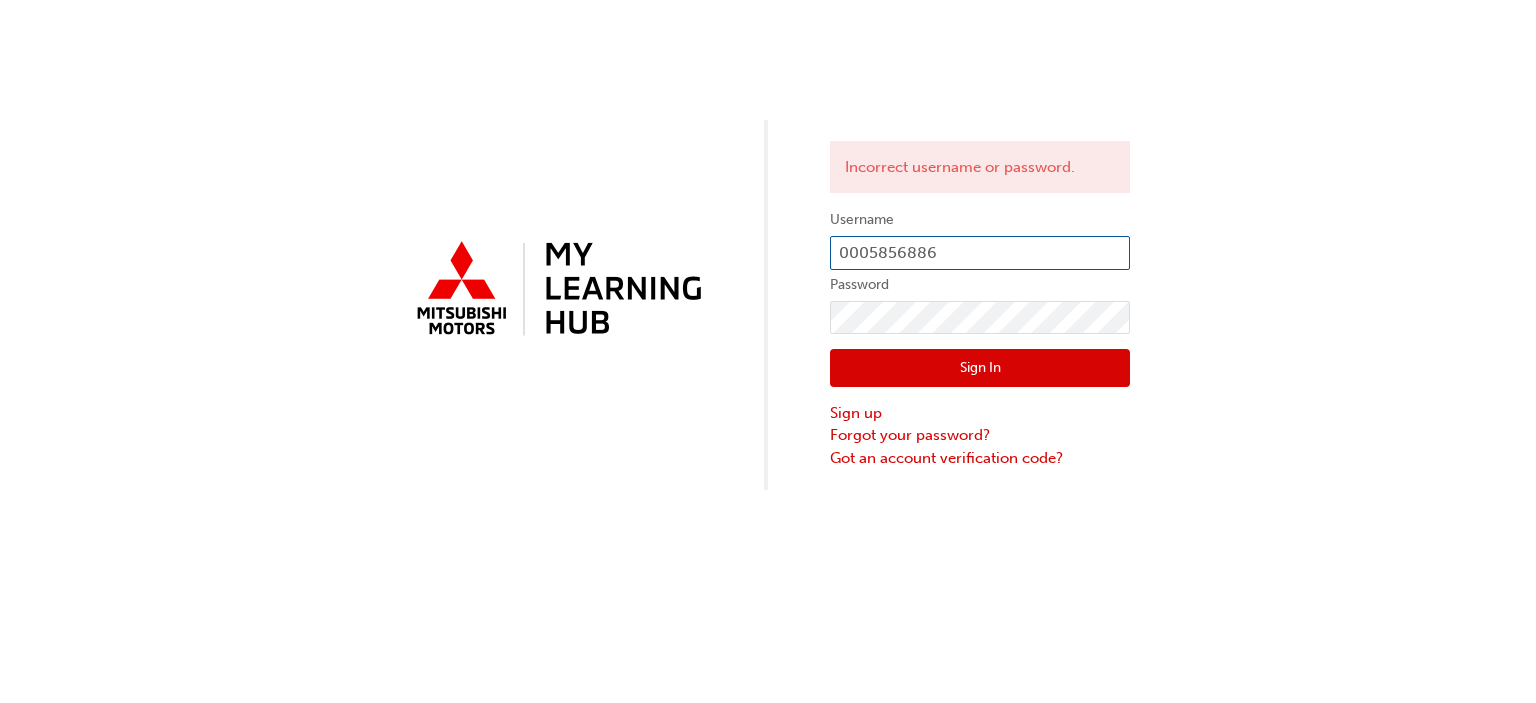 drag, startPoint x: 984, startPoint y: 250, endPoint x: 540, endPoint y: 264, distance: 444.22067 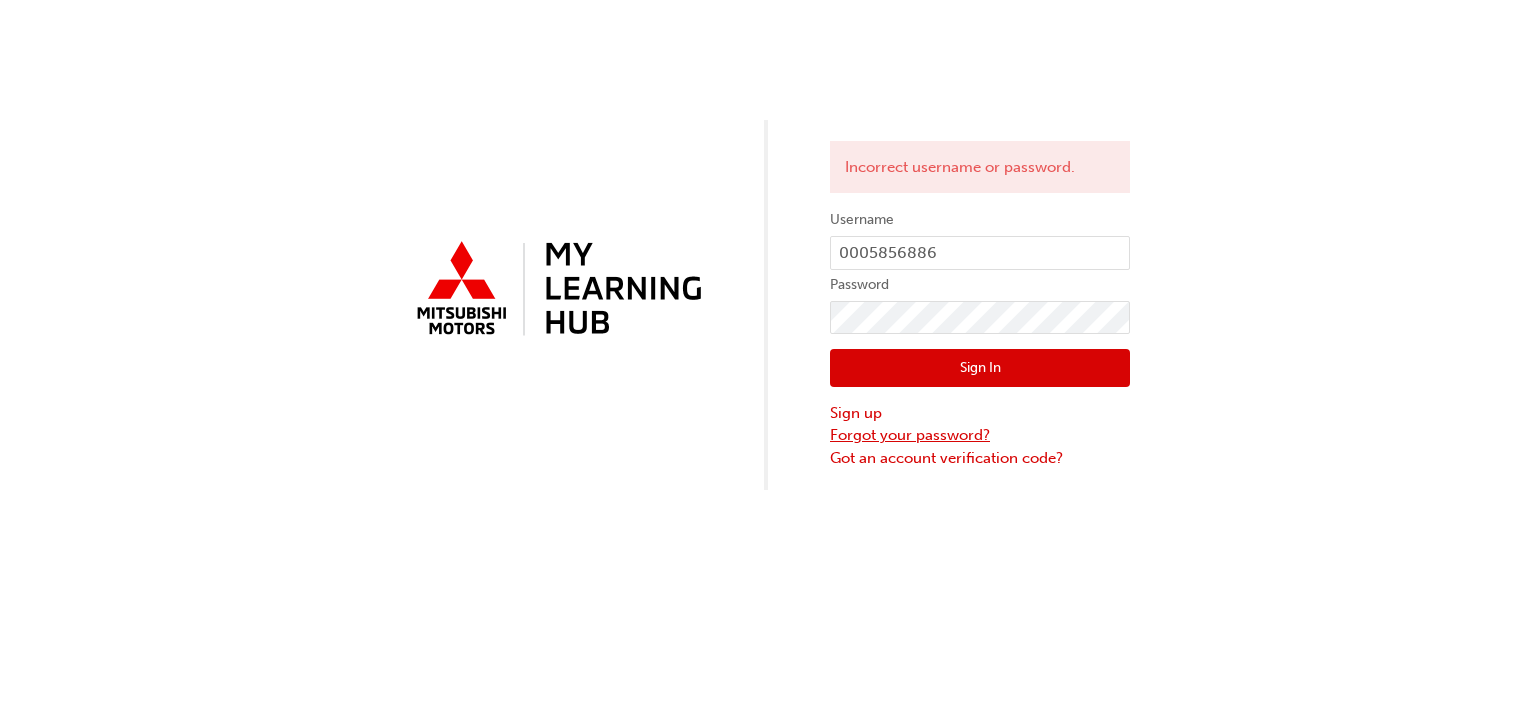 click on "Forgot your password?" at bounding box center (980, 435) 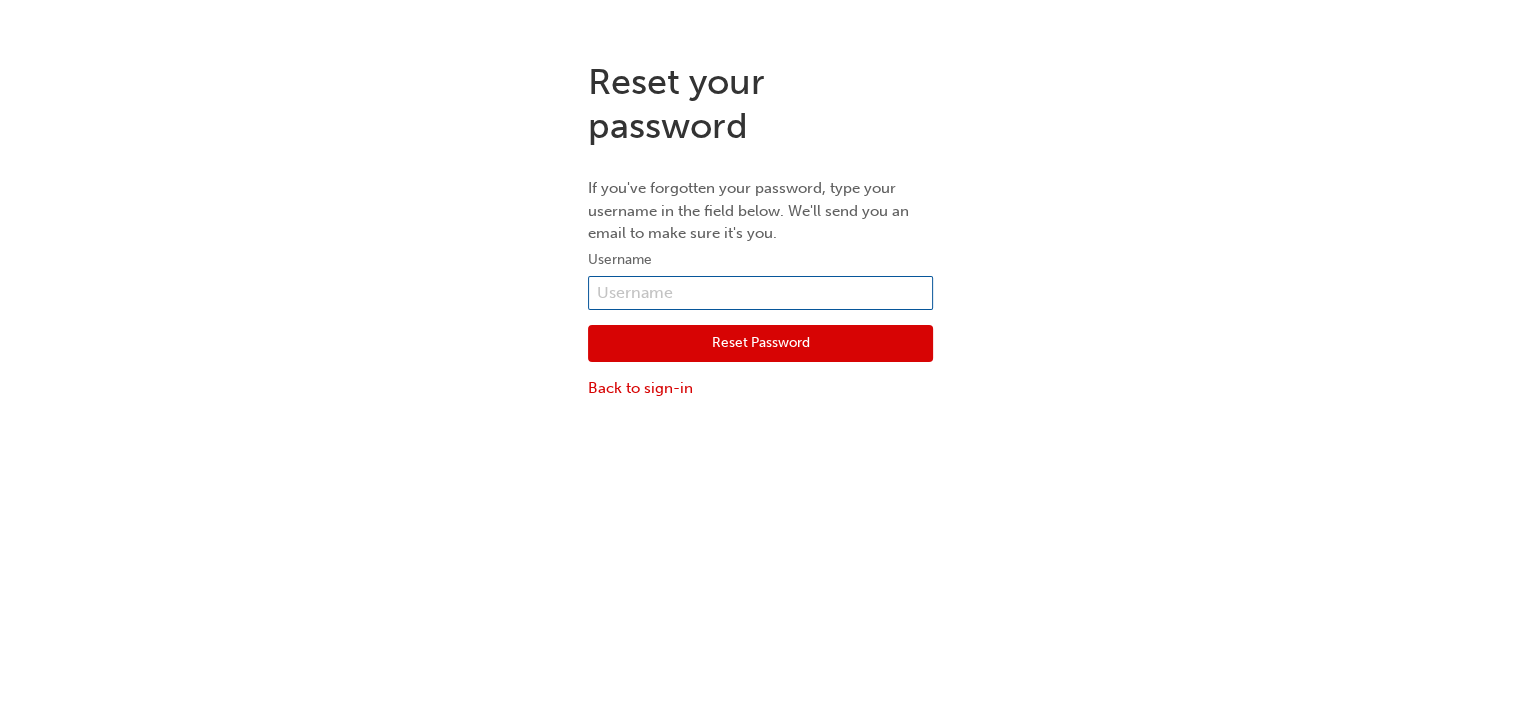 click at bounding box center (760, 293) 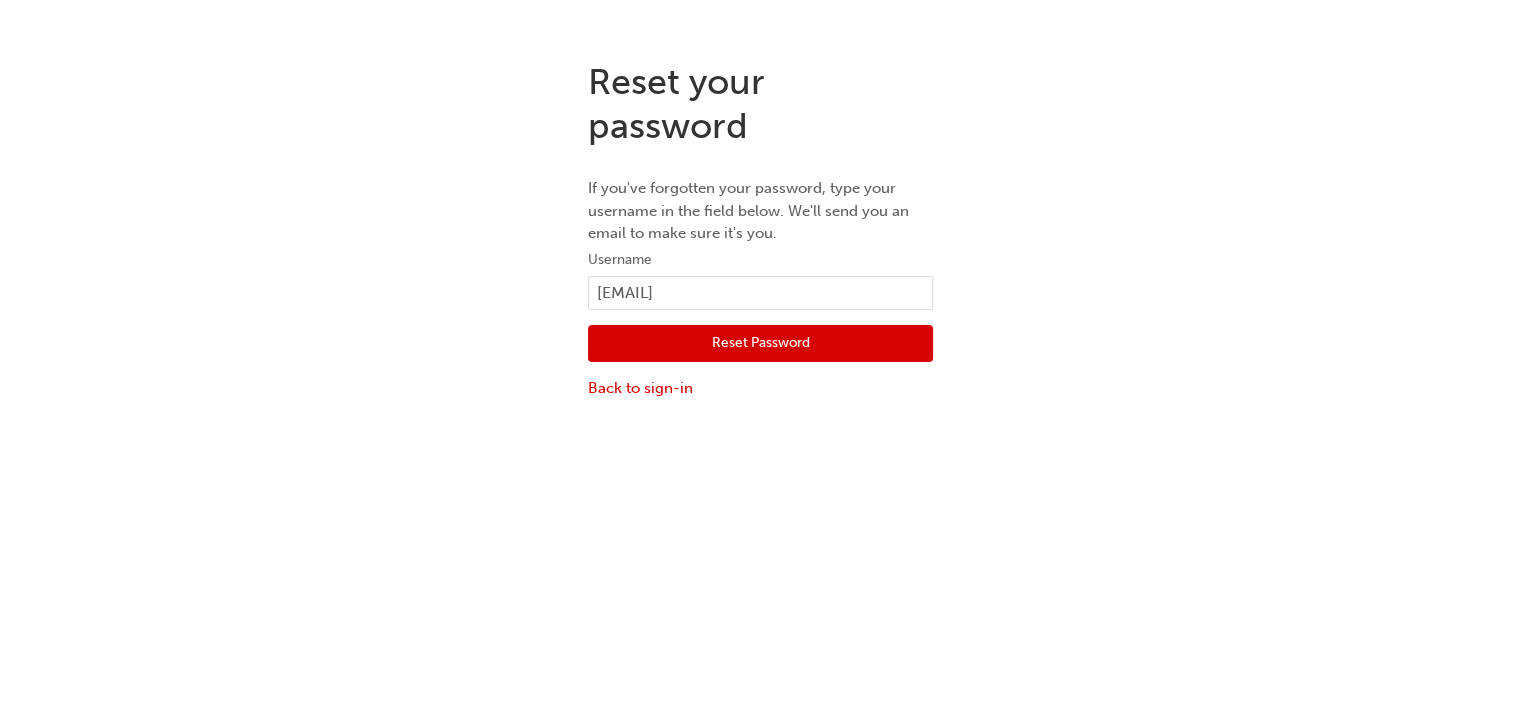click on "Reset Password" at bounding box center [760, 344] 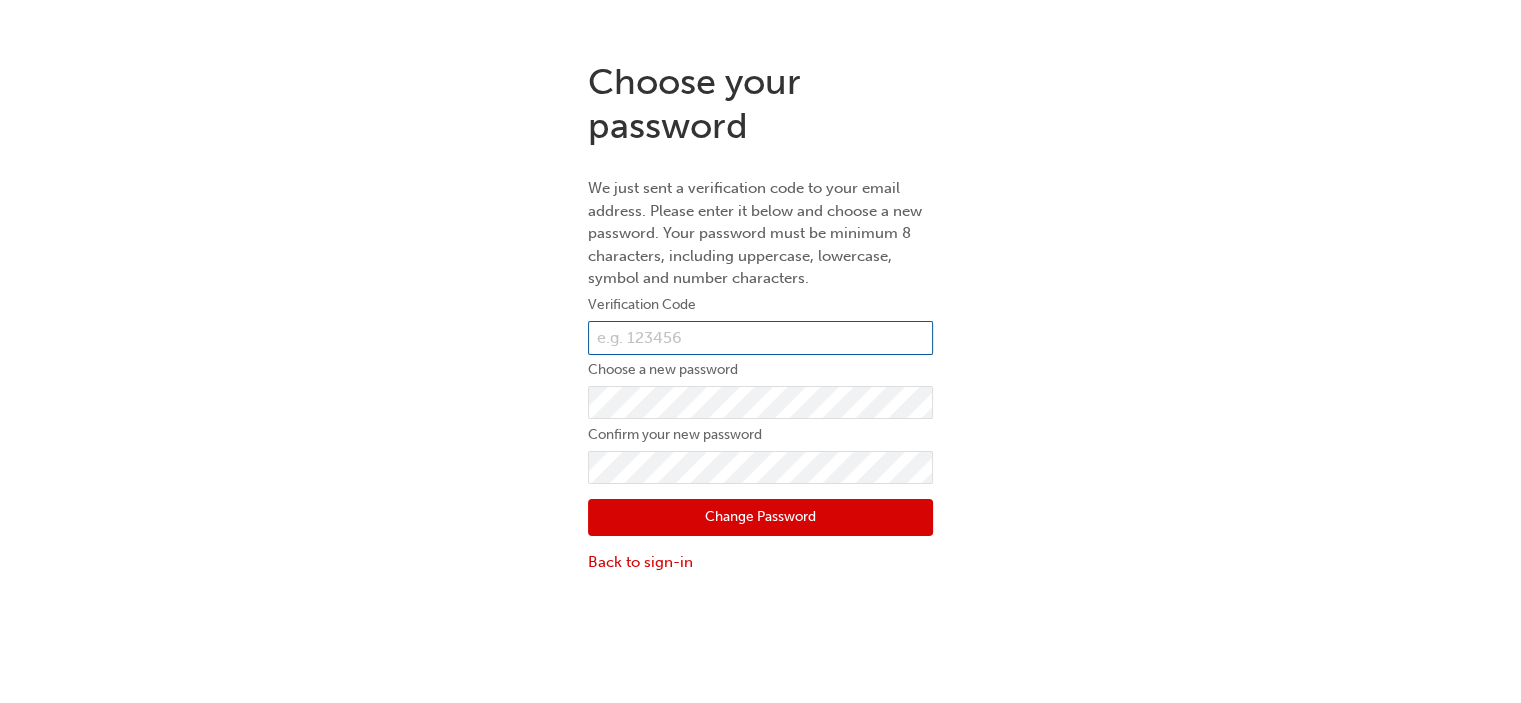 click at bounding box center [760, 338] 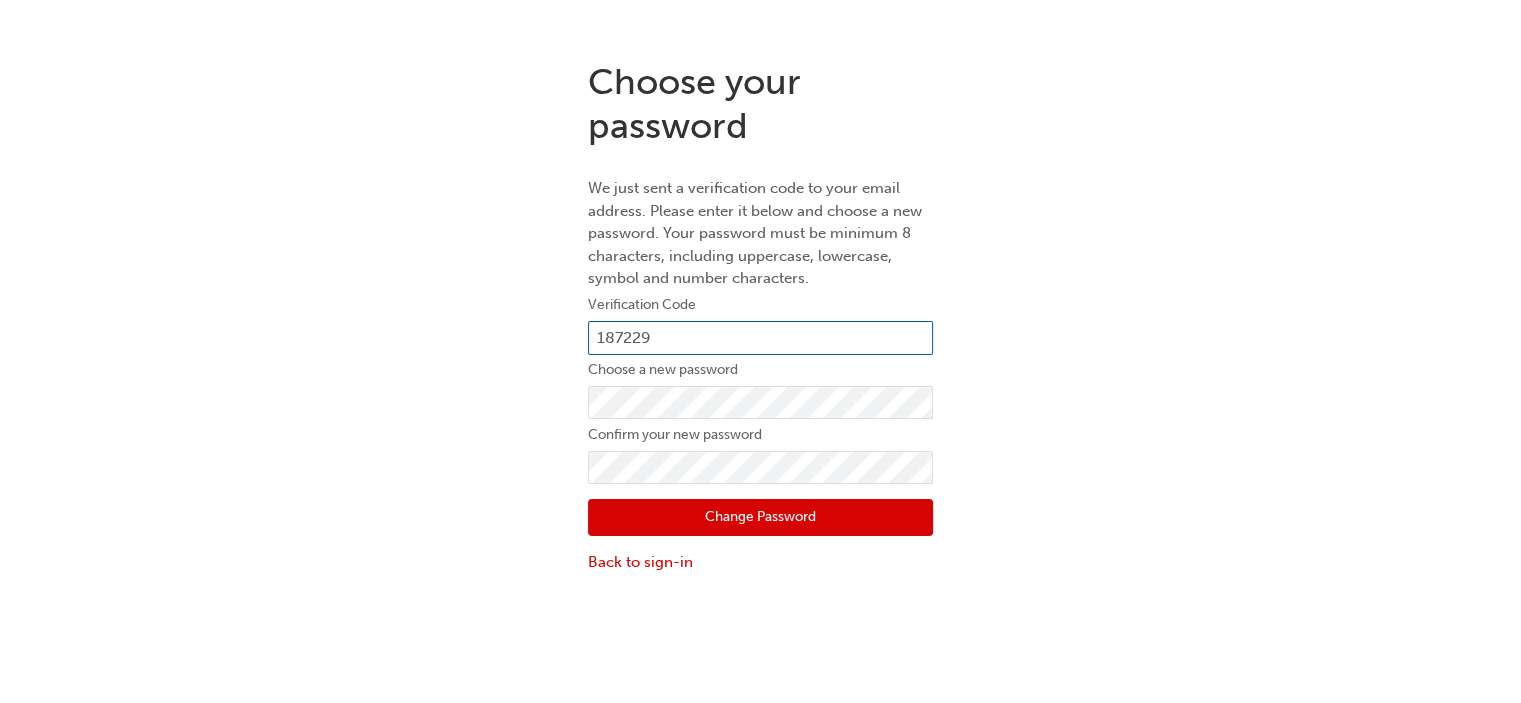 type on "187229" 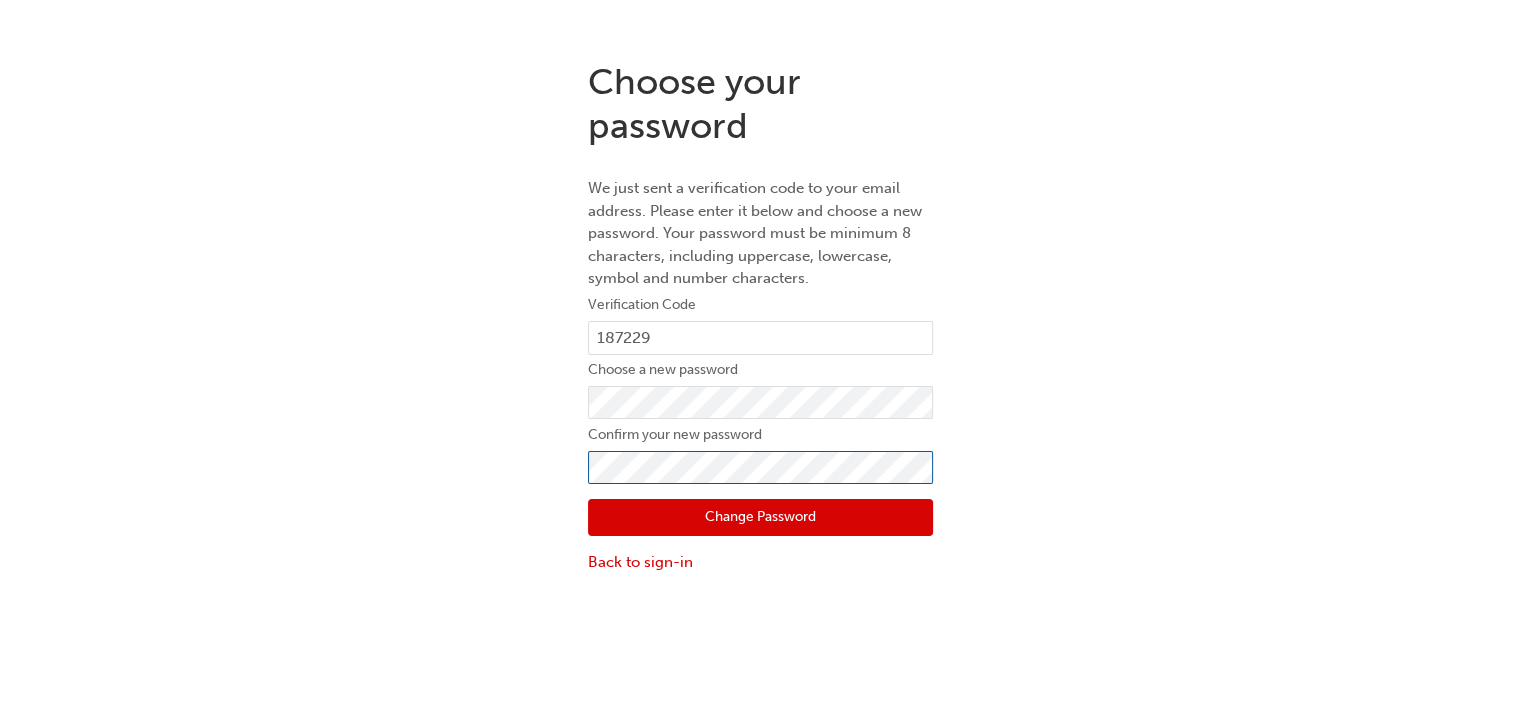 click on "Change Password" at bounding box center [760, 518] 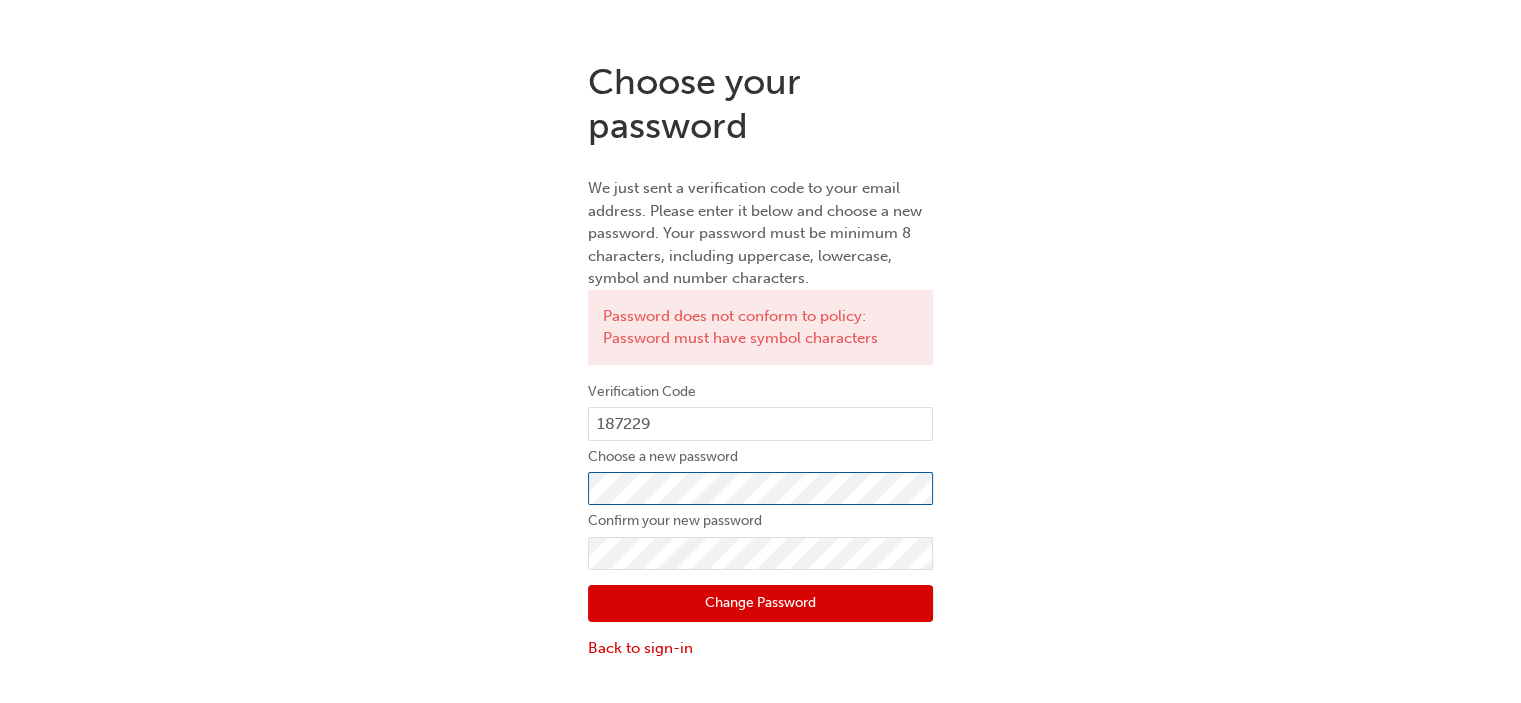 click on "Choose your password We just sent a verification code to your email address. Please enter it below and choose a new password. Your password must be minimum 8 characters, including uppercase, lowercase, symbol and number characters. Password does not conform to policy: Password must have symbol characters Verification Code 187229 Choose a new password Confirm your new password Change Password Back to sign-in" at bounding box center (760, 360) 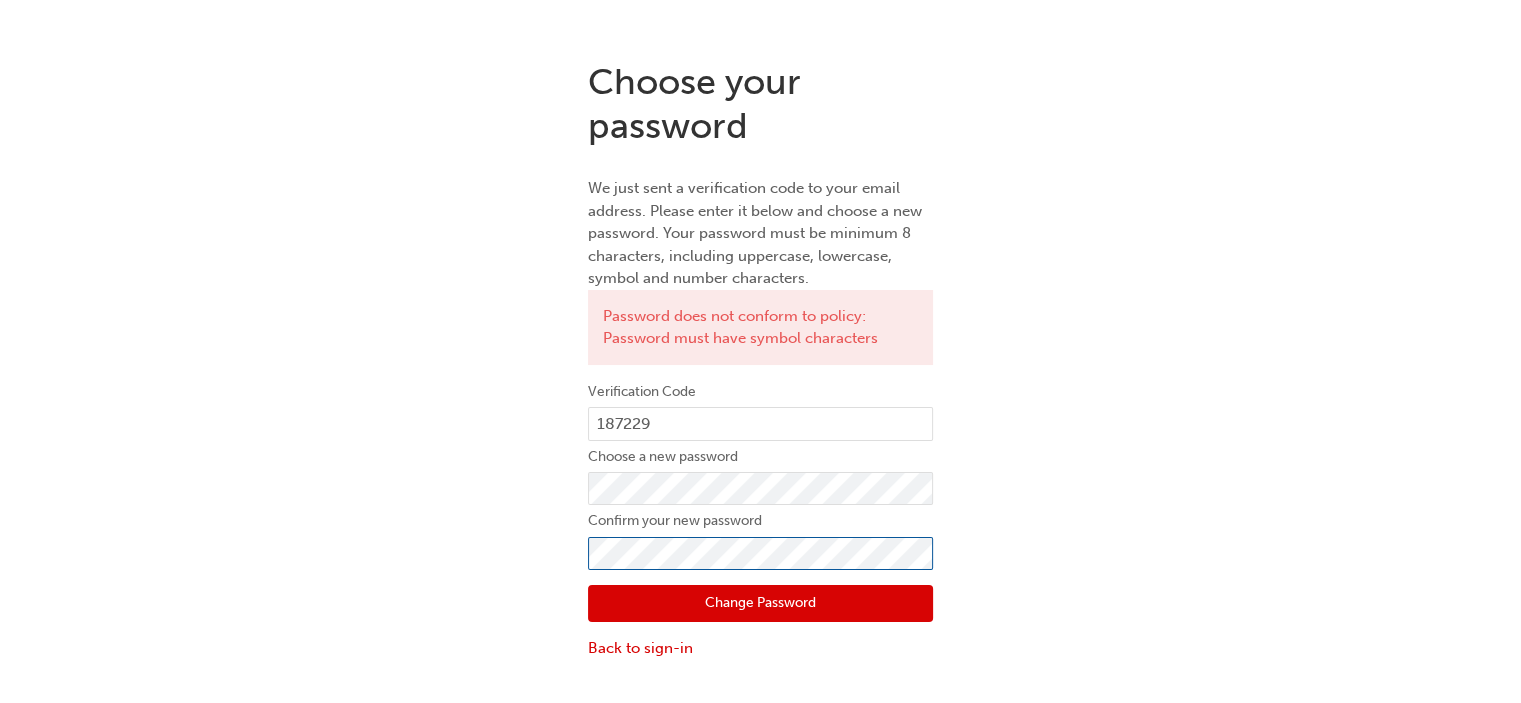 click on "Change Password" at bounding box center [760, 604] 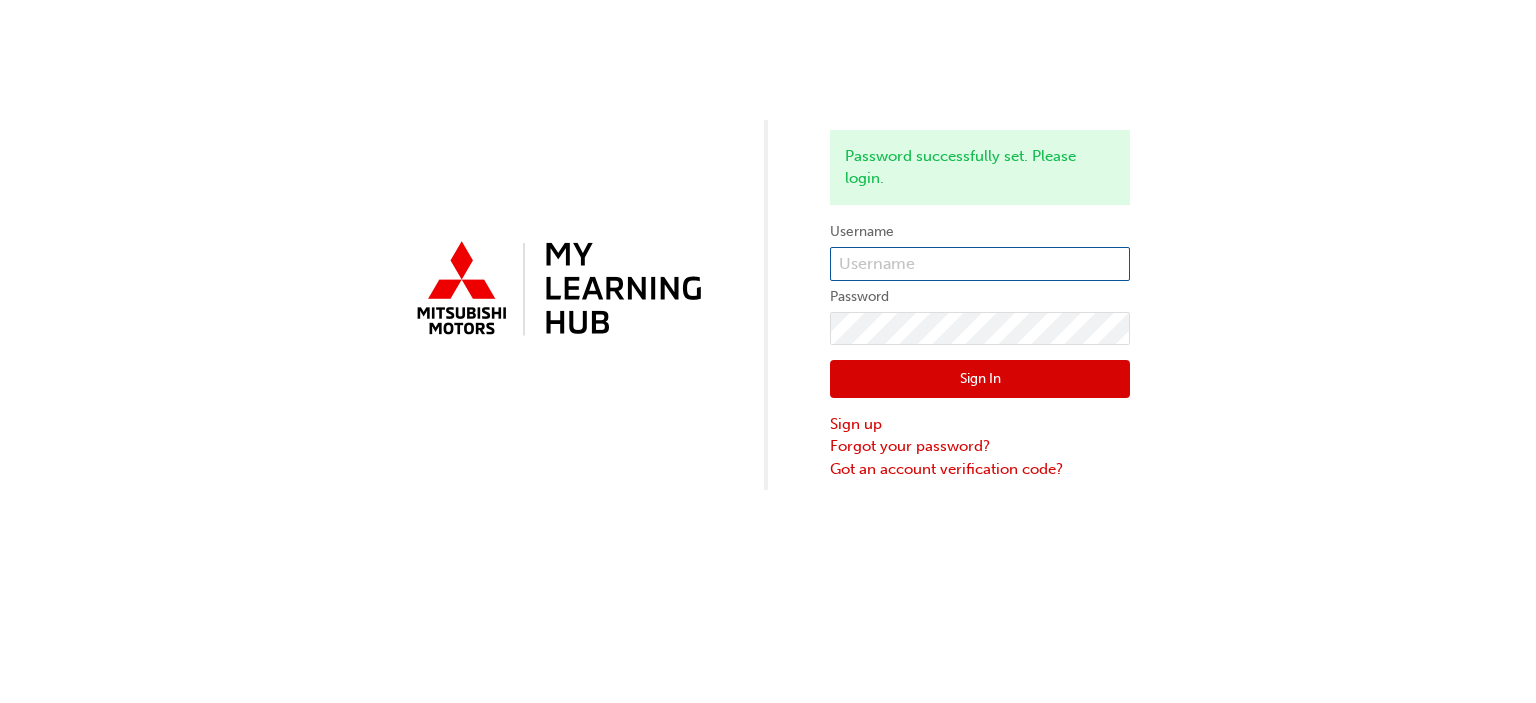 click at bounding box center [980, 264] 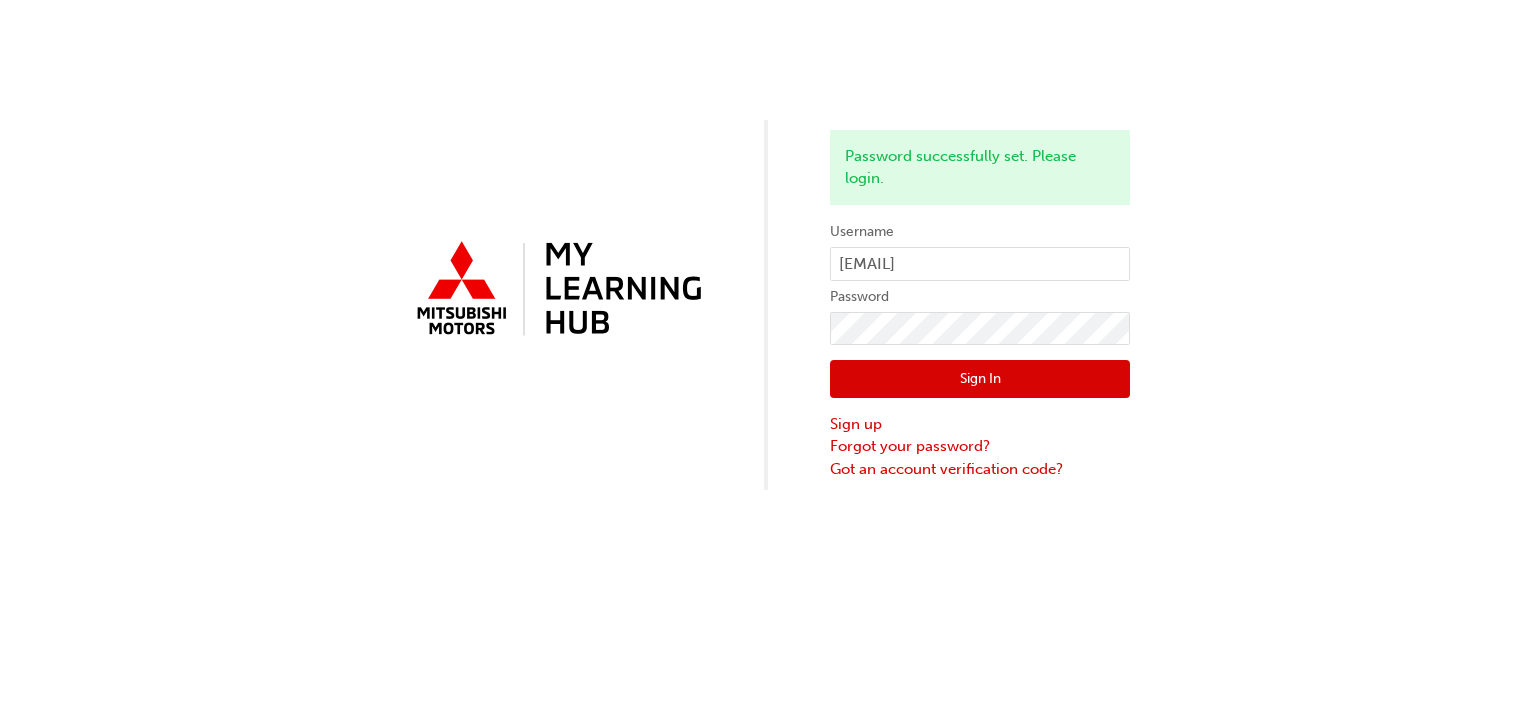 click on "Sign In" at bounding box center [980, 379] 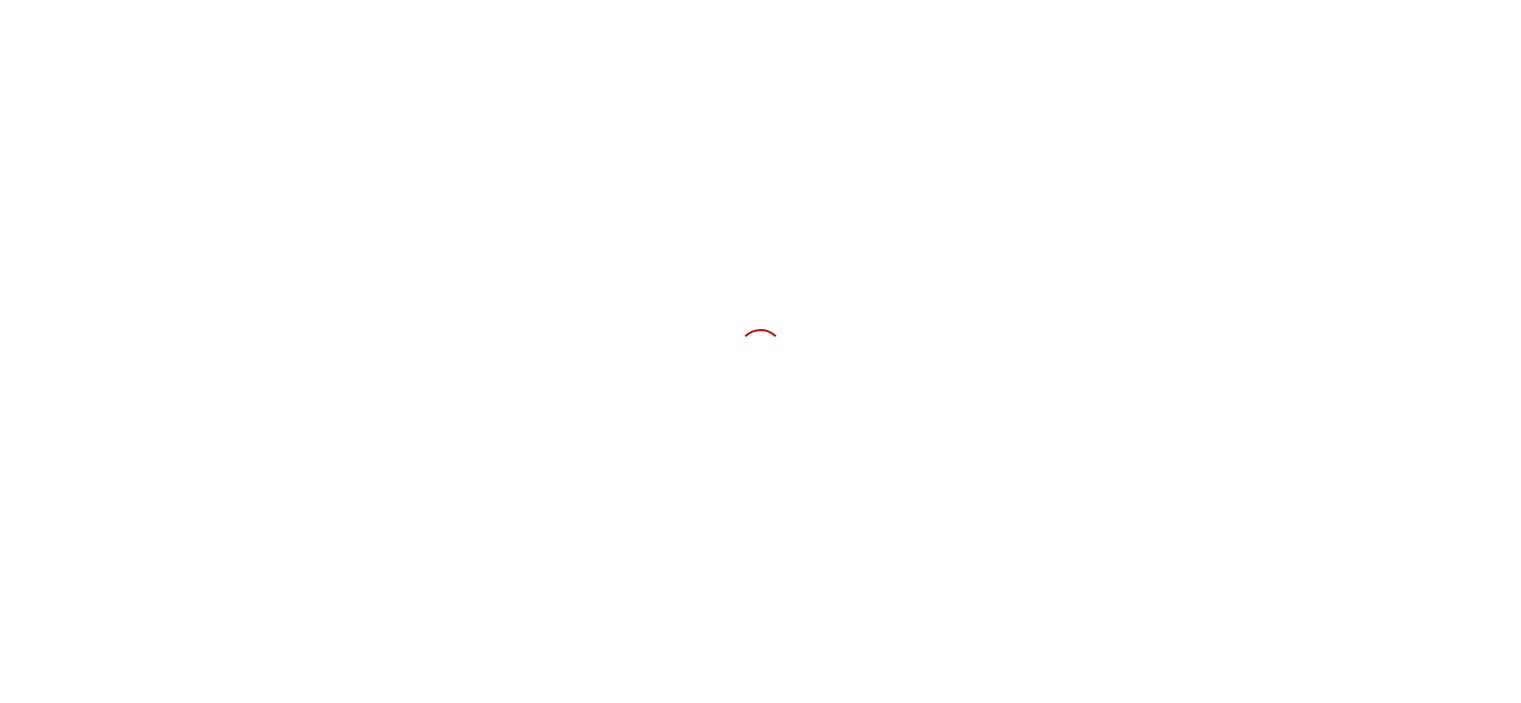 scroll, scrollTop: 0, scrollLeft: 0, axis: both 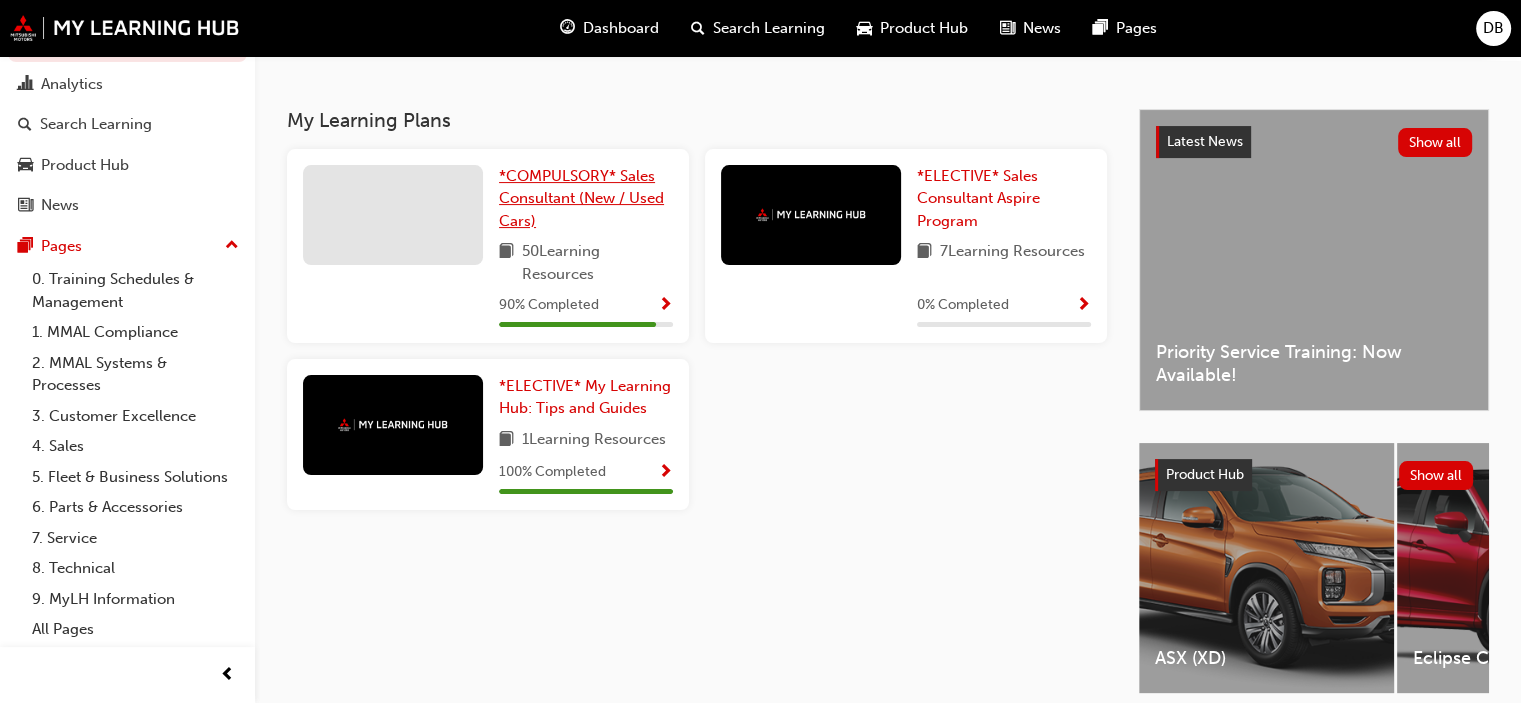 click on "*COMPULSORY* Sales Consultant (New / Used Cars)" at bounding box center (581, 198) 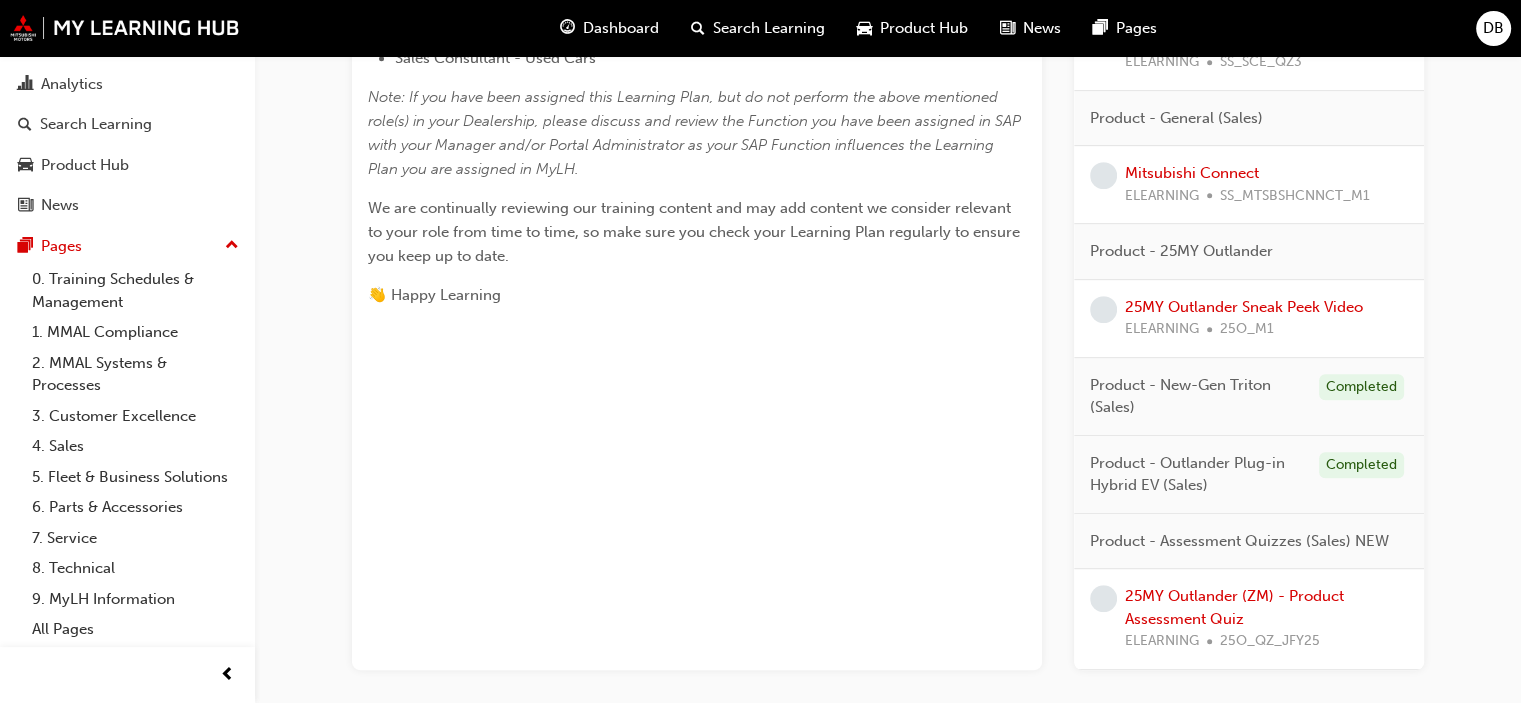 scroll, scrollTop: 1021, scrollLeft: 0, axis: vertical 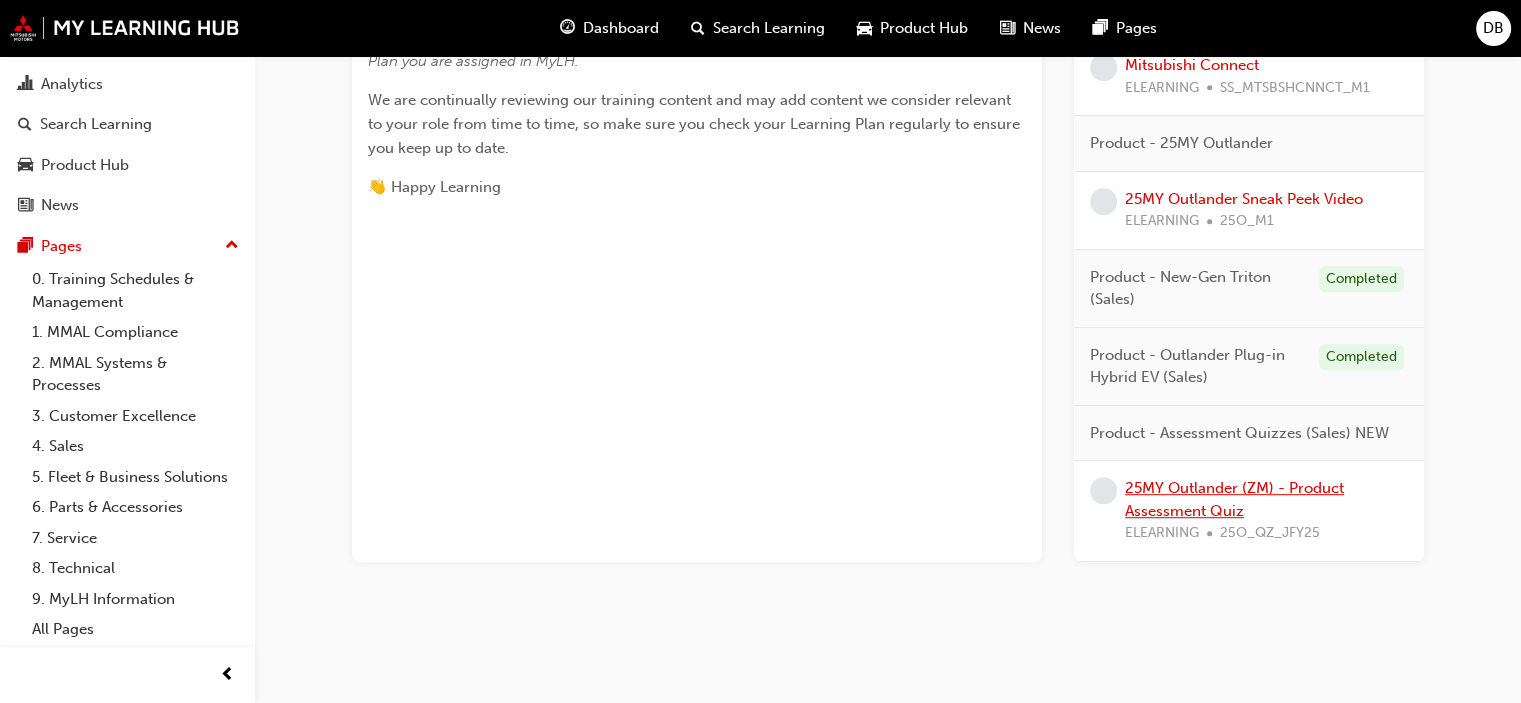 click on "25MY Outlander (ZM) - Product Assessment Quiz" at bounding box center [1234, 499] 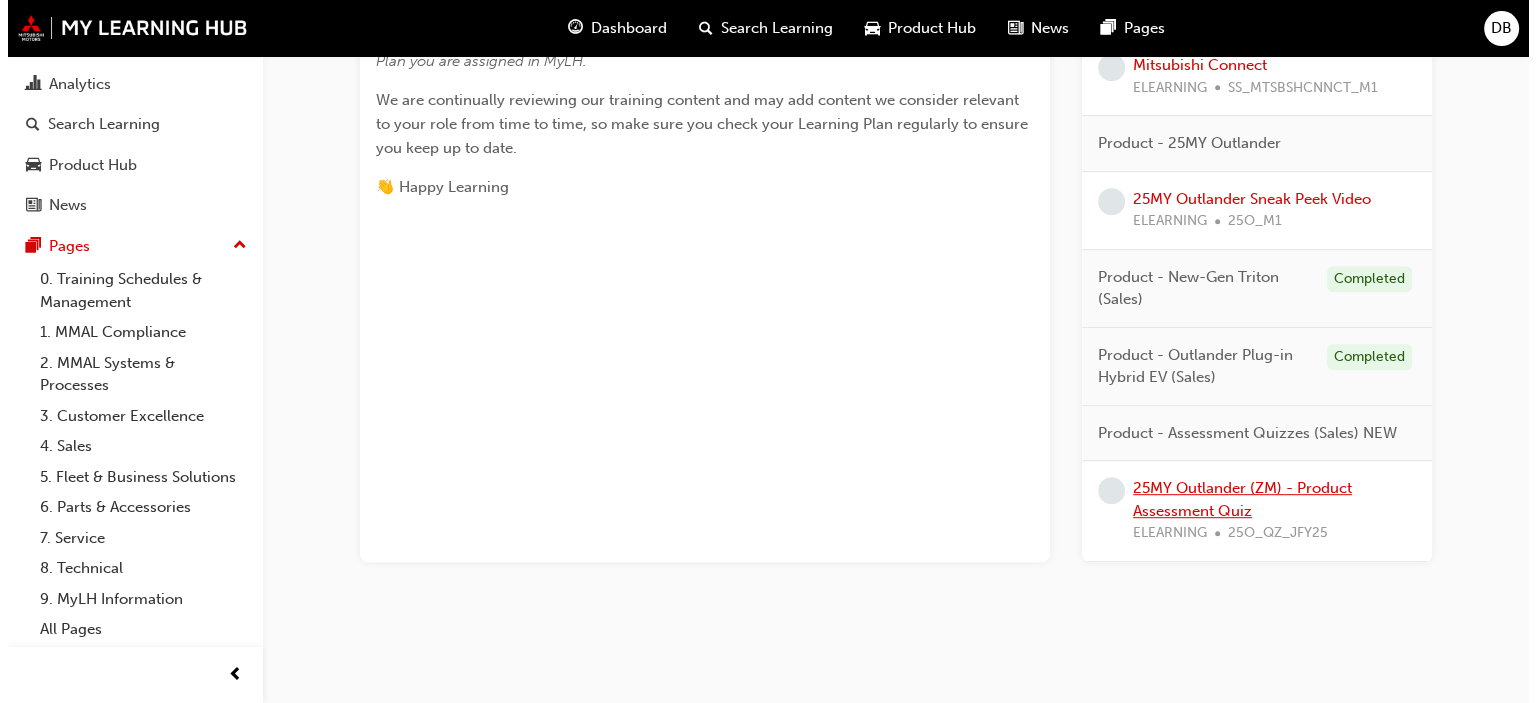 scroll, scrollTop: 0, scrollLeft: 0, axis: both 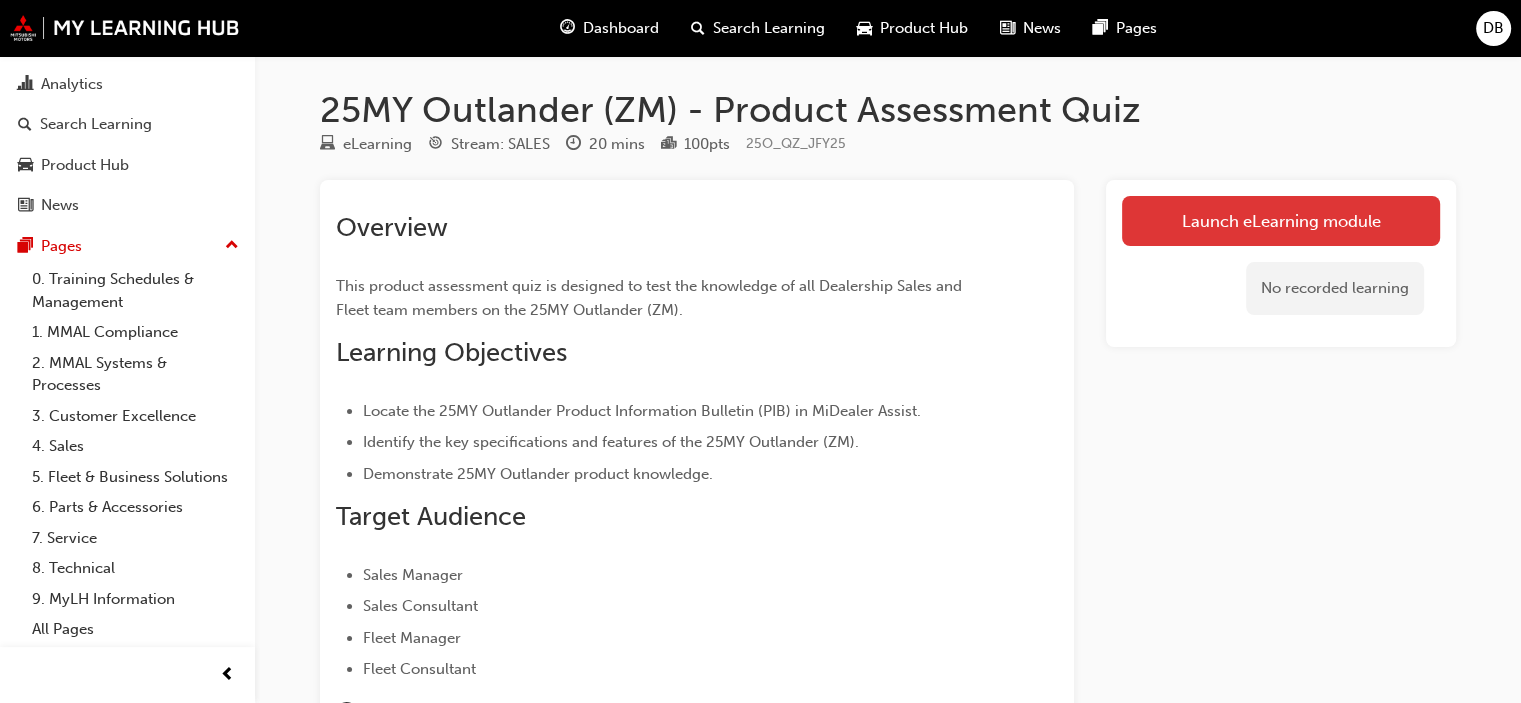 click on "Launch eLearning module" at bounding box center (1281, 221) 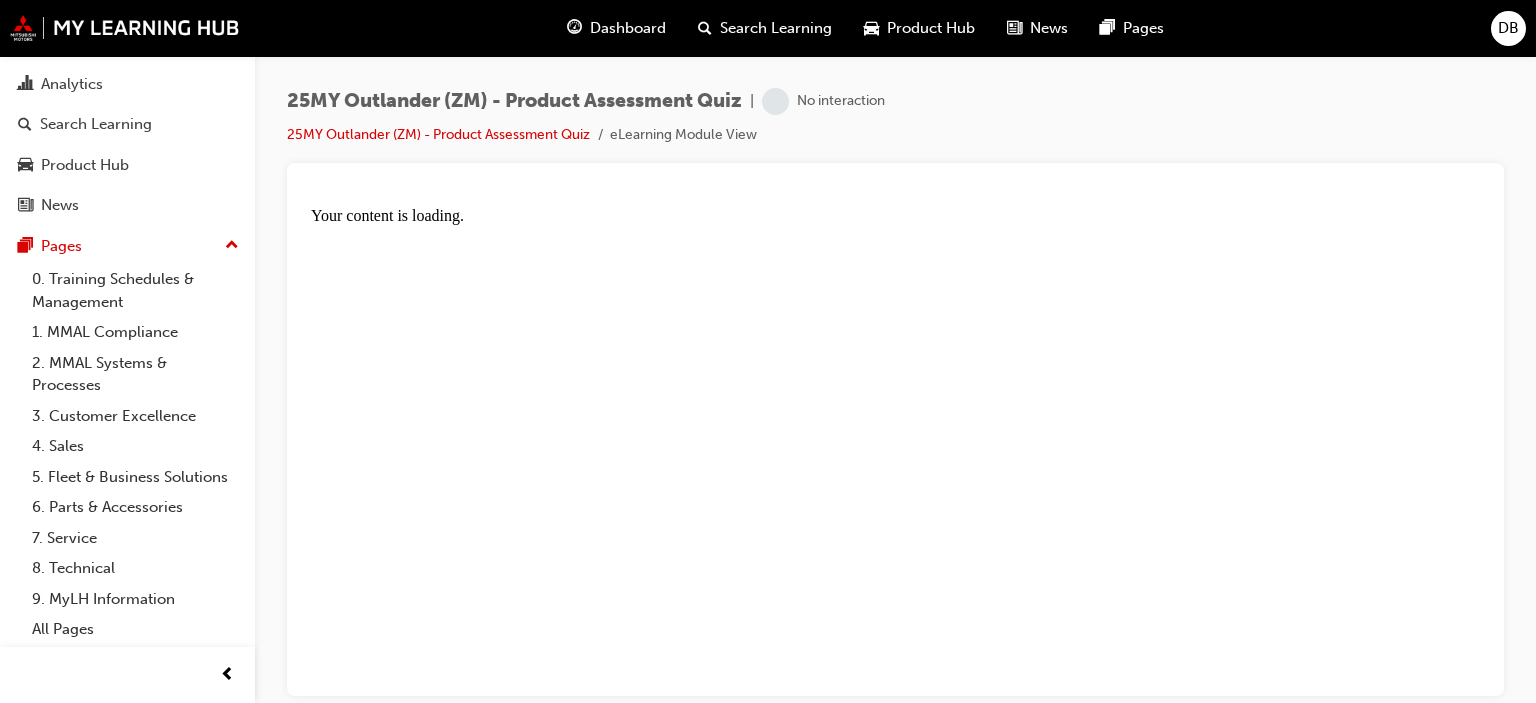 scroll, scrollTop: 0, scrollLeft: 0, axis: both 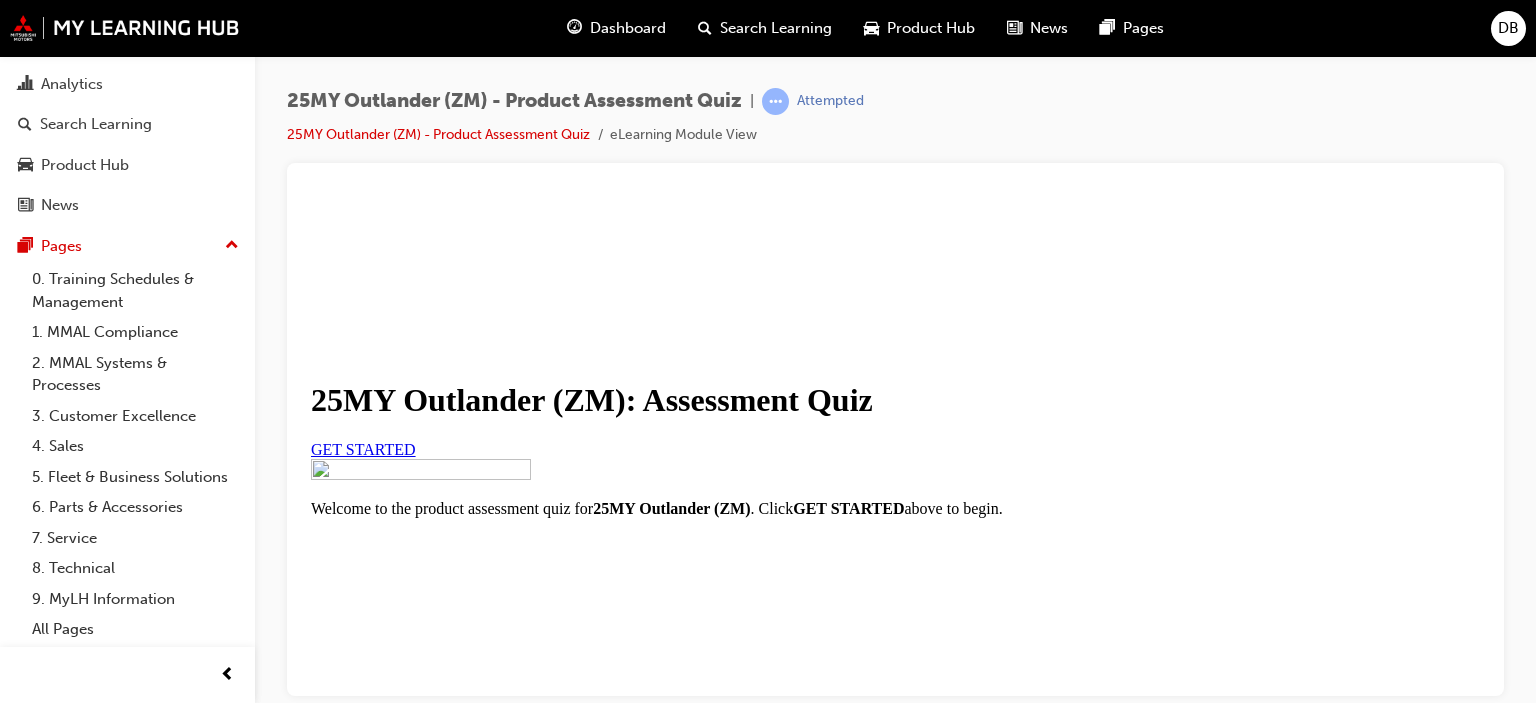 click on "GET STARTED" at bounding box center [363, 448] 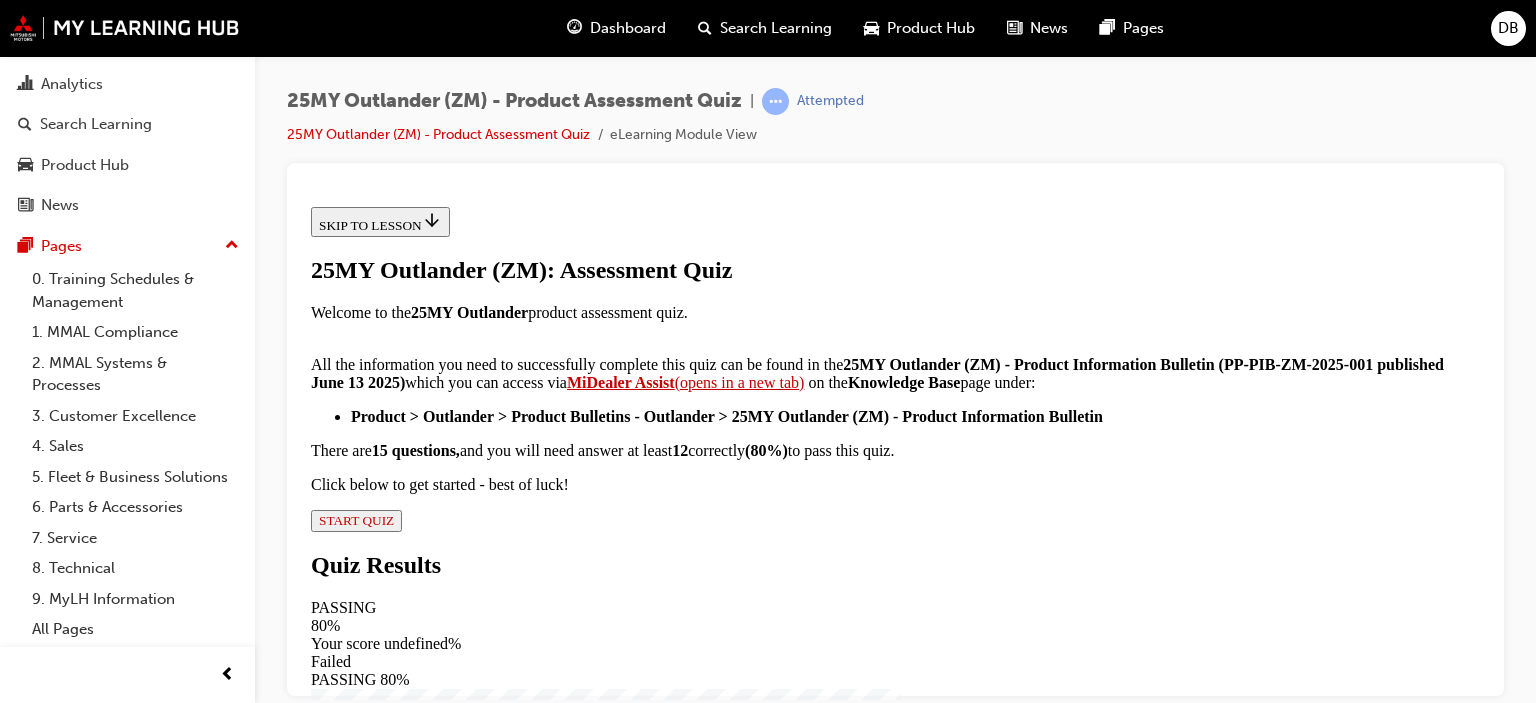 scroll, scrollTop: 540, scrollLeft: 0, axis: vertical 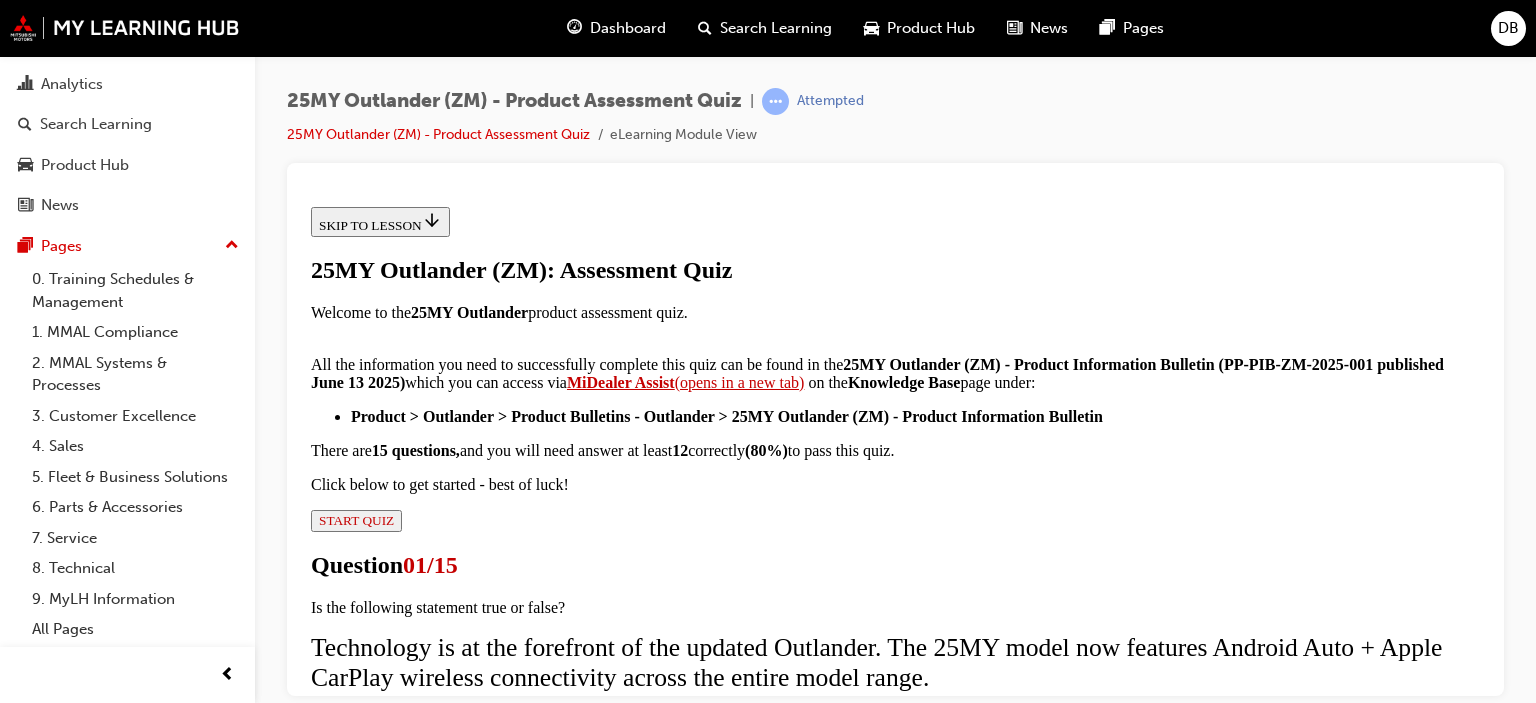 click on "True" at bounding box center [895, 2798] 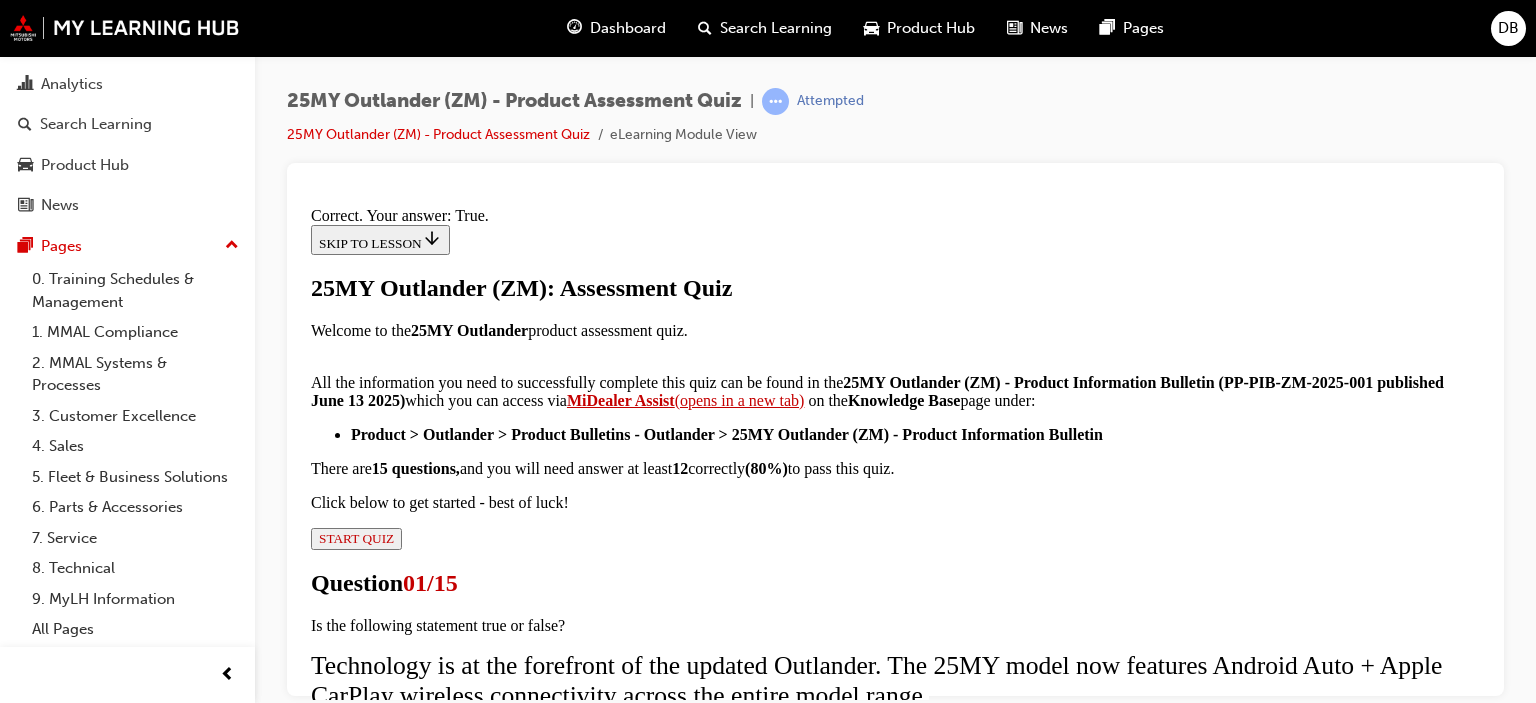 scroll, scrollTop: 449, scrollLeft: 0, axis: vertical 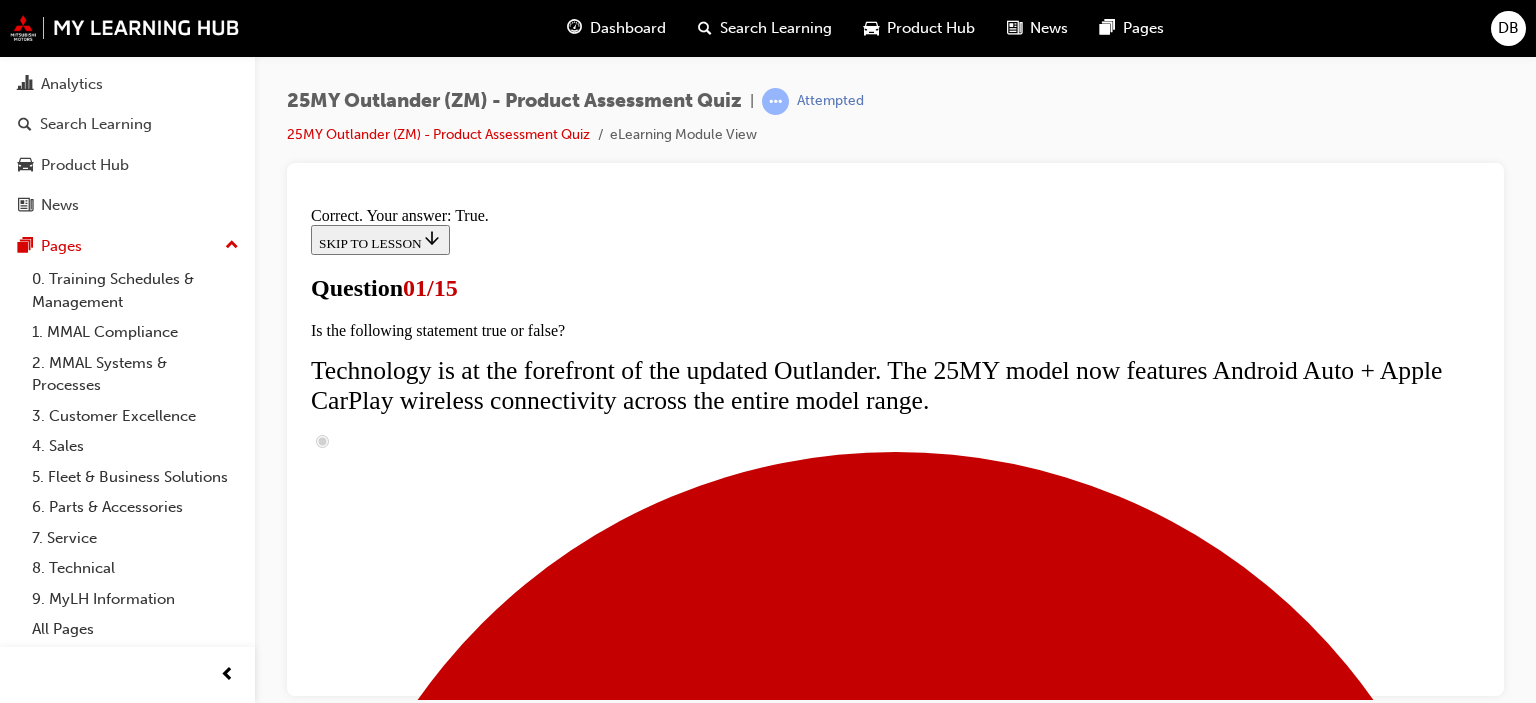 click on "Moonstone Grey" at bounding box center (895, 12315) 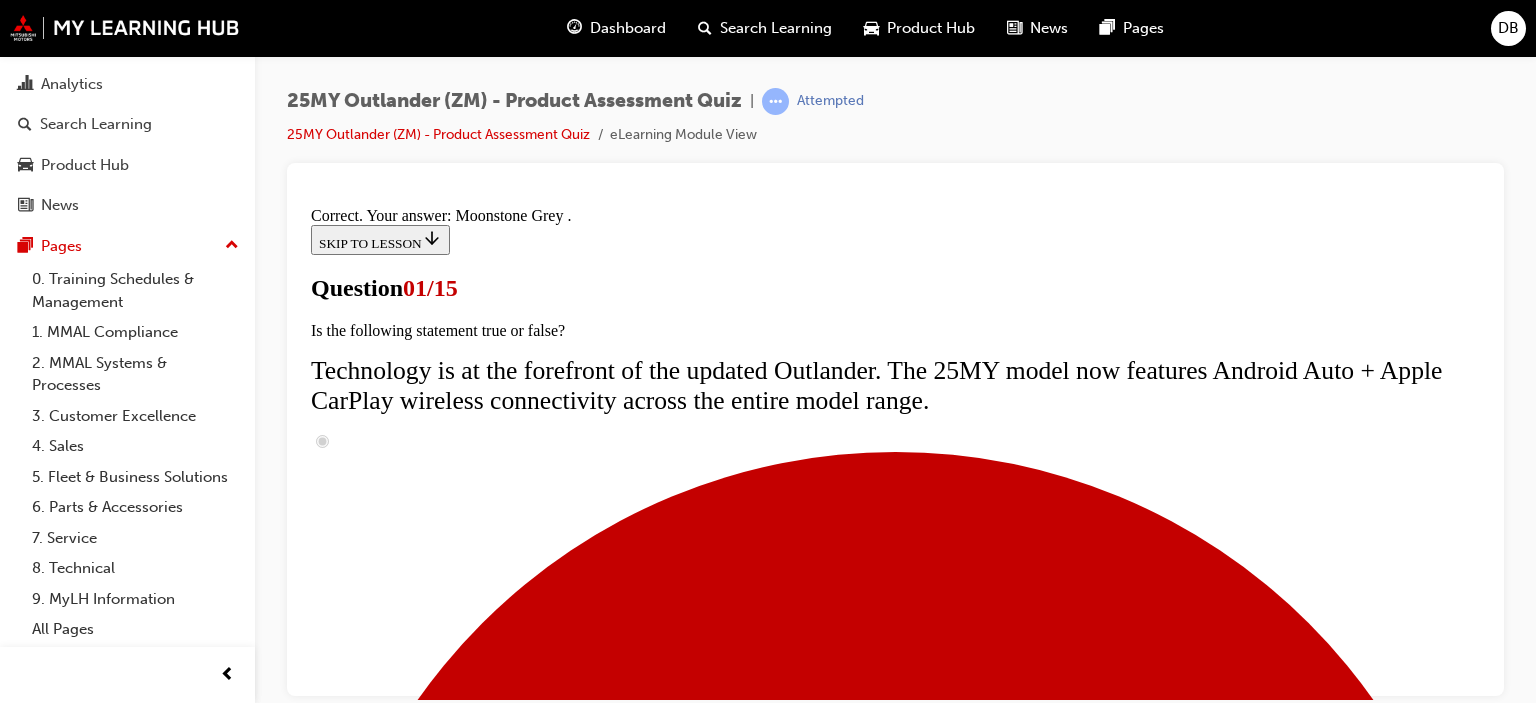 scroll, scrollTop: 701, scrollLeft: 0, axis: vertical 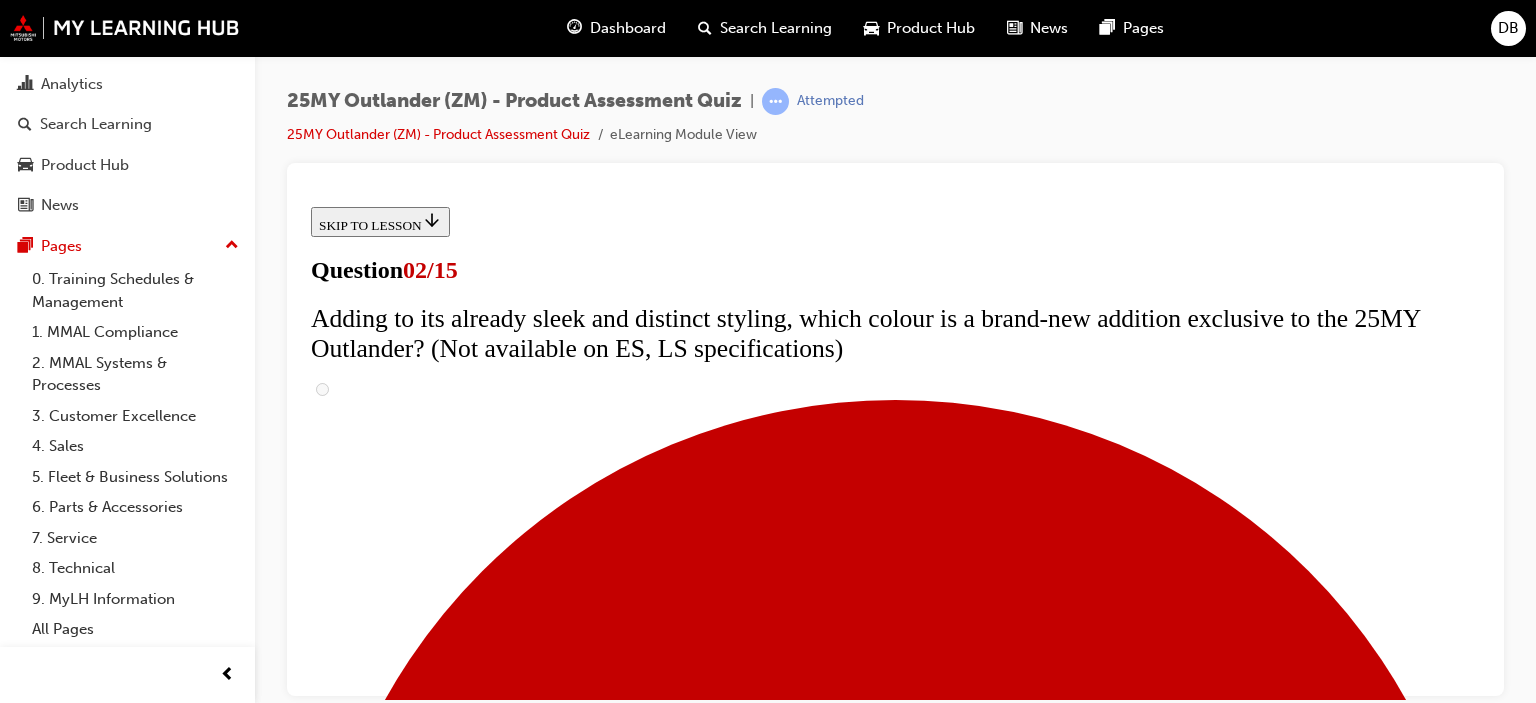 click on "Australian tuned suspension improvements" at bounding box center (489, 15235) 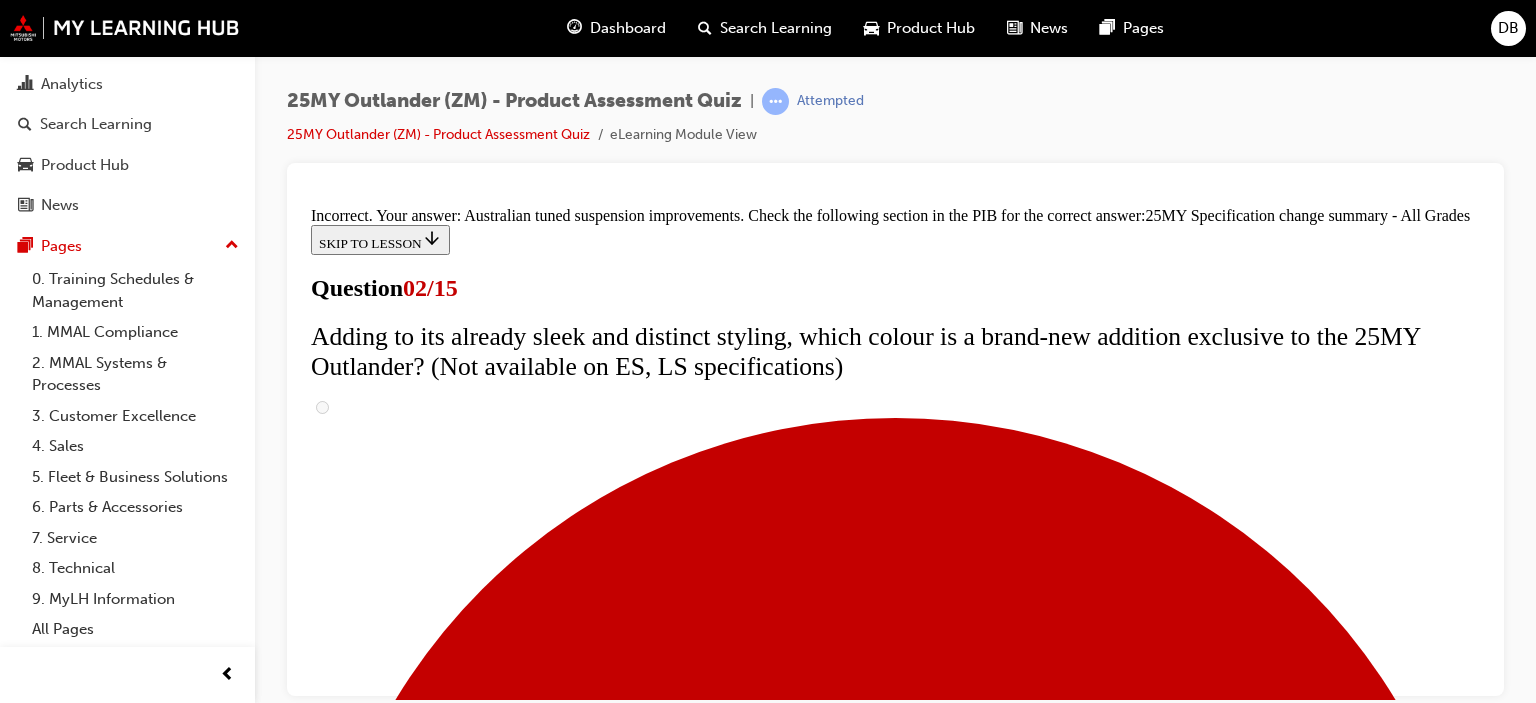scroll, scrollTop: 892, scrollLeft: 0, axis: vertical 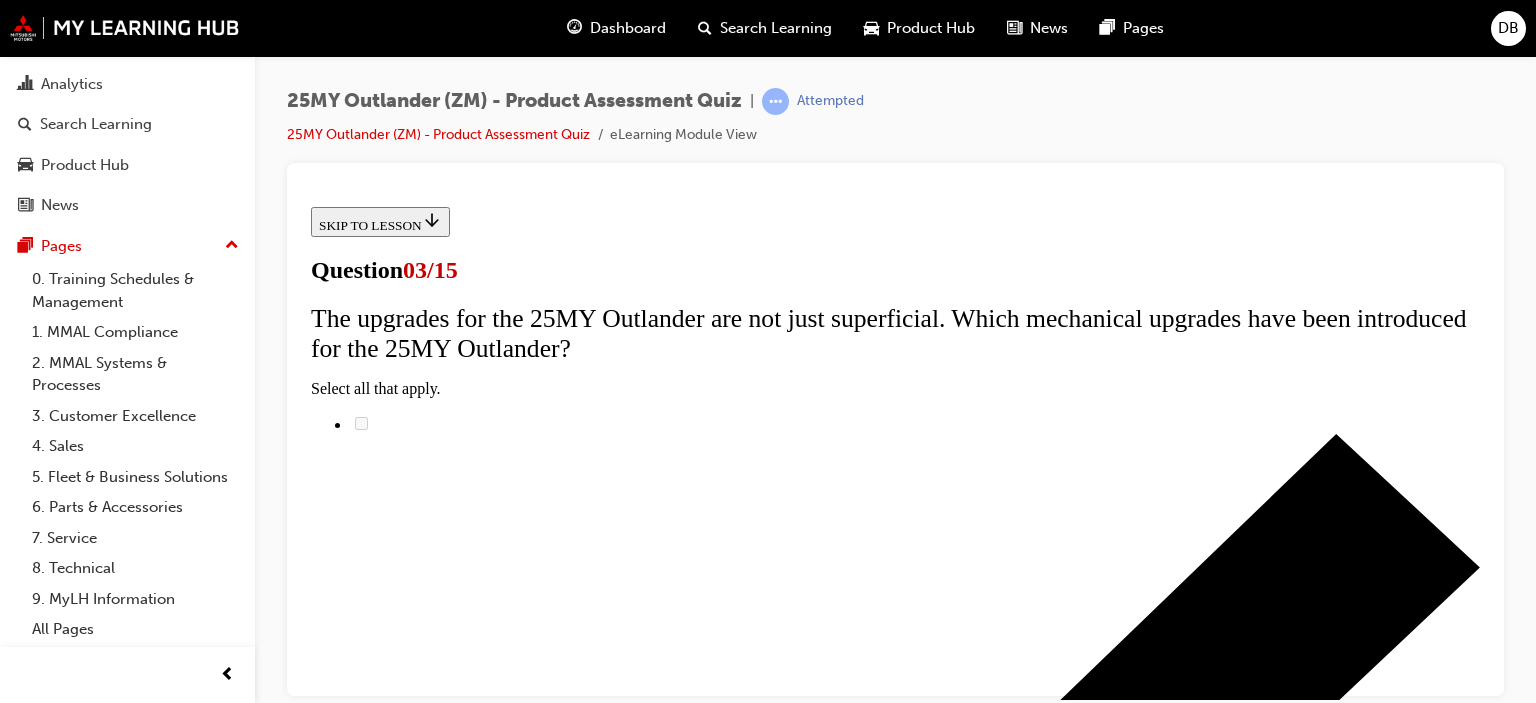 click on "Dynamic Sound Yamaha Premium 8-speaker system" at bounding box center (479, 10402) 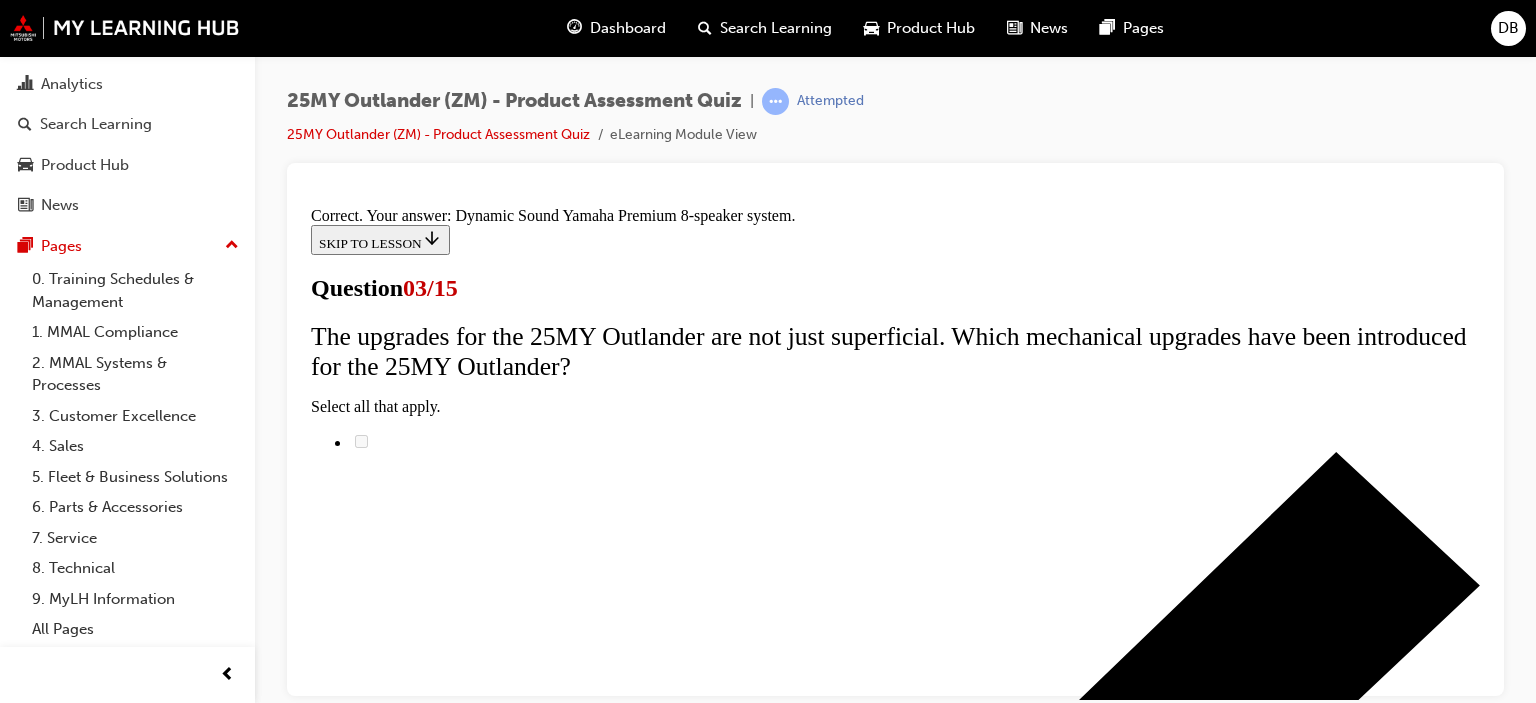 scroll, scrollTop: 541, scrollLeft: 0, axis: vertical 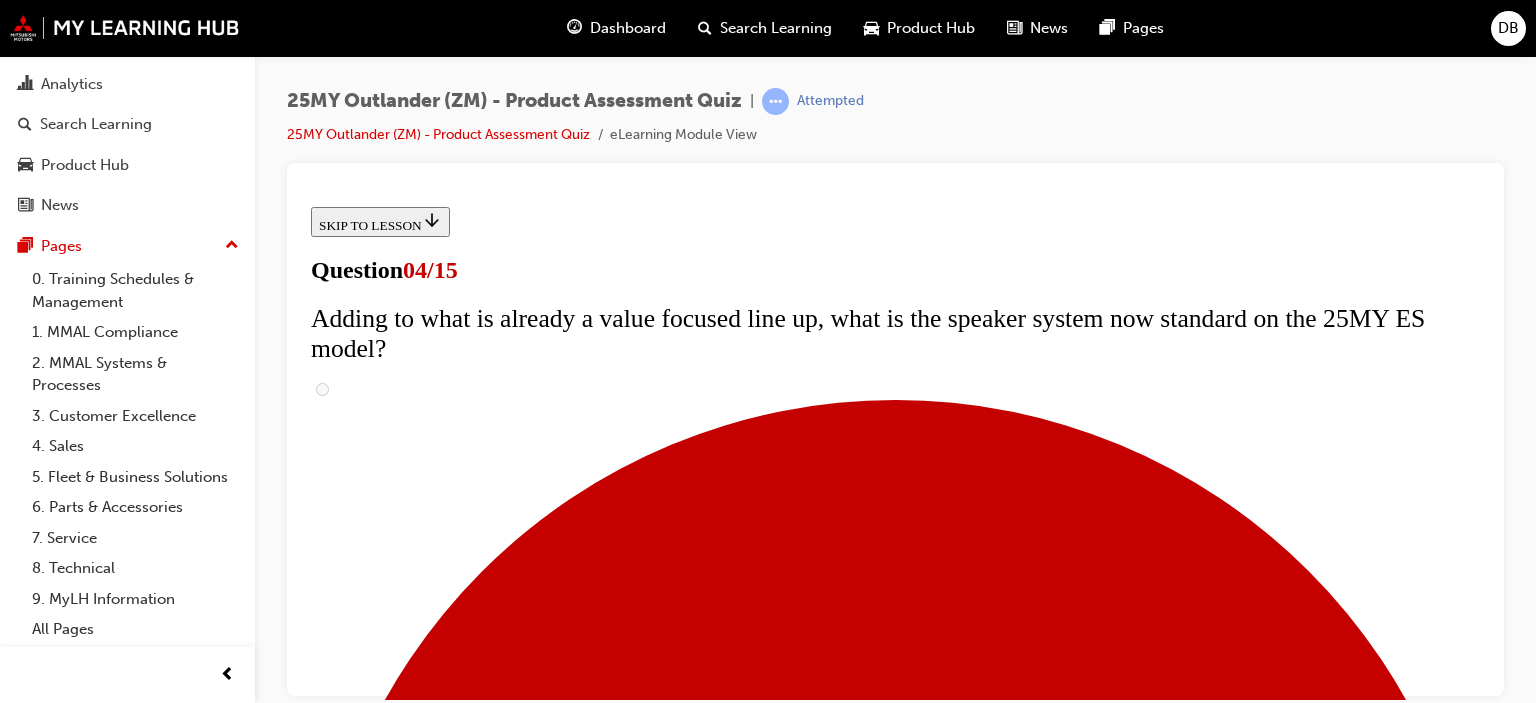 click on "Full size alloy spare wheel" at bounding box center [915, 9575] 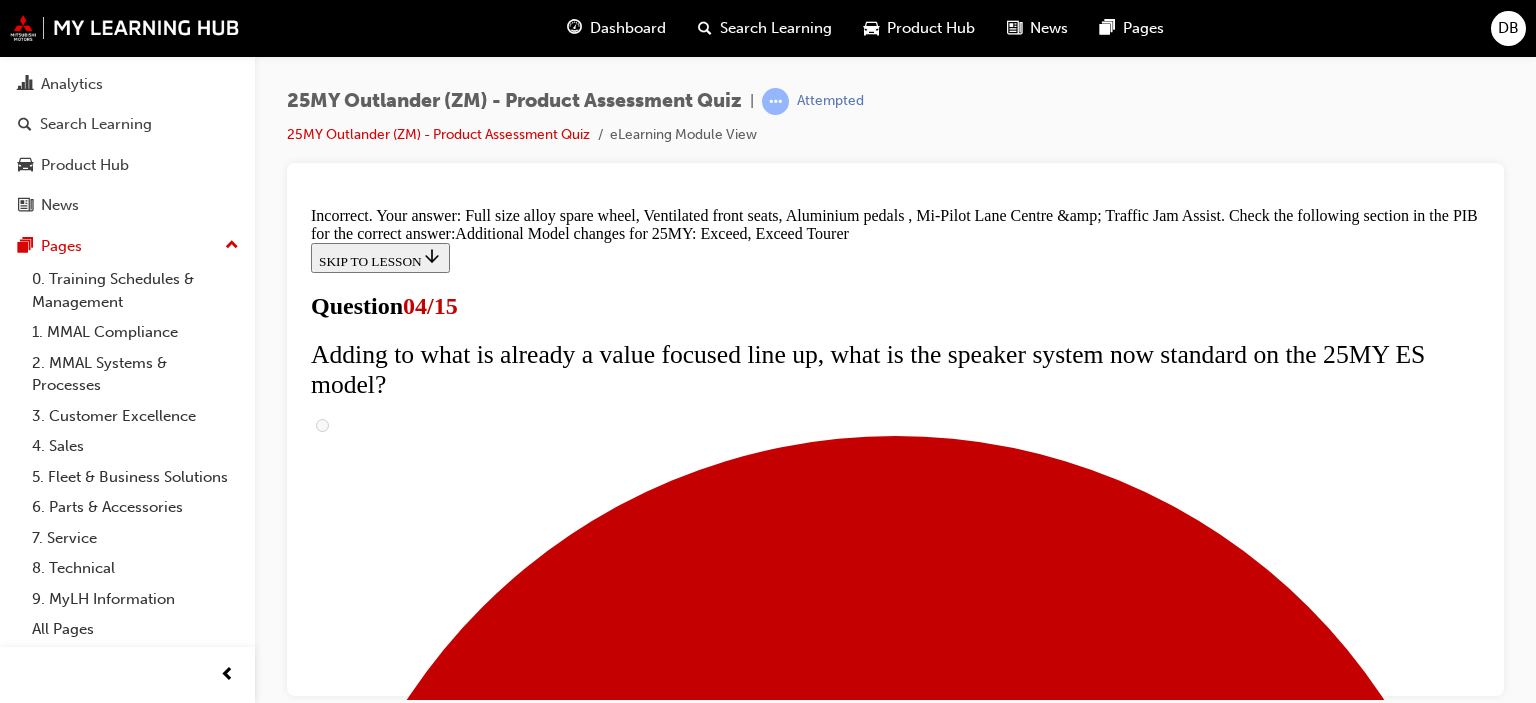 scroll, scrollTop: 972, scrollLeft: 0, axis: vertical 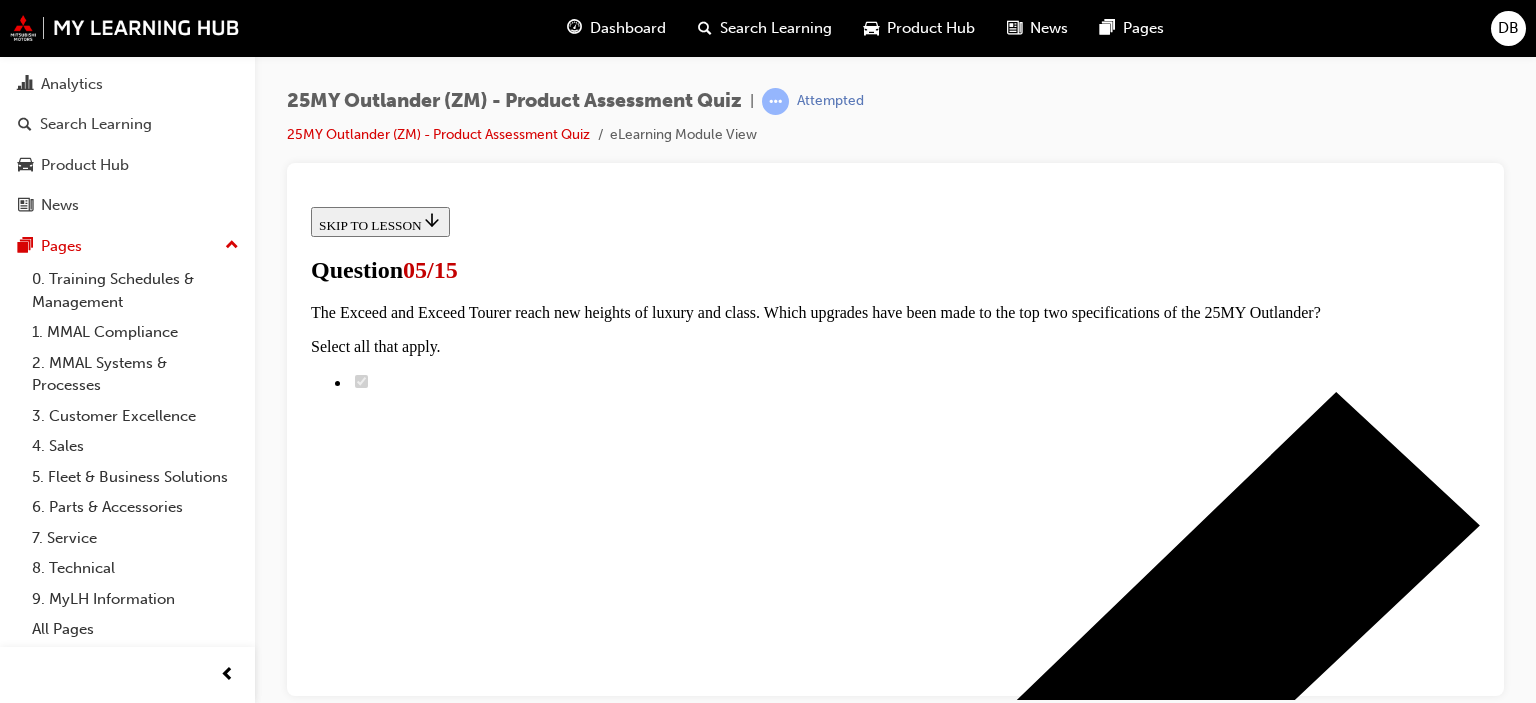 click on "Front vanity lamp" at bounding box center [895, 12308] 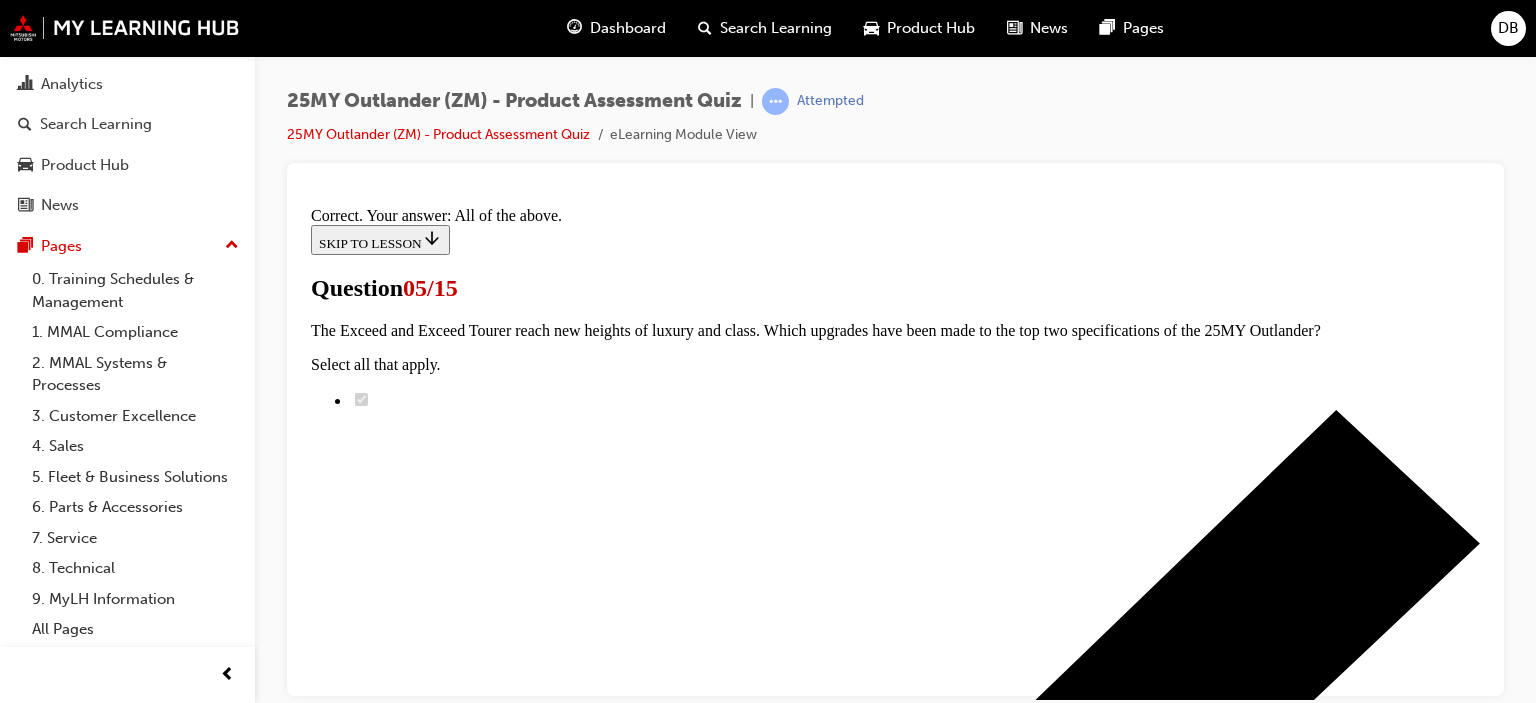 scroll, scrollTop: 701, scrollLeft: 0, axis: vertical 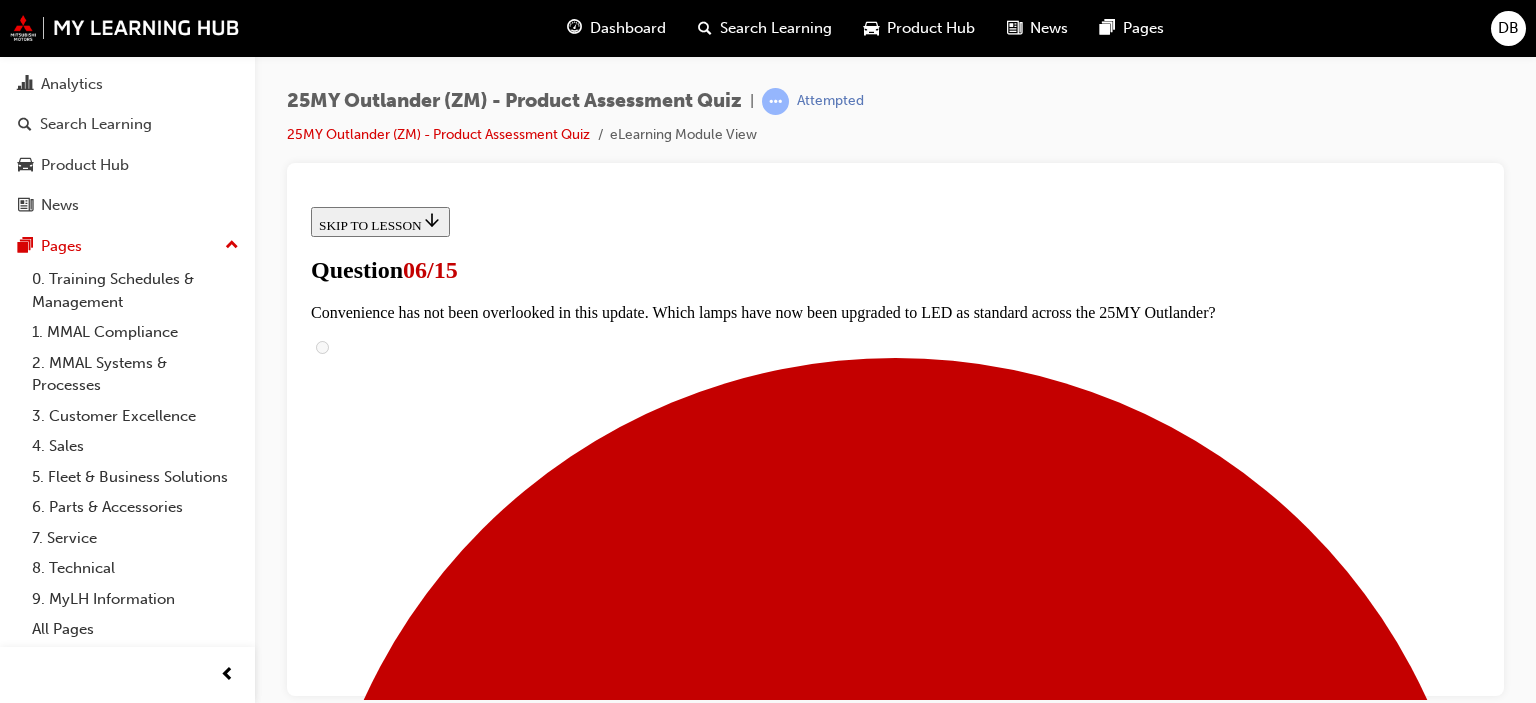 click at bounding box center [592, 13525] 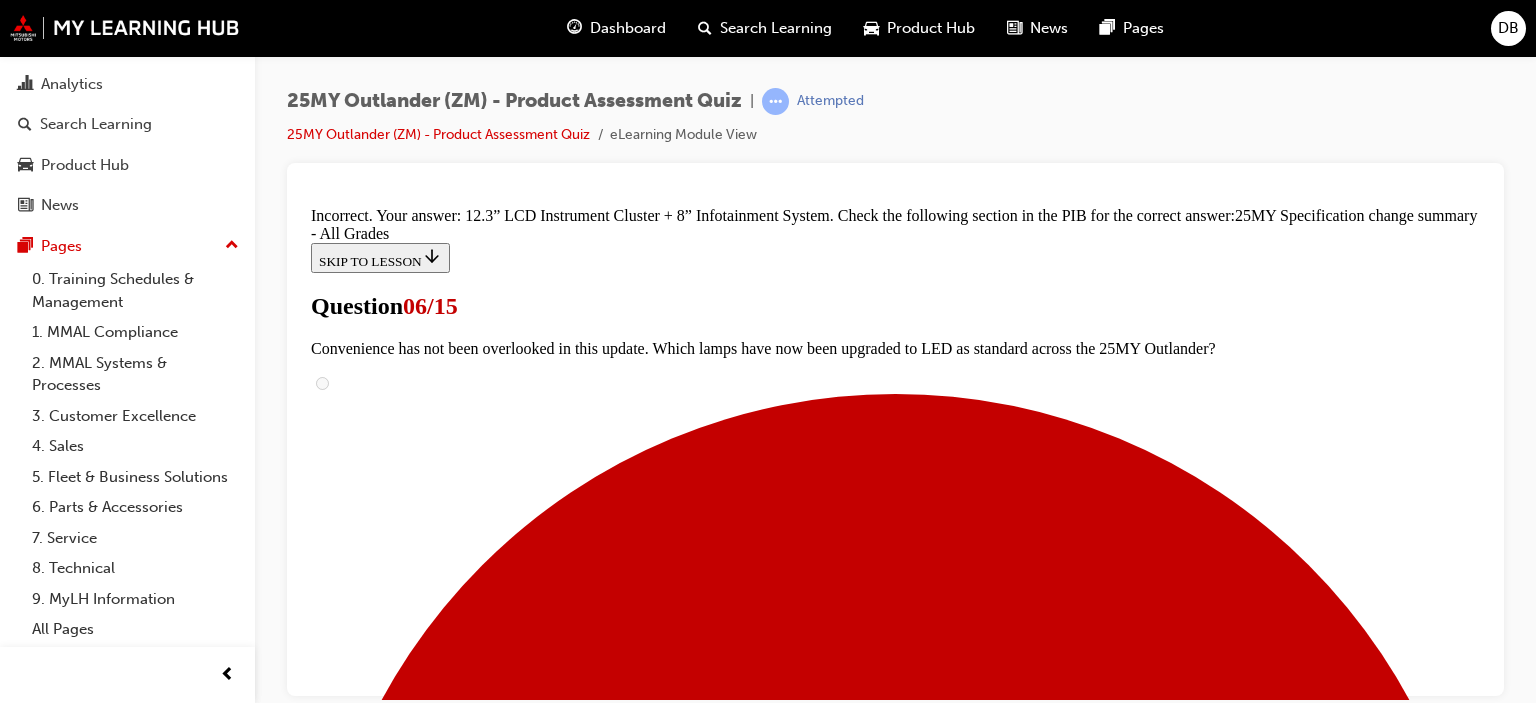 scroll, scrollTop: 1012, scrollLeft: 0, axis: vertical 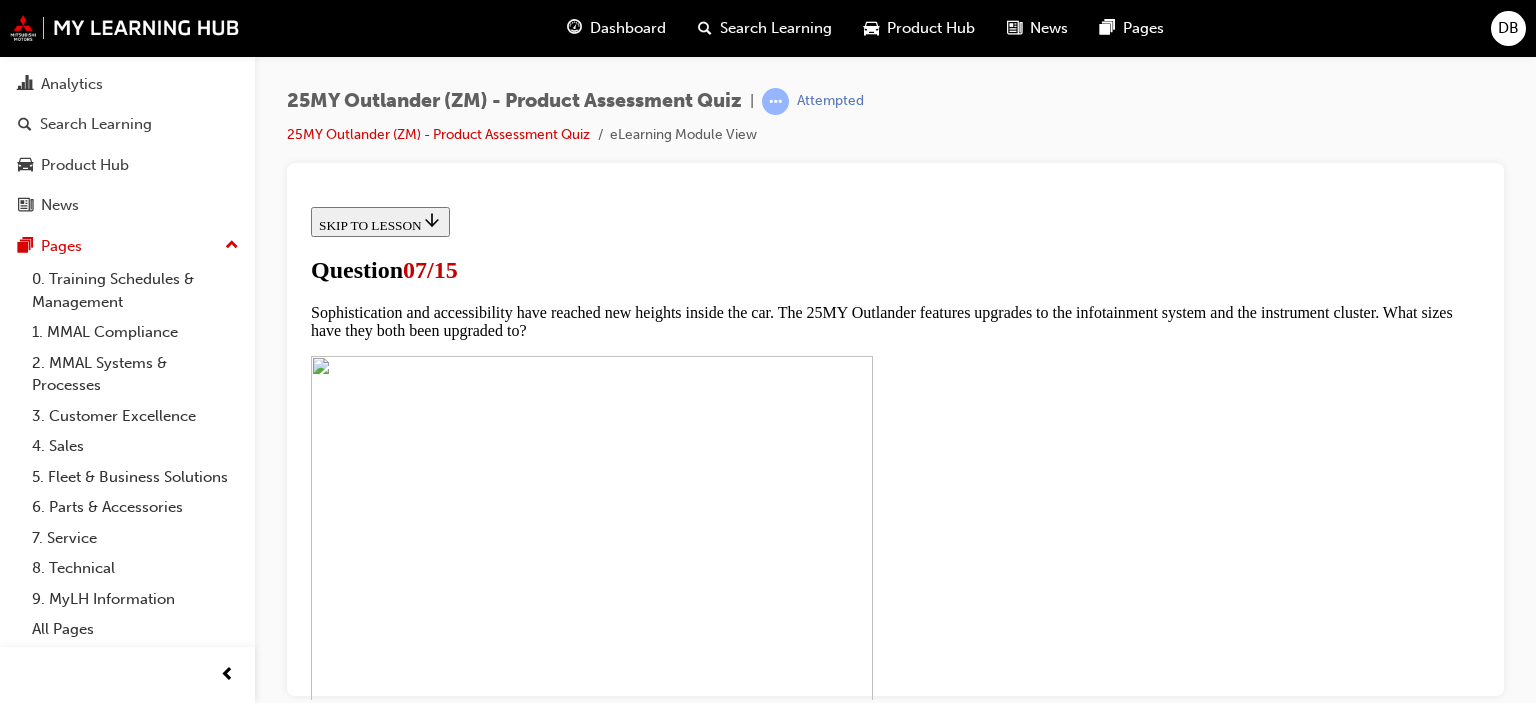 click on "Exceed Tourer" at bounding box center (397, 12739) 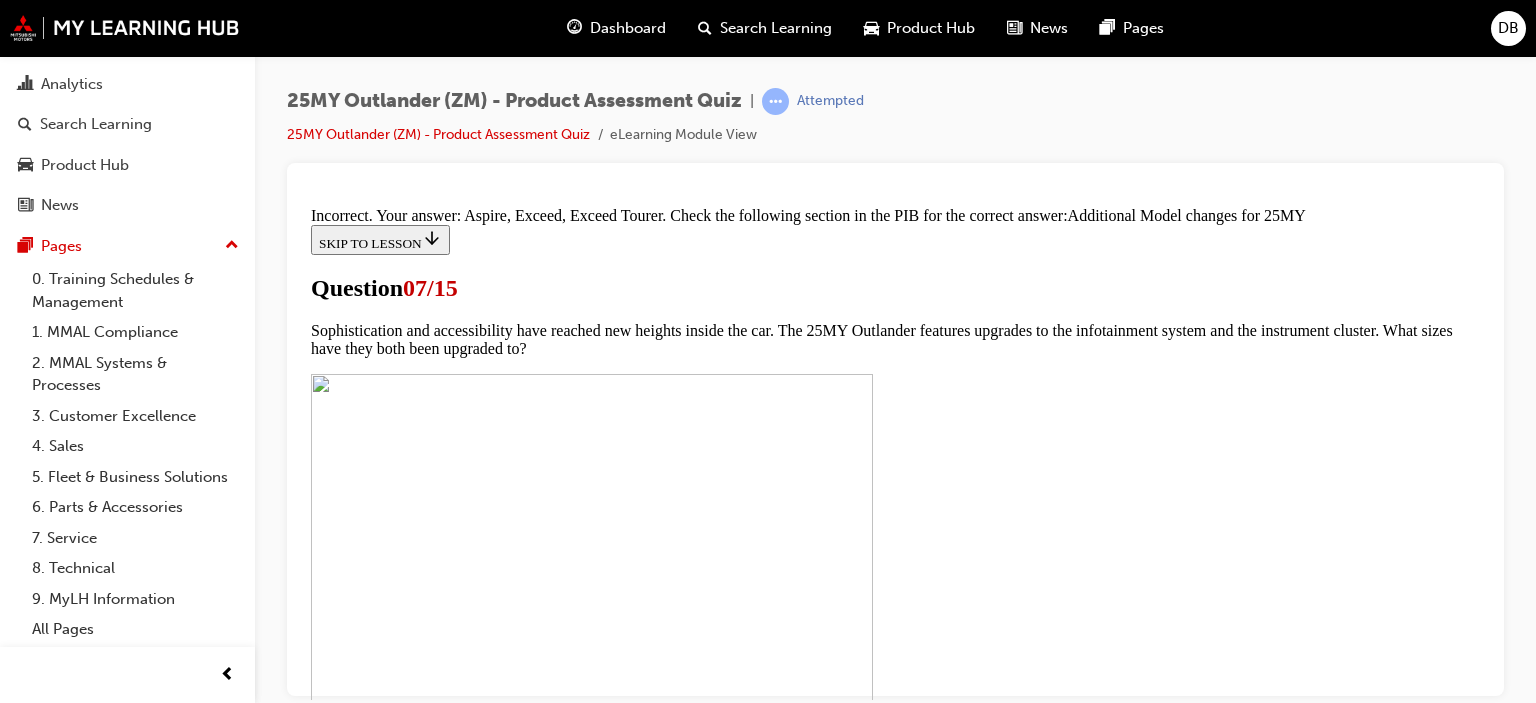 scroll, scrollTop: 1240, scrollLeft: 0, axis: vertical 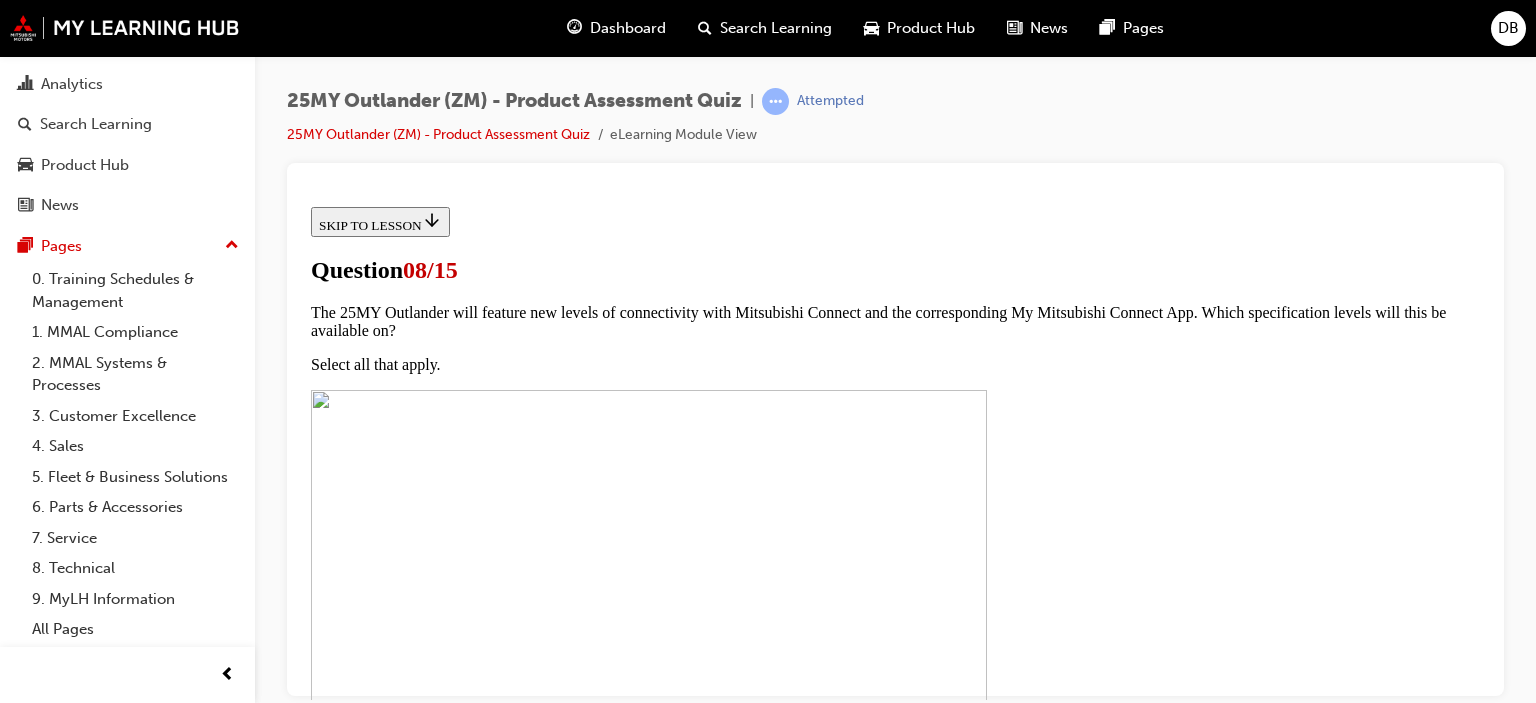 click on "12" at bounding box center [895, 14097] 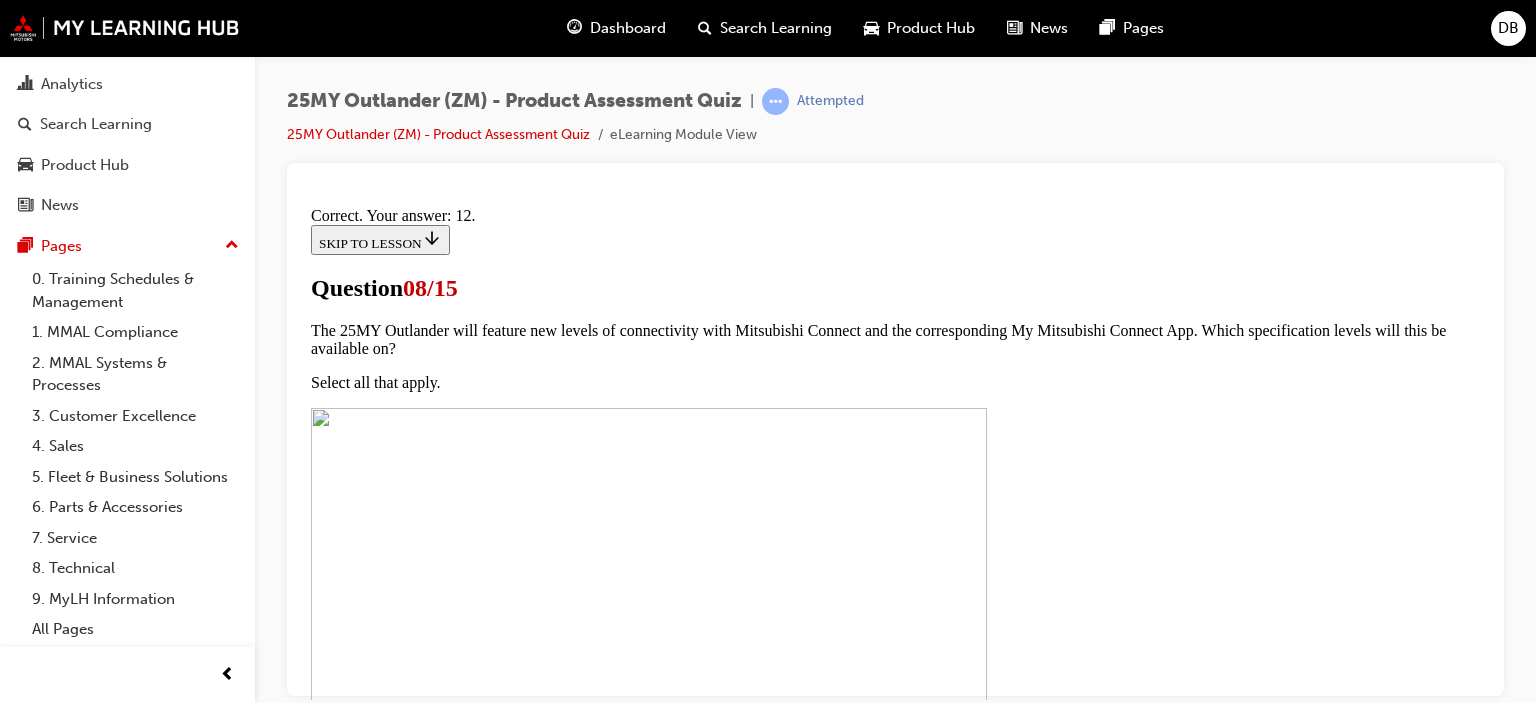 scroll, scrollTop: 541, scrollLeft: 0, axis: vertical 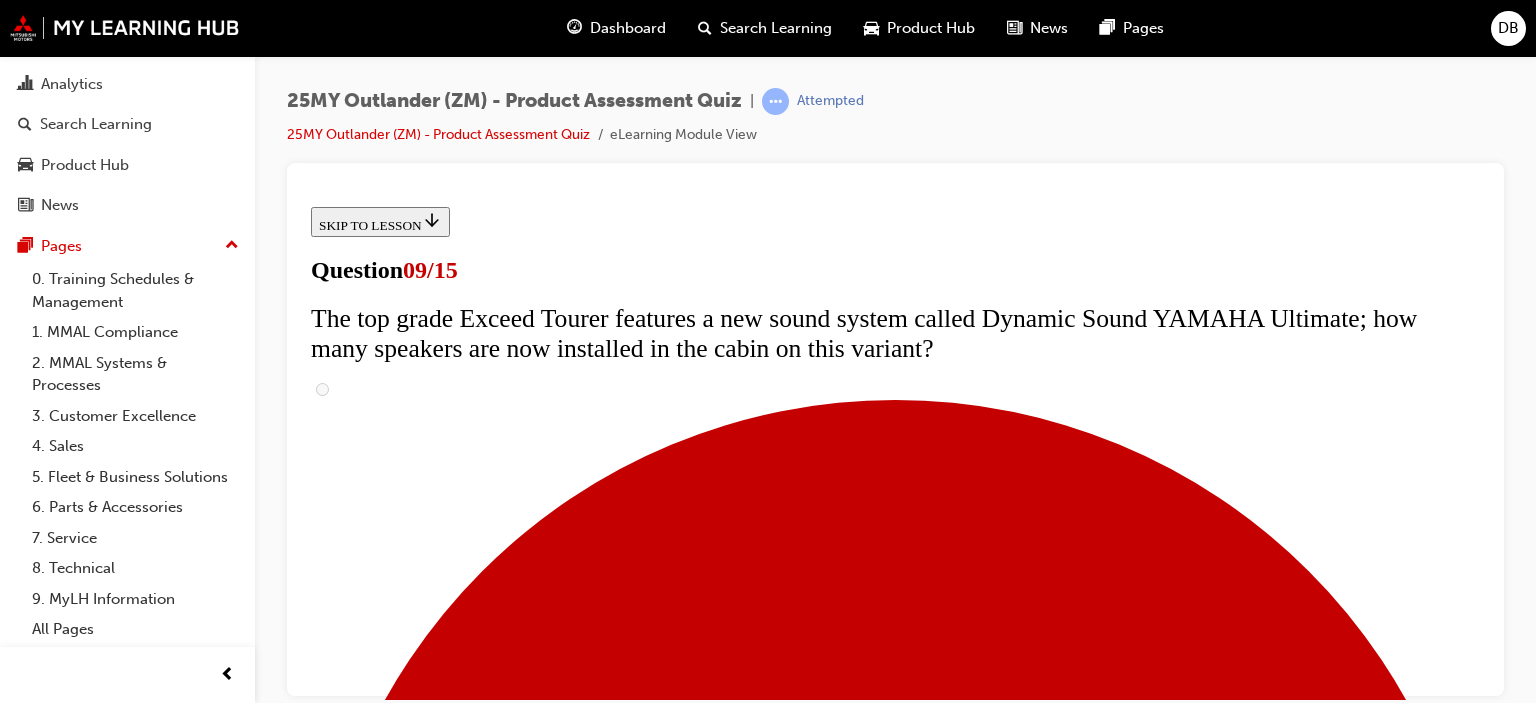 click on "All of the above" at bounding box center [895, 25713] 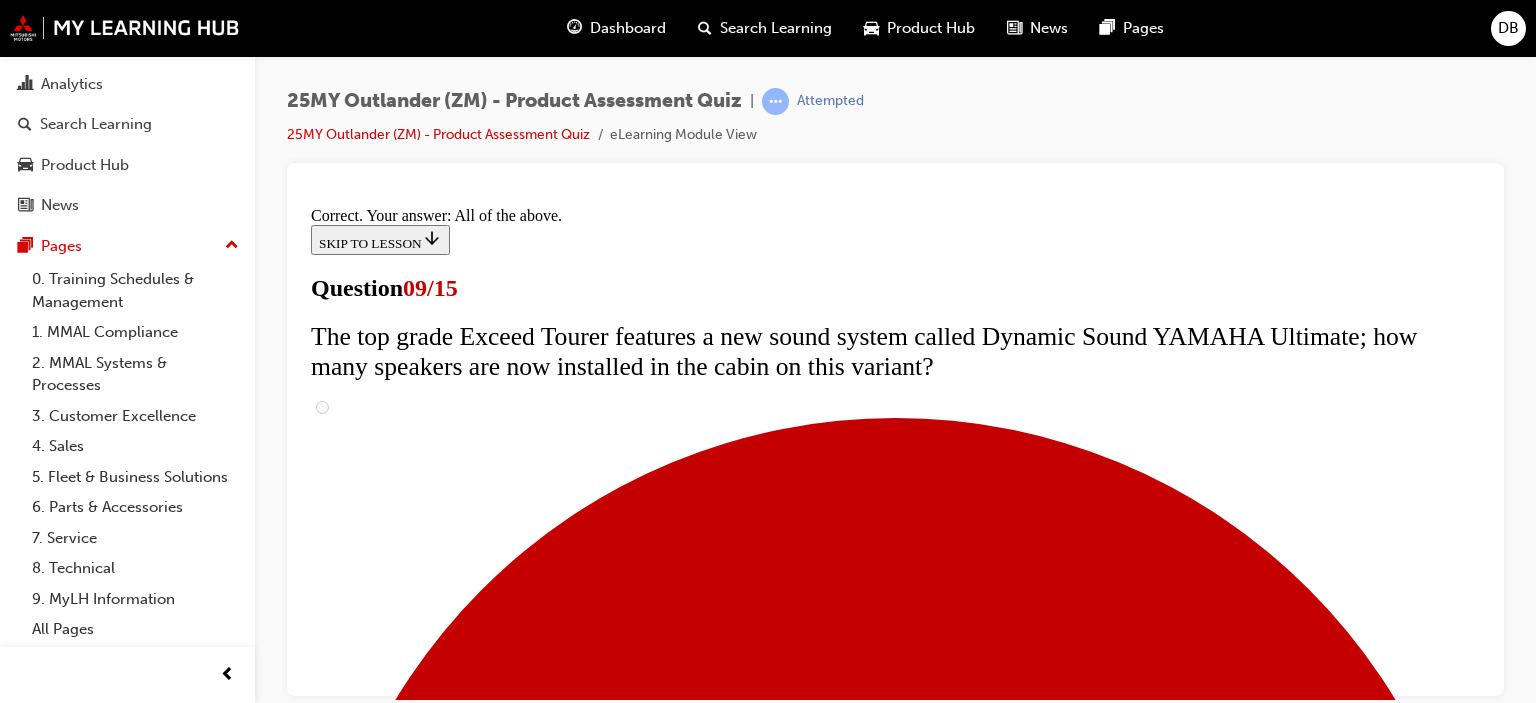 scroll, scrollTop: 1256, scrollLeft: 0, axis: vertical 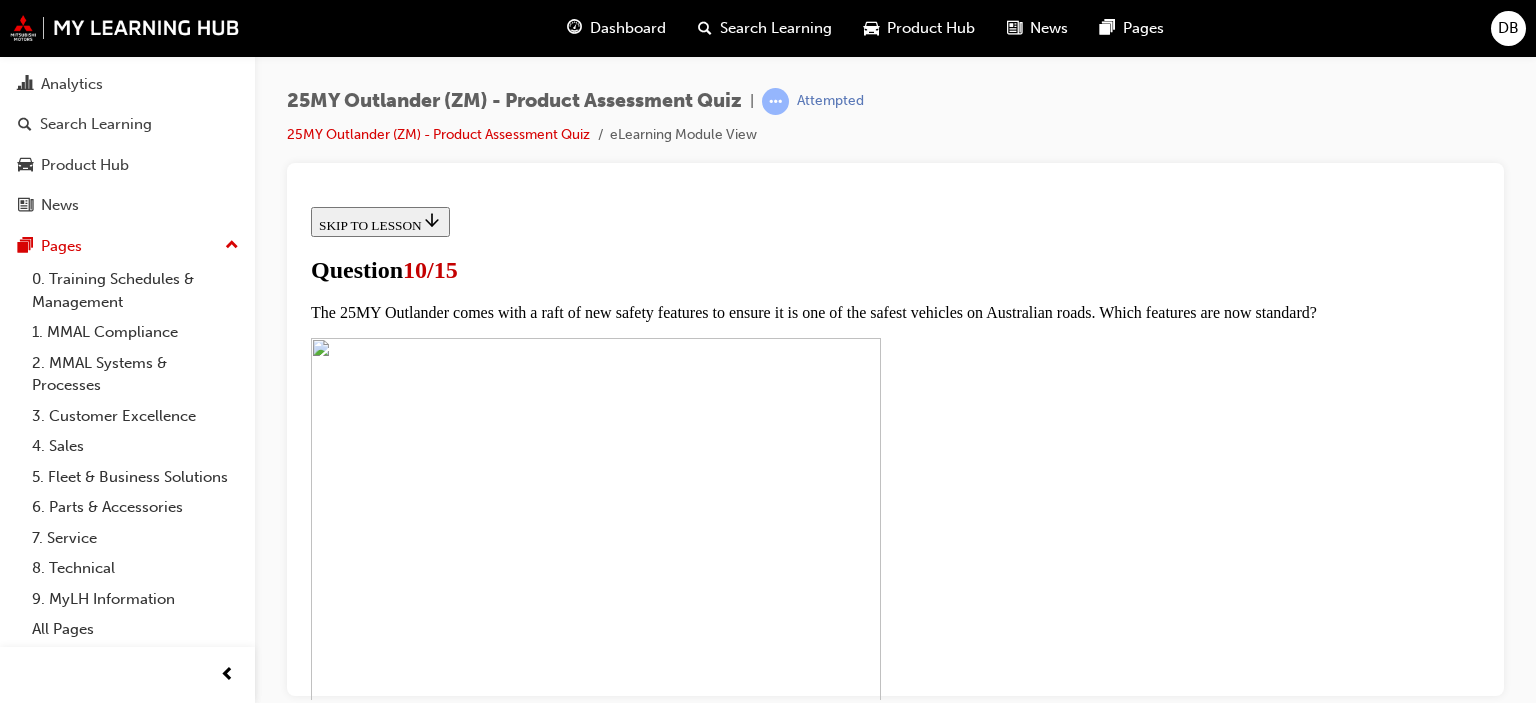 click on "Cup holders repositioned to side of gear shifter" at bounding box center [915, 19536] 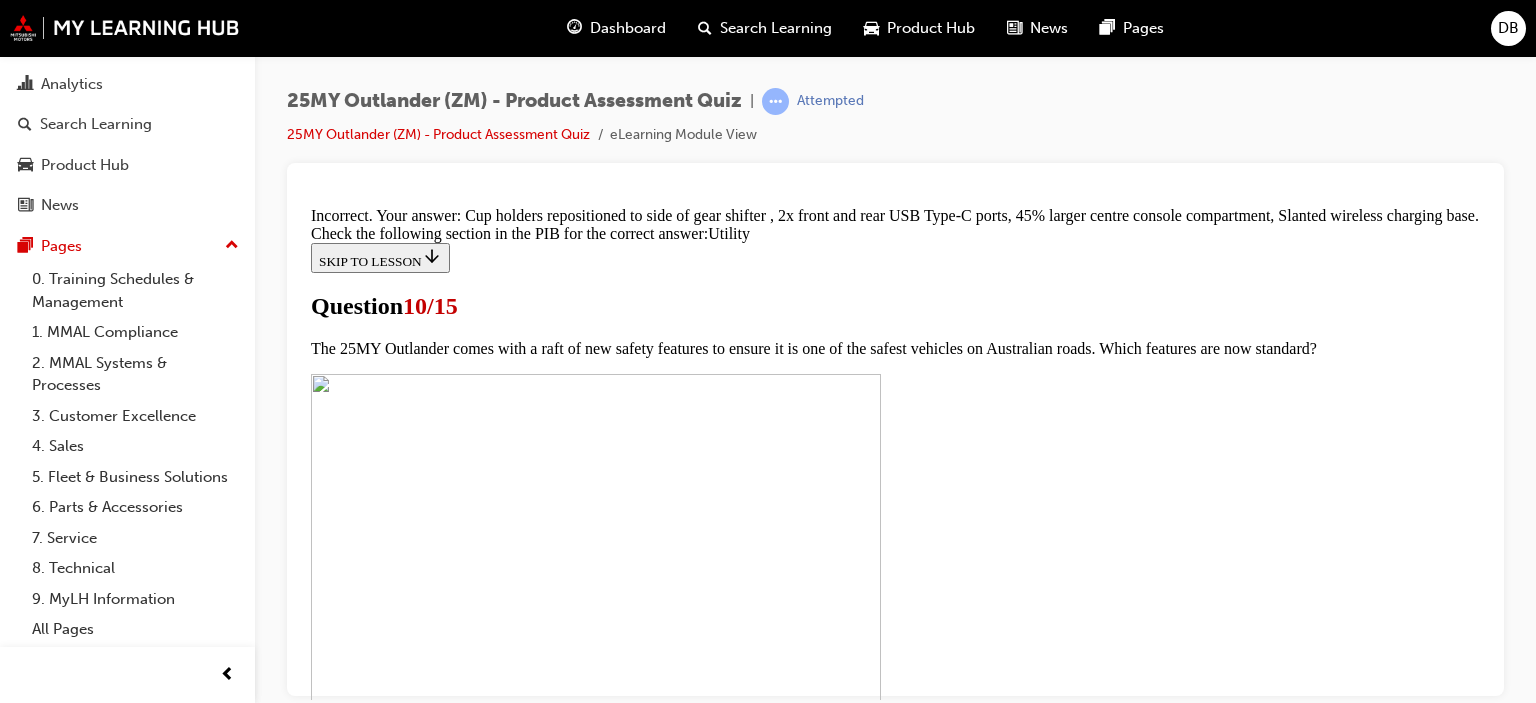 scroll, scrollTop: 1192, scrollLeft: 0, axis: vertical 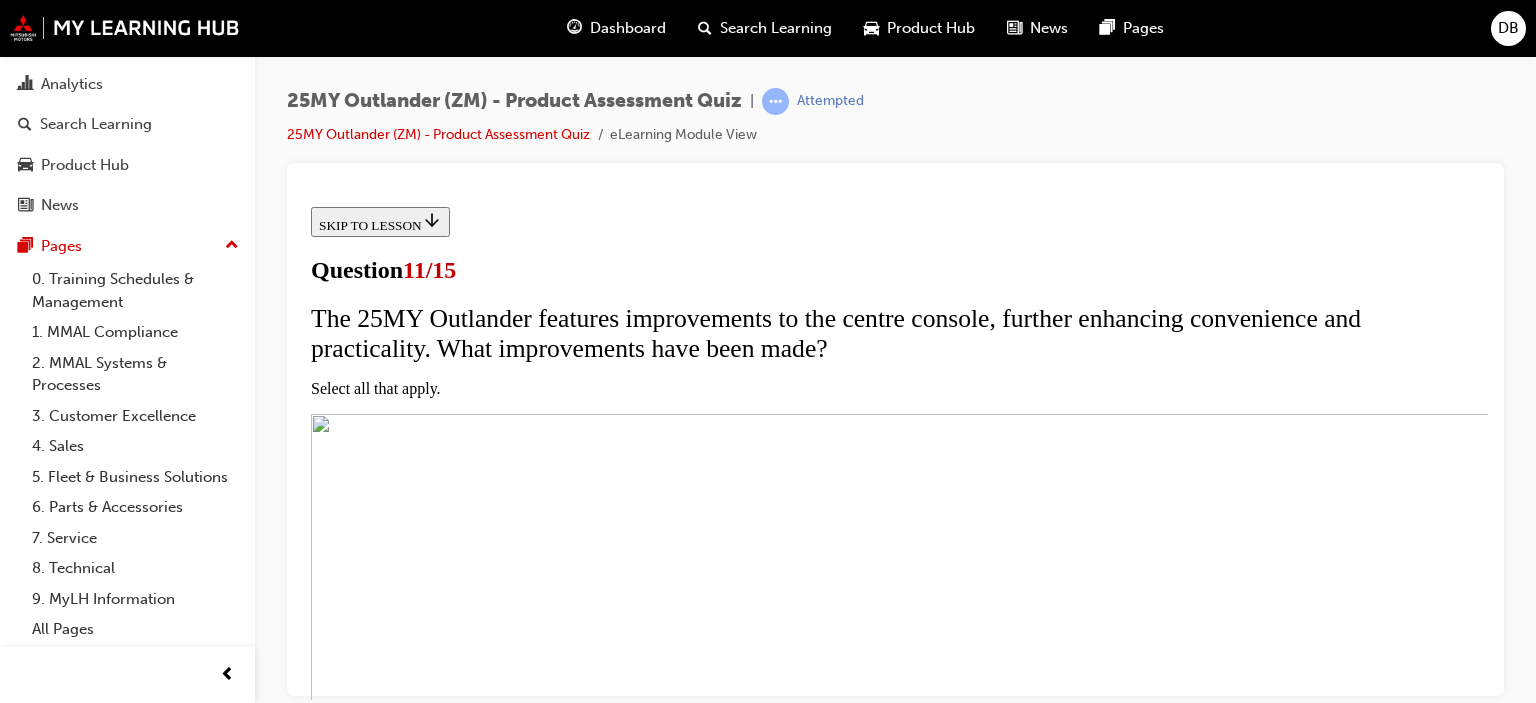 drag, startPoint x: 743, startPoint y: 447, endPoint x: 713, endPoint y: 383, distance: 70.68239 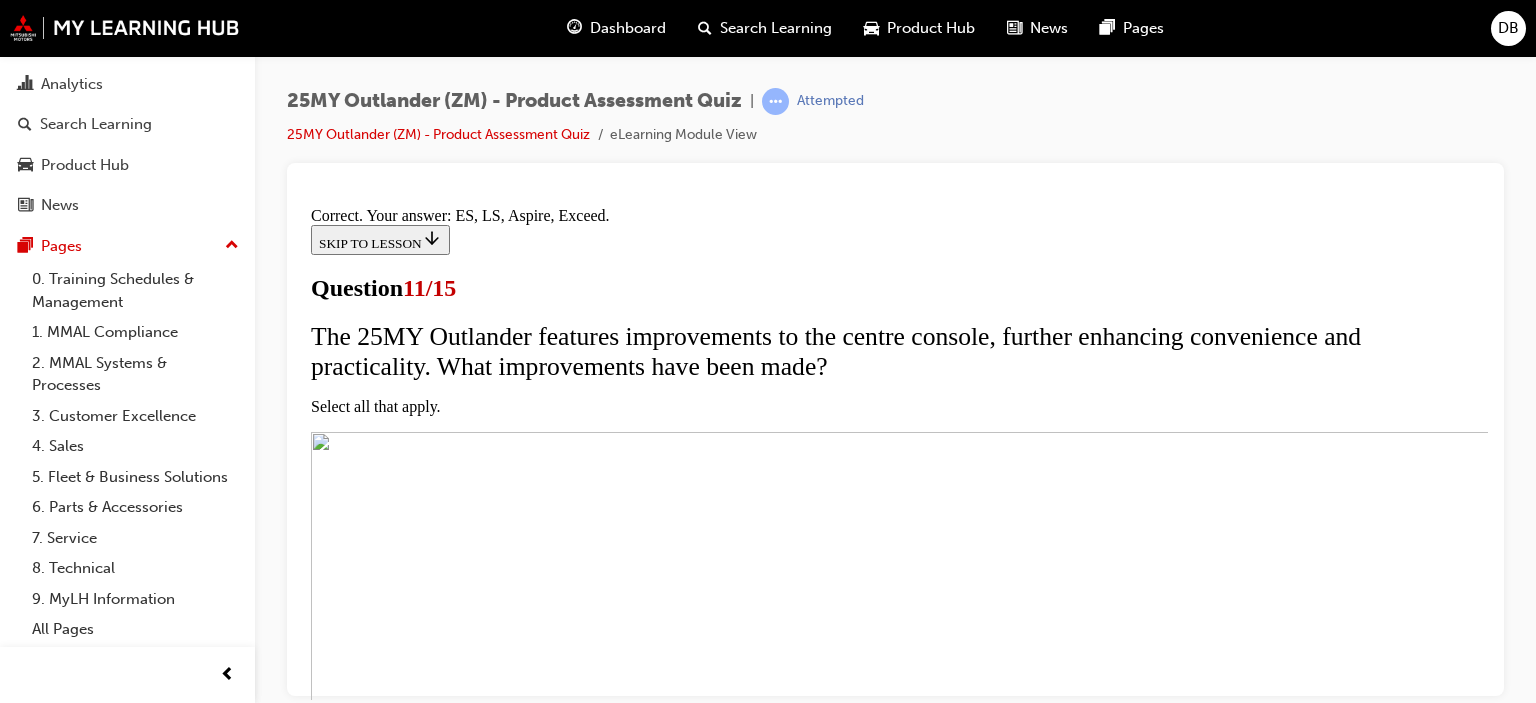 scroll, scrollTop: 689, scrollLeft: 0, axis: vertical 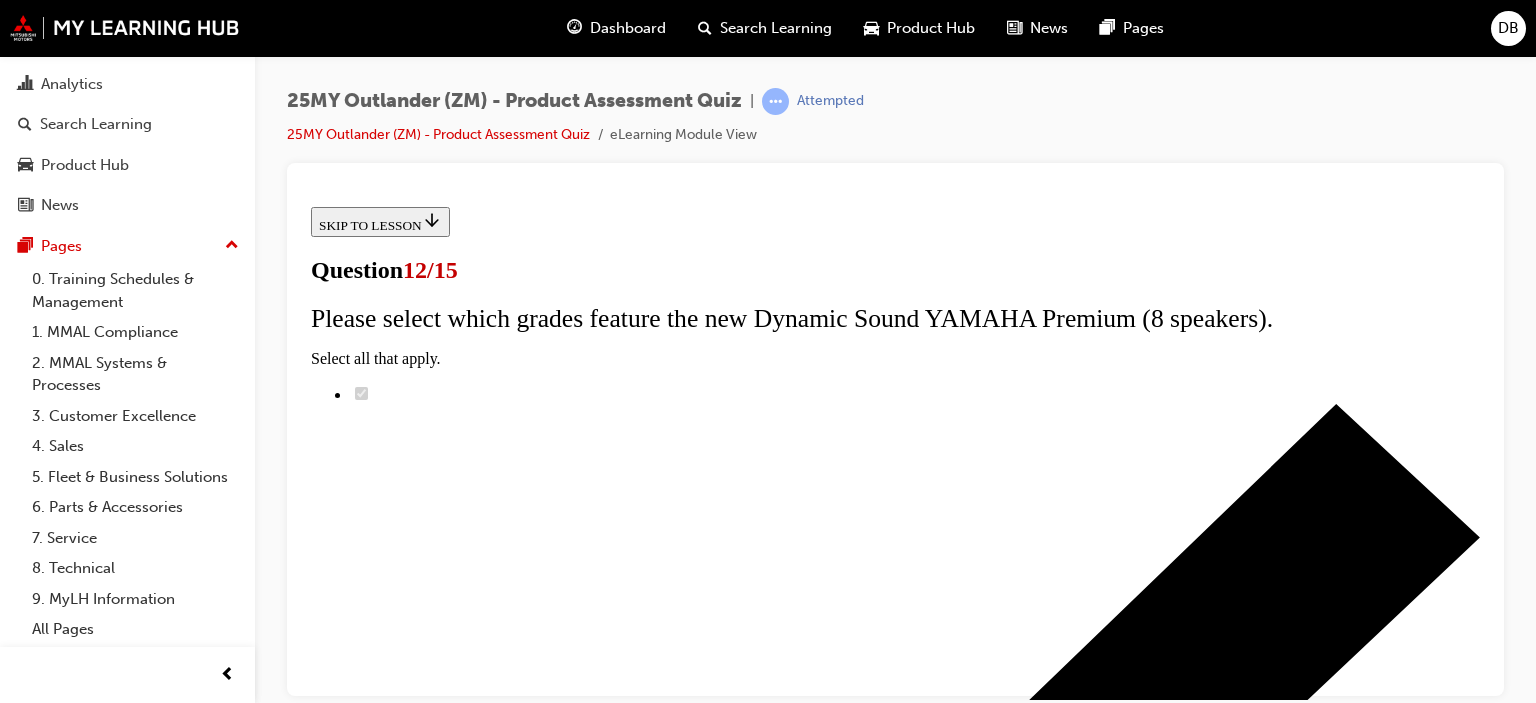click on "True" at bounding box center (895, 7307) 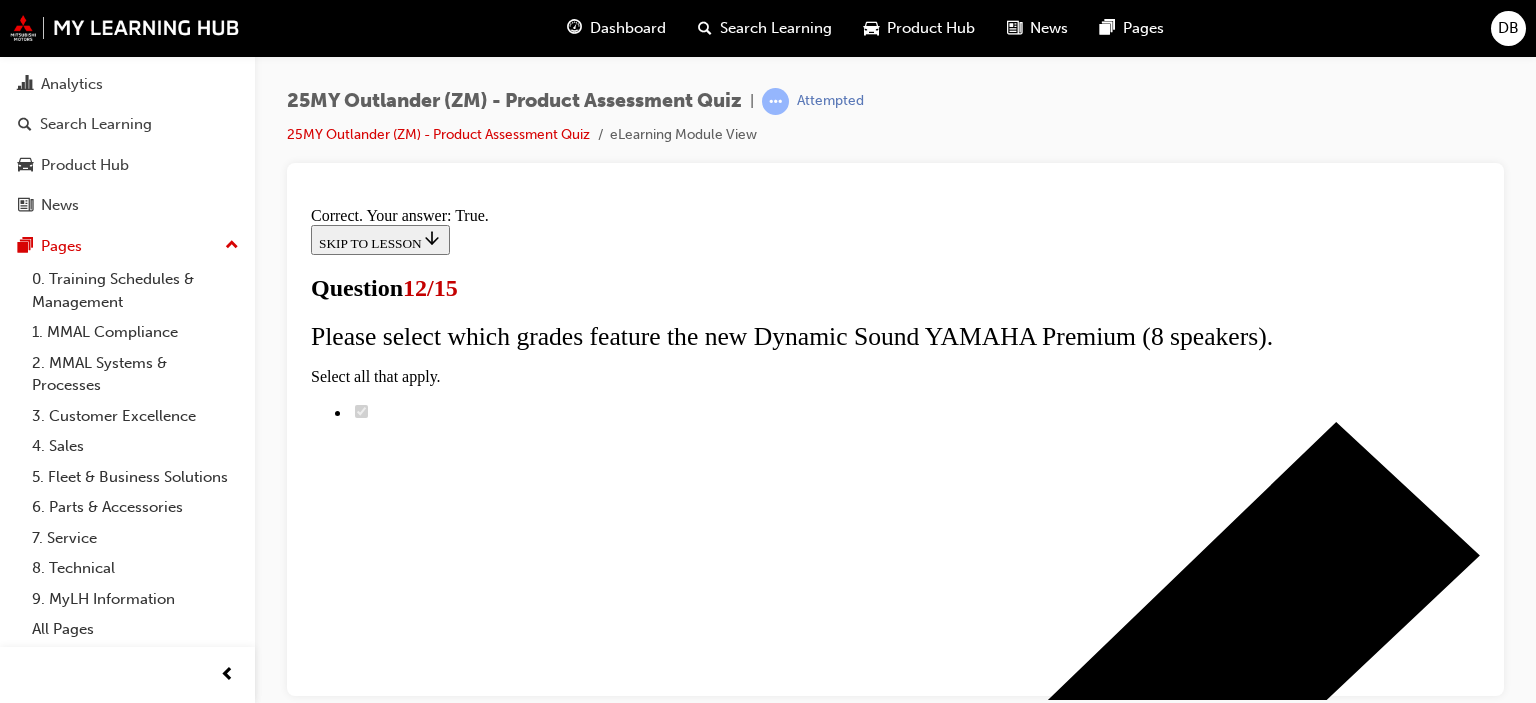 scroll, scrollTop: 449, scrollLeft: 0, axis: vertical 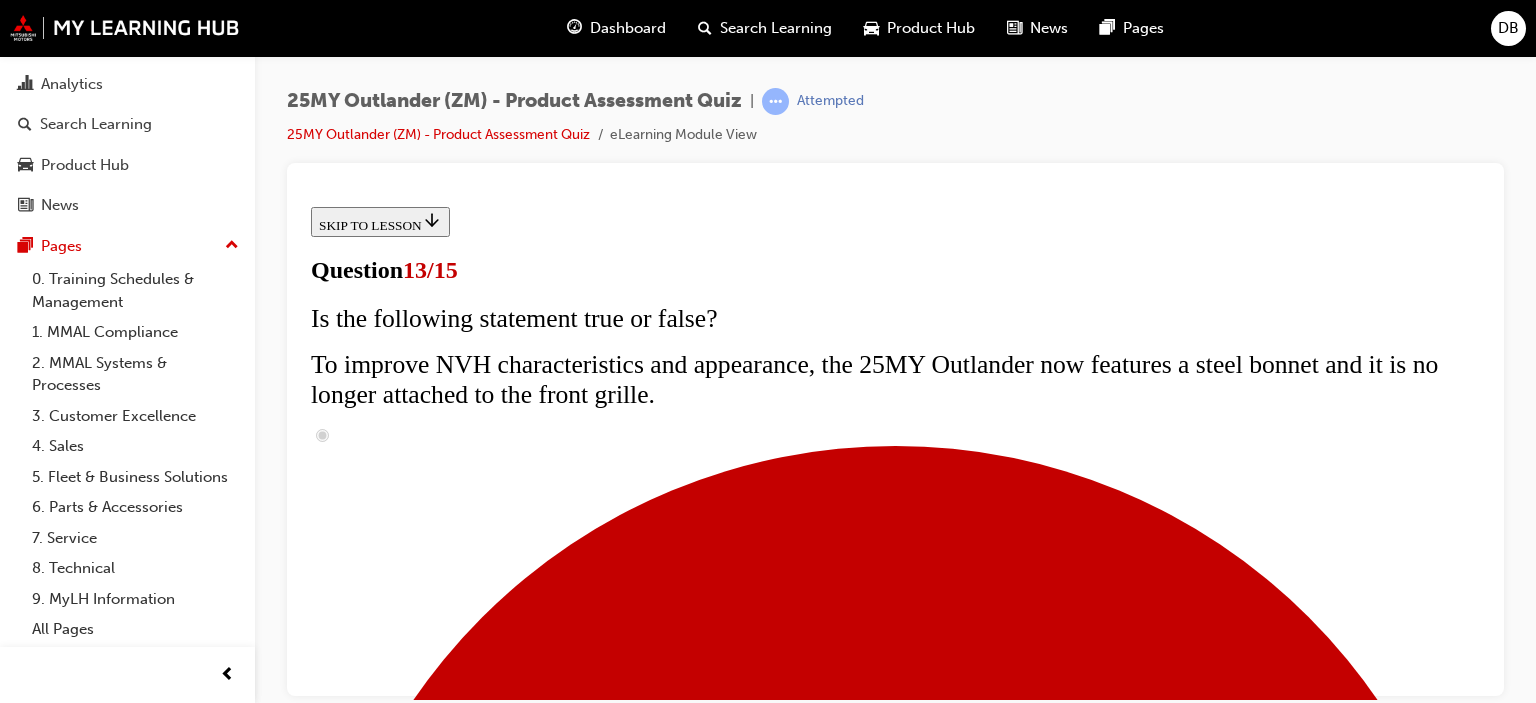 click on "Breakdown assistance" at bounding box center [895, 5964] 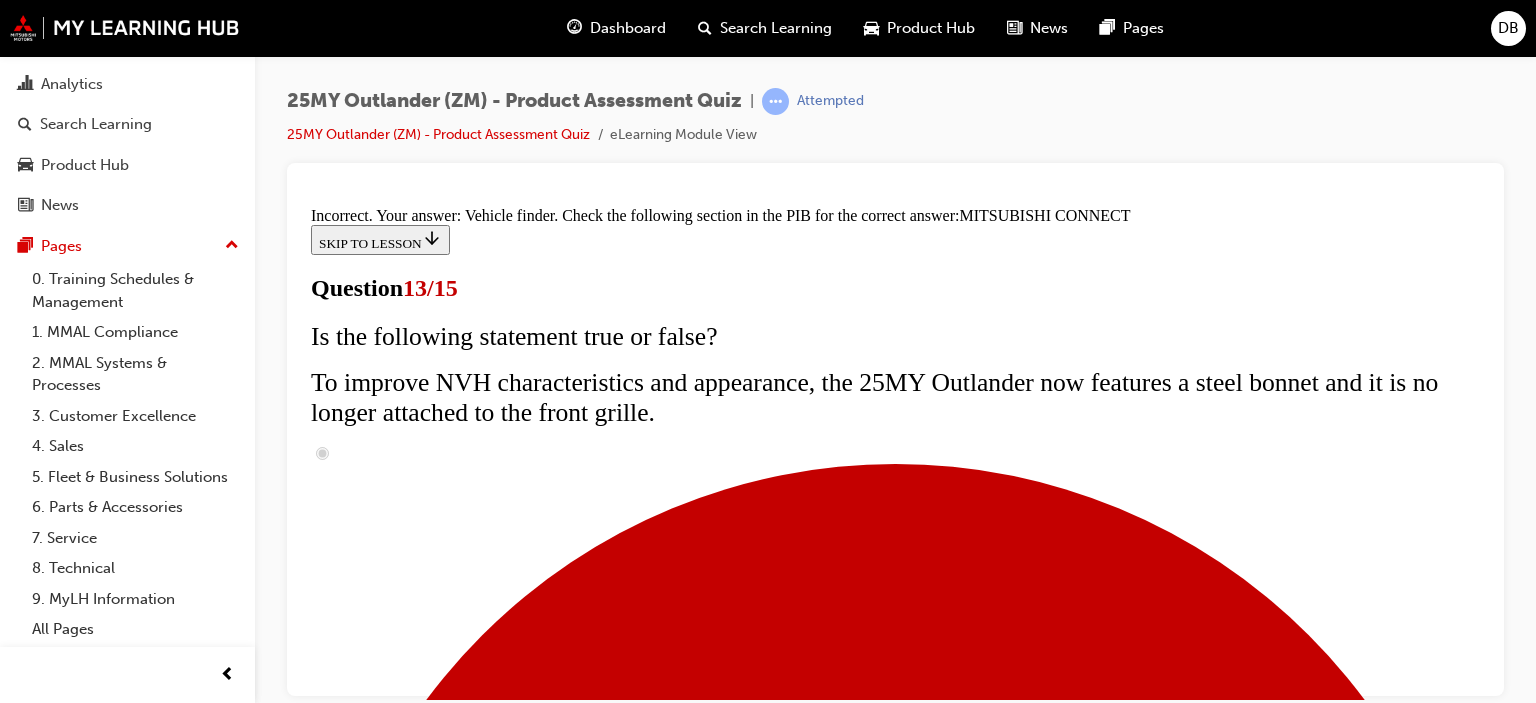 scroll, scrollTop: 857, scrollLeft: 0, axis: vertical 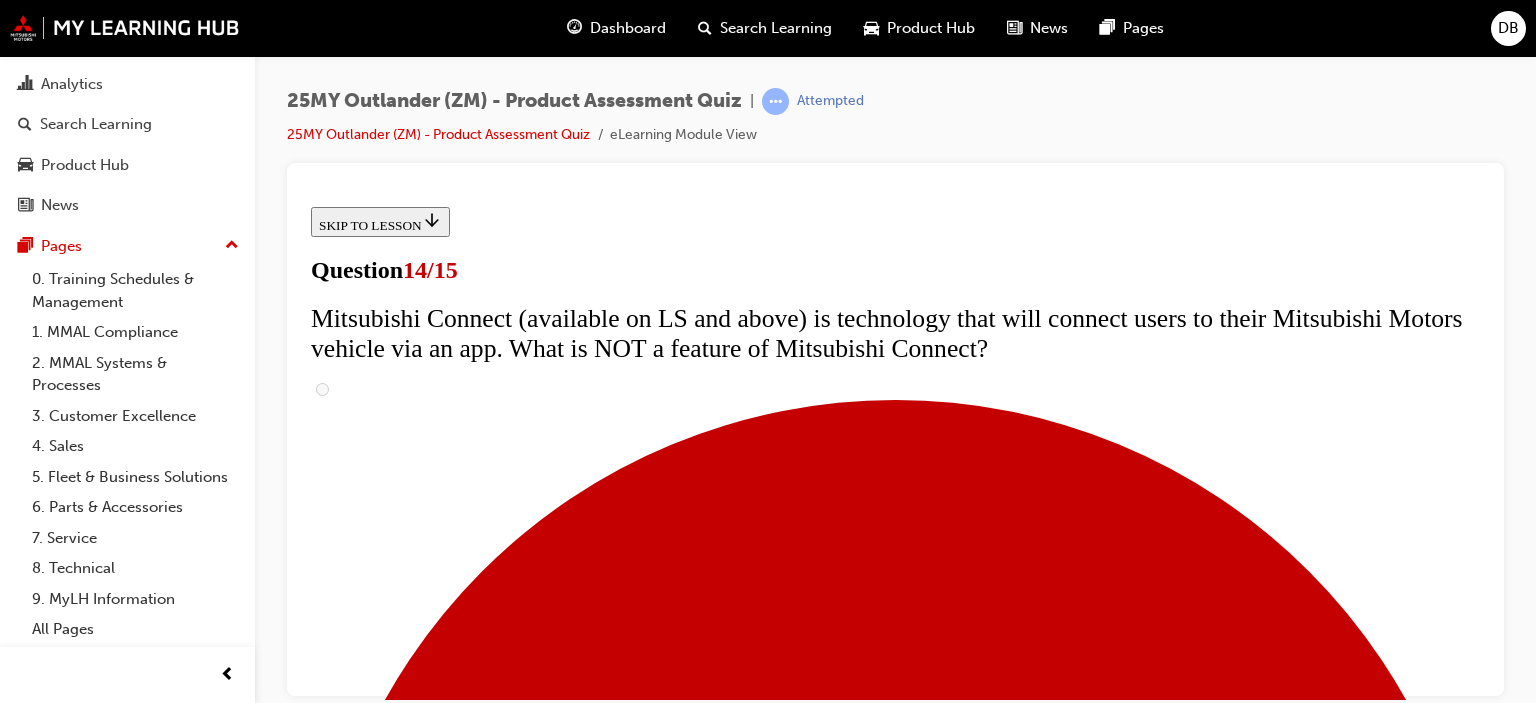 click on "Exceed Tourer" at bounding box center [895, 24710] 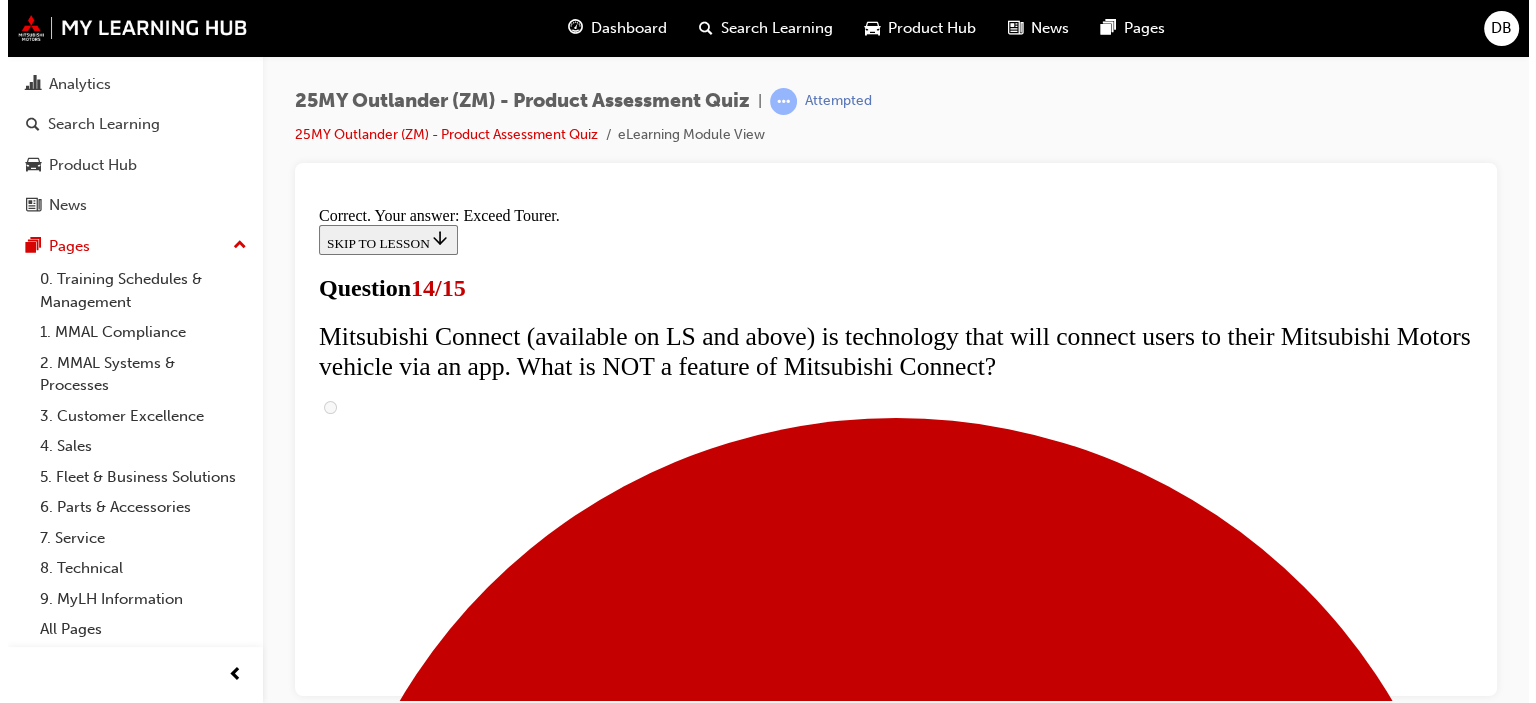 scroll, scrollTop: 1050, scrollLeft: 0, axis: vertical 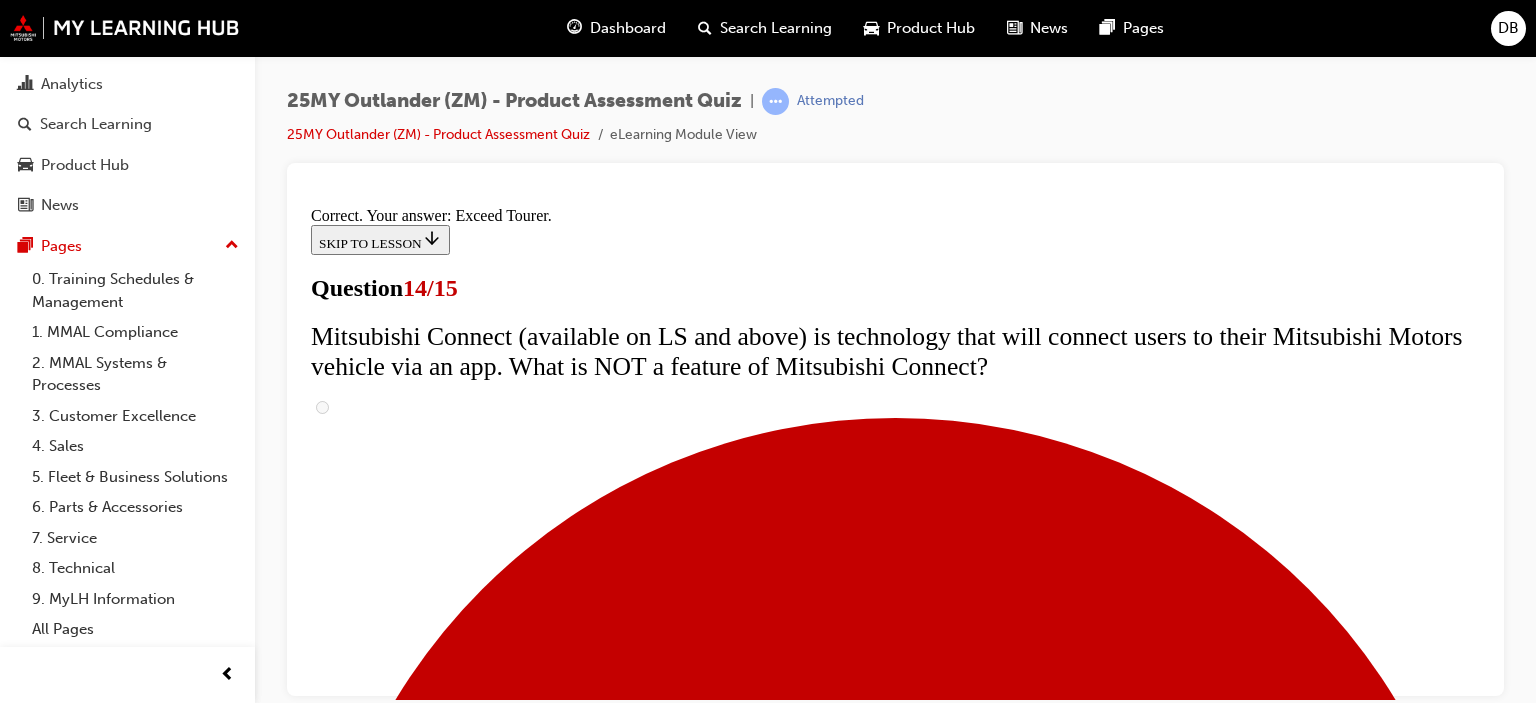 click on "NEXT" at bounding box center [337, 24912] 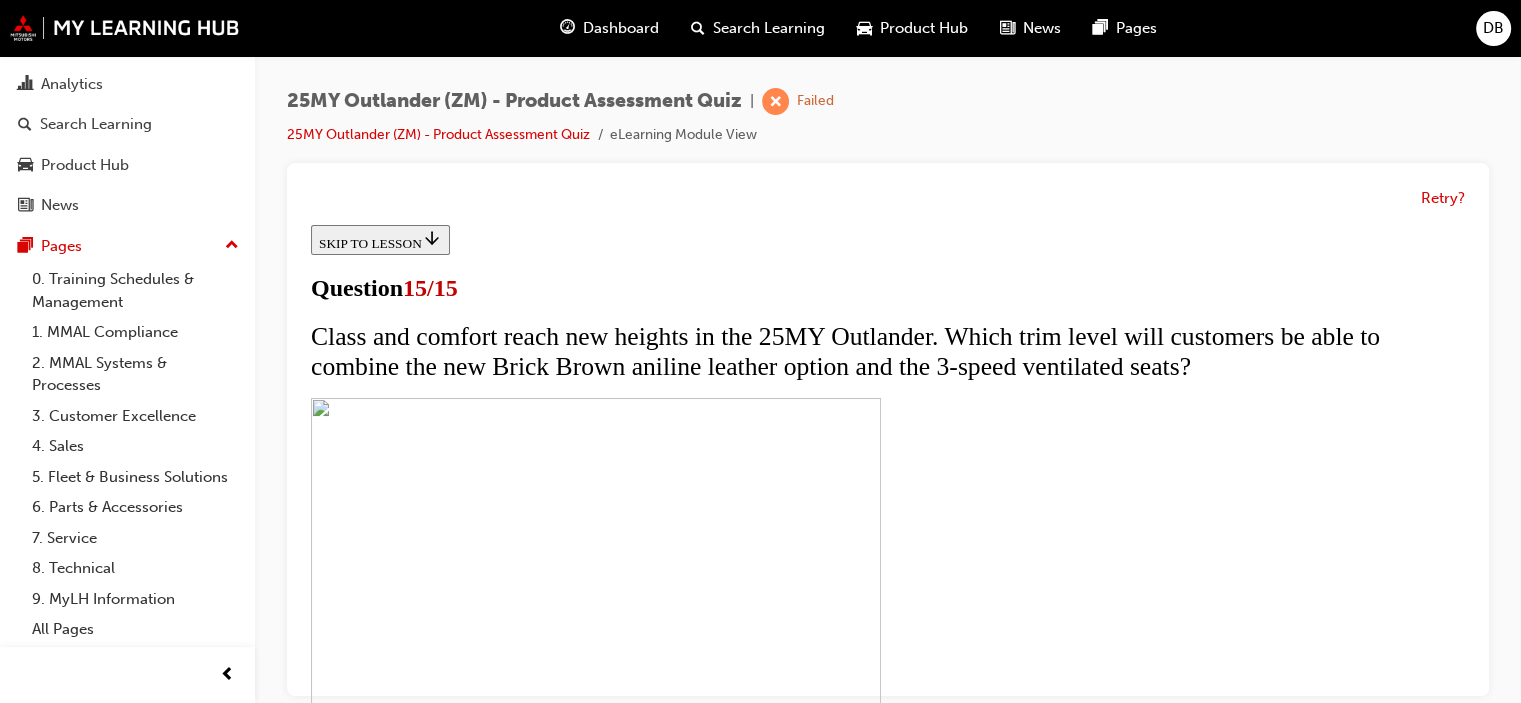 scroll, scrollTop: 543, scrollLeft: 0, axis: vertical 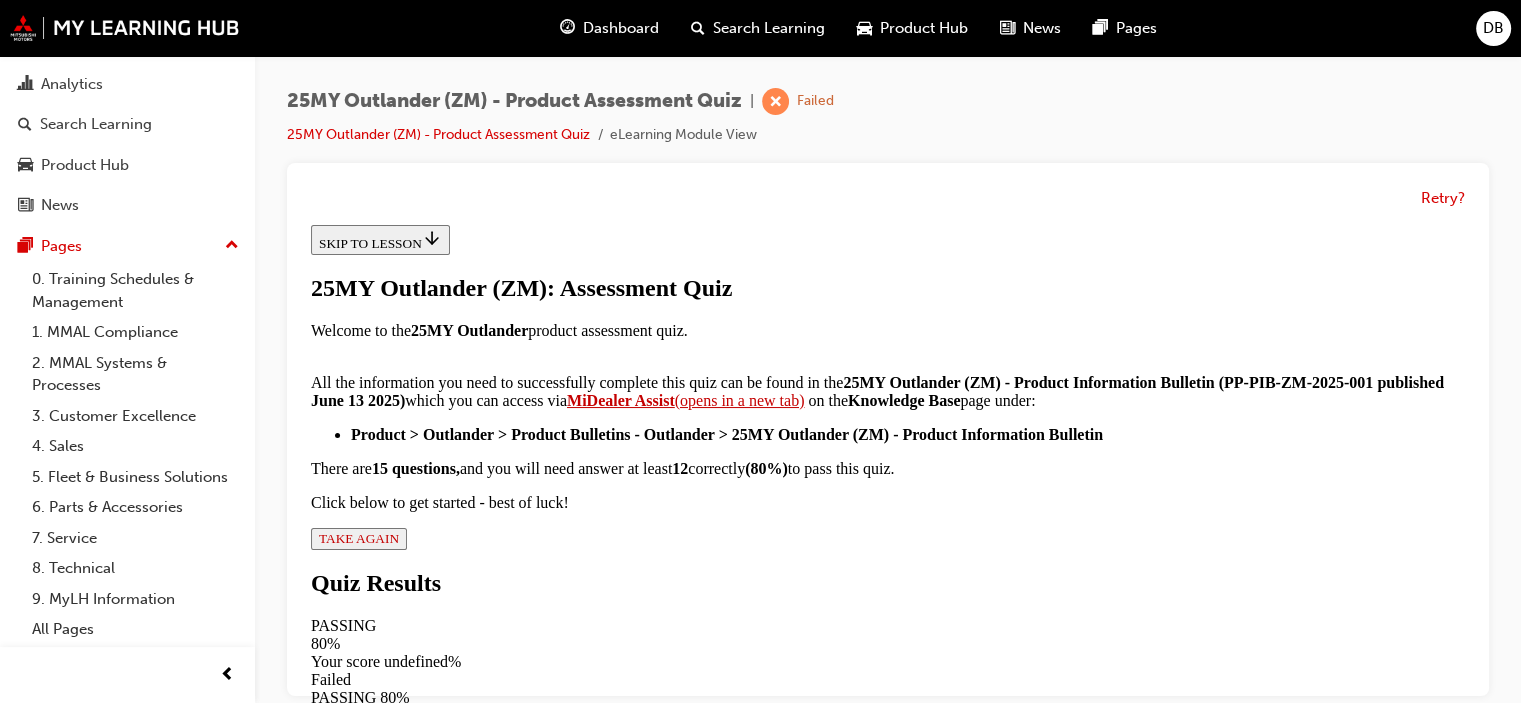 click on "TAKE AGAIN" at bounding box center (359, 538) 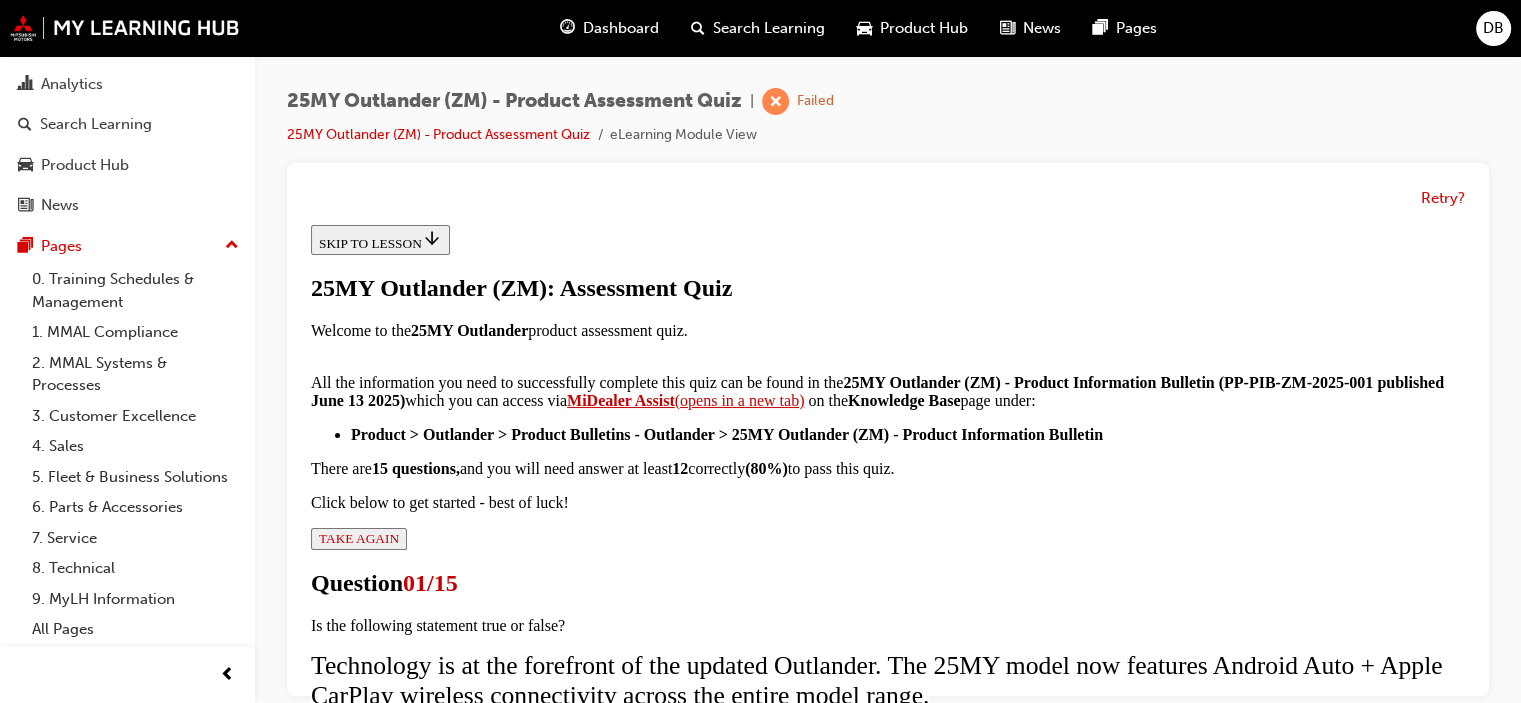 scroll, scrollTop: 200, scrollLeft: 0, axis: vertical 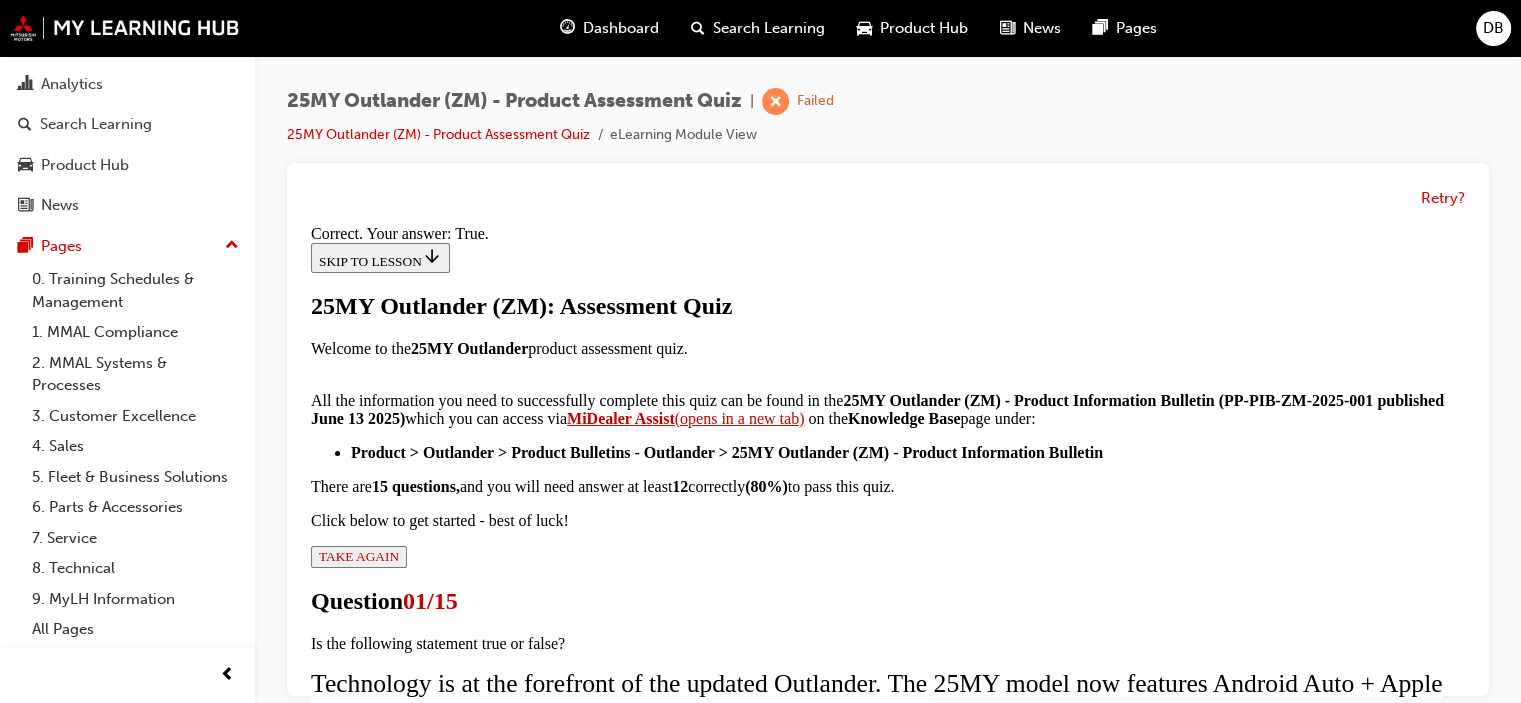 click on "NEXT" at bounding box center [337, 5028] 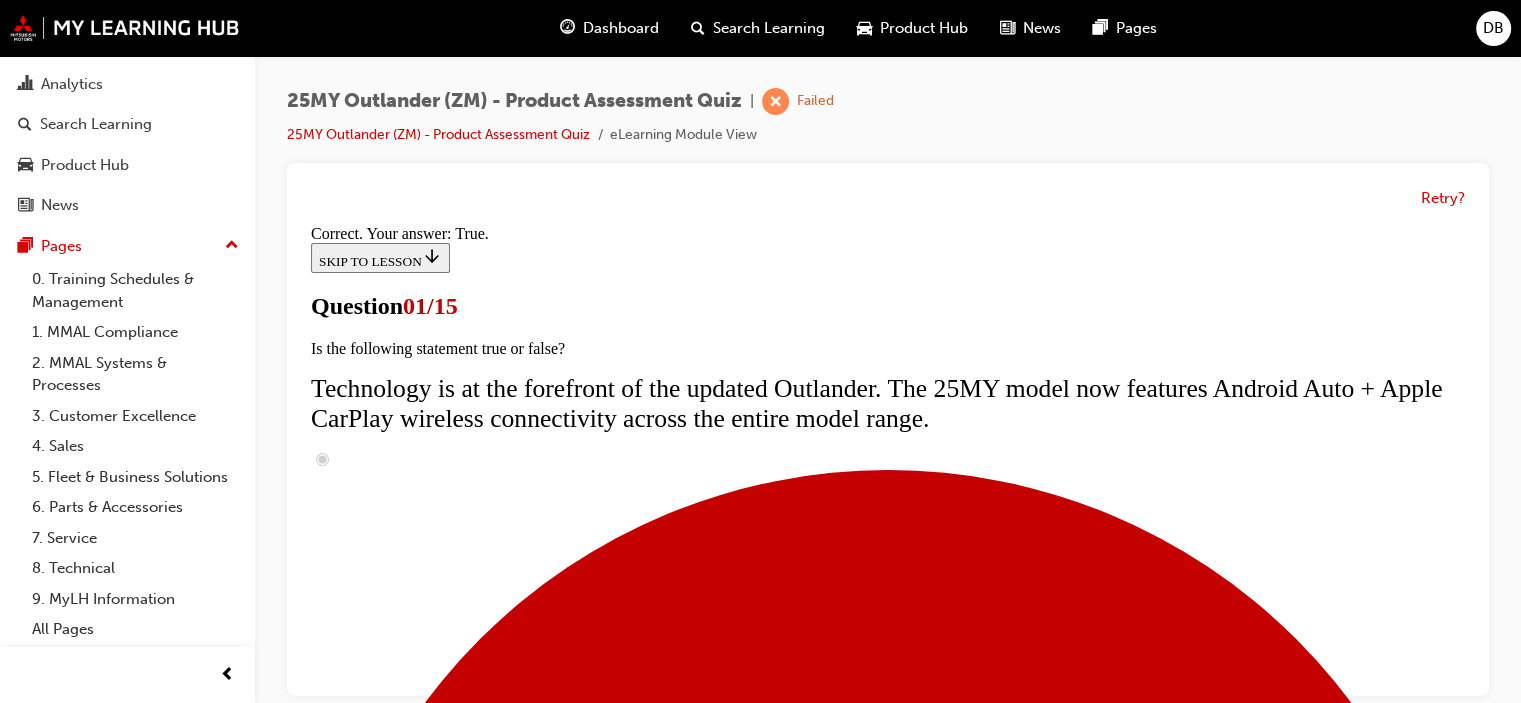 scroll, scrollTop: 100, scrollLeft: 0, axis: vertical 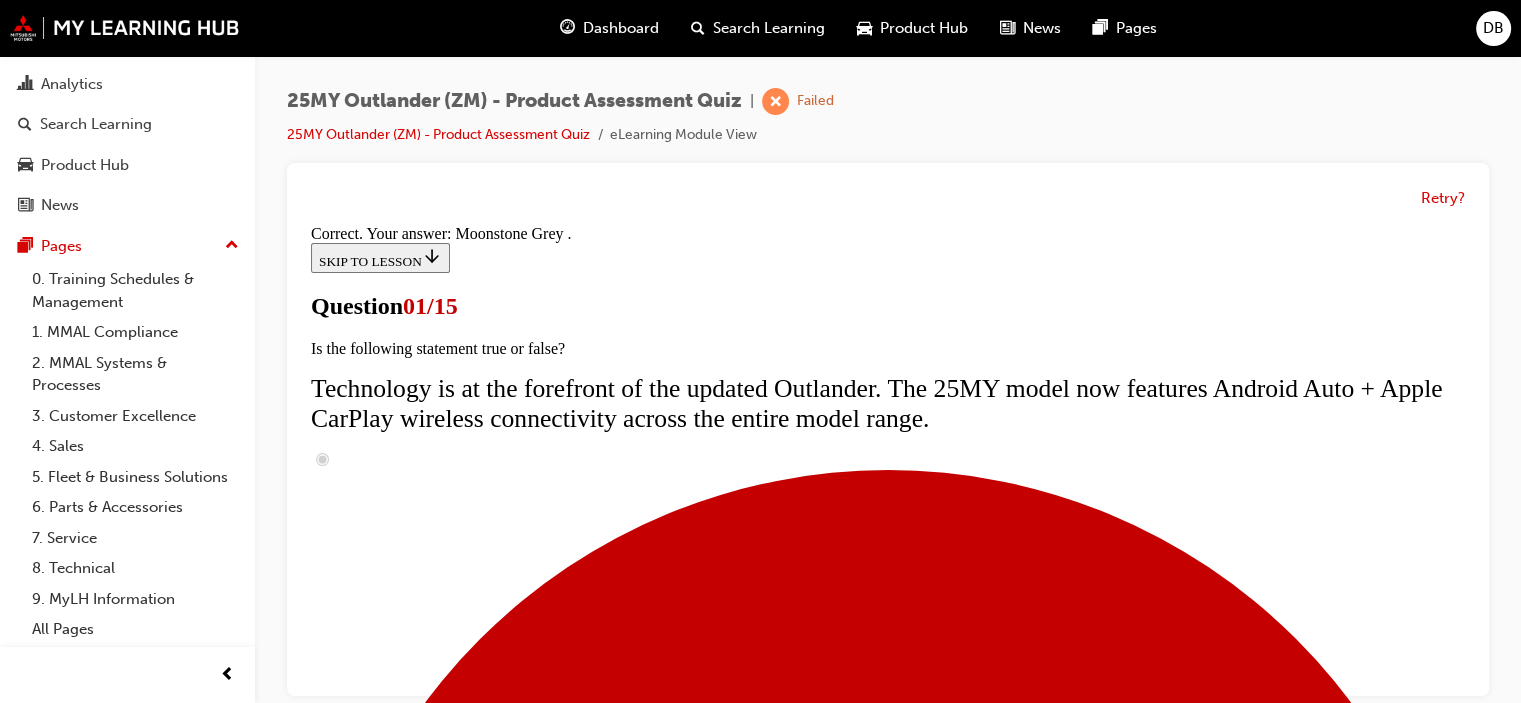 click on "NEXT" at bounding box center (337, 17600) 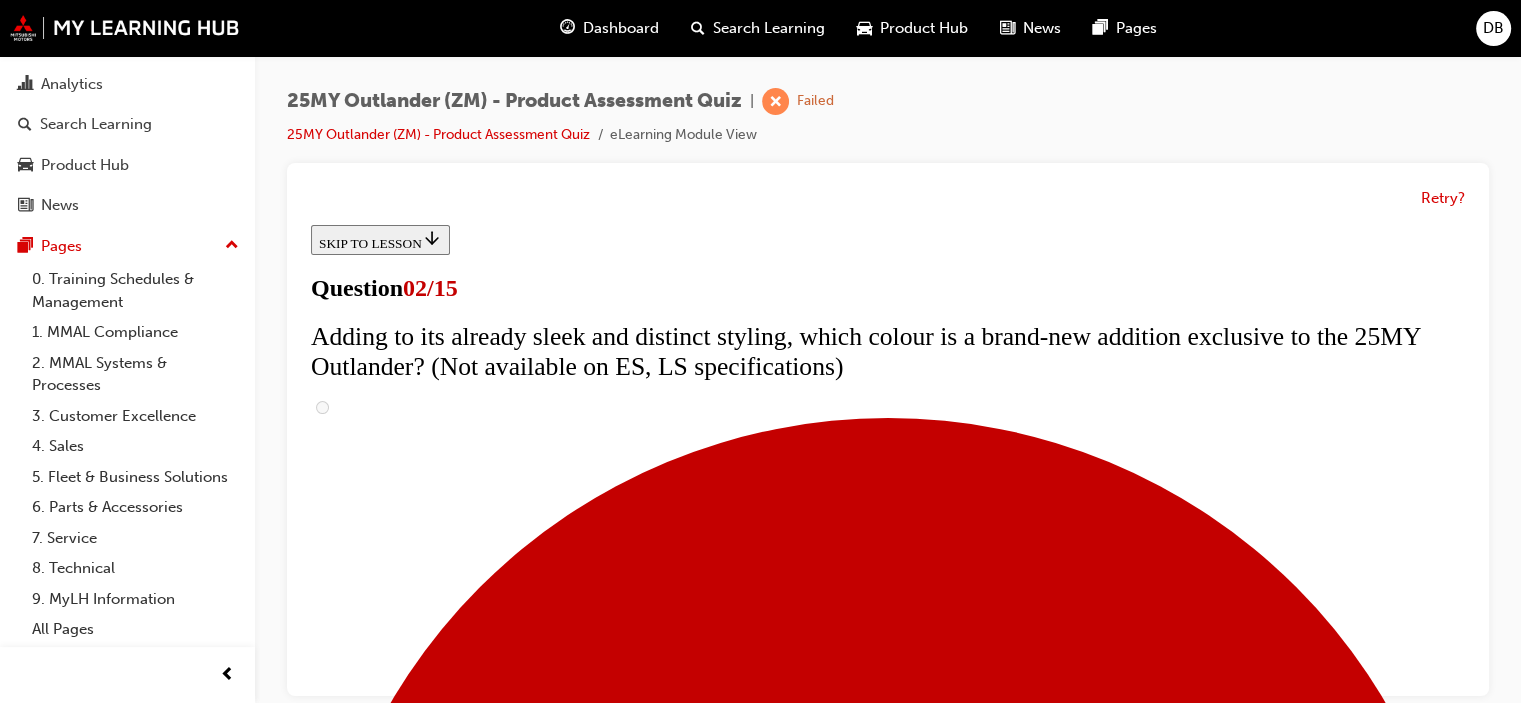 scroll, scrollTop: 106, scrollLeft: 0, axis: vertical 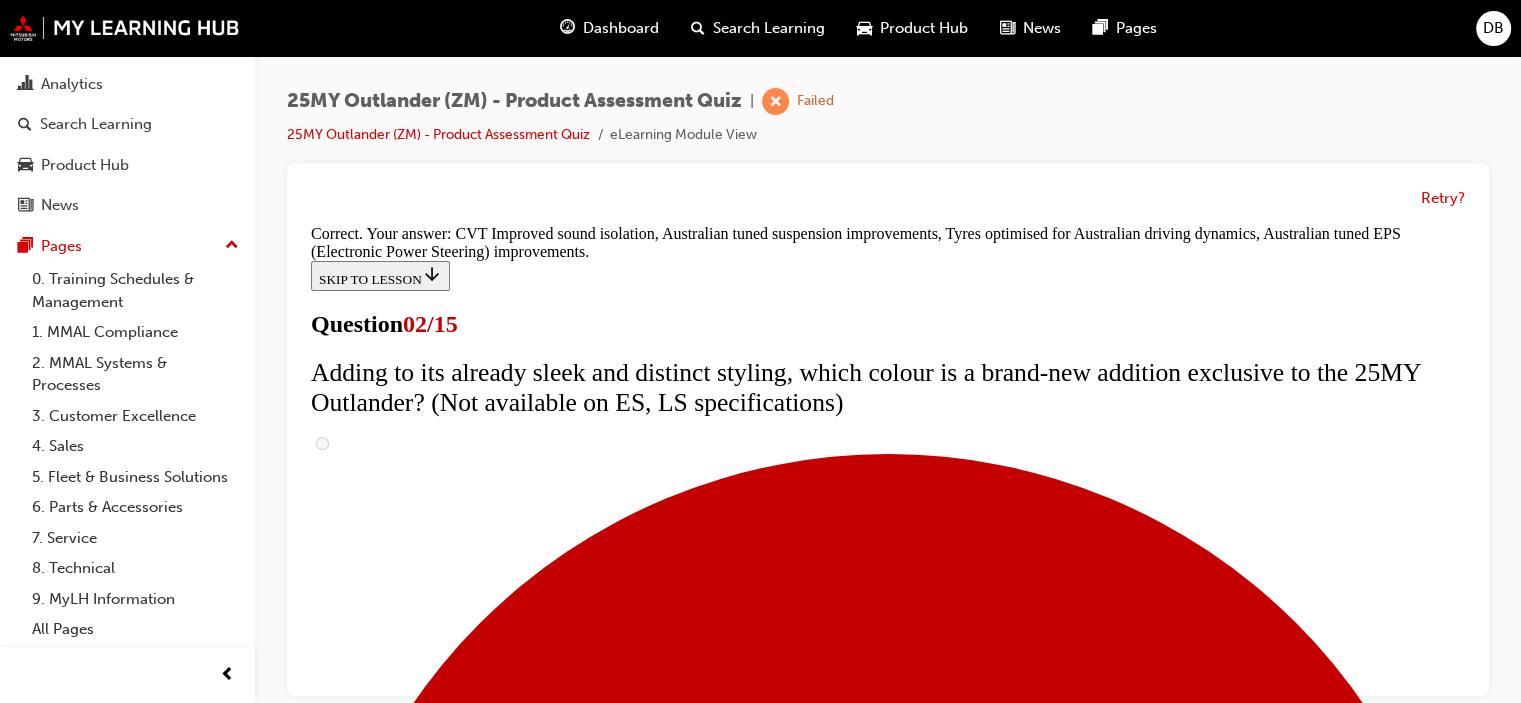 click on "NEXT" at bounding box center (337, 18816) 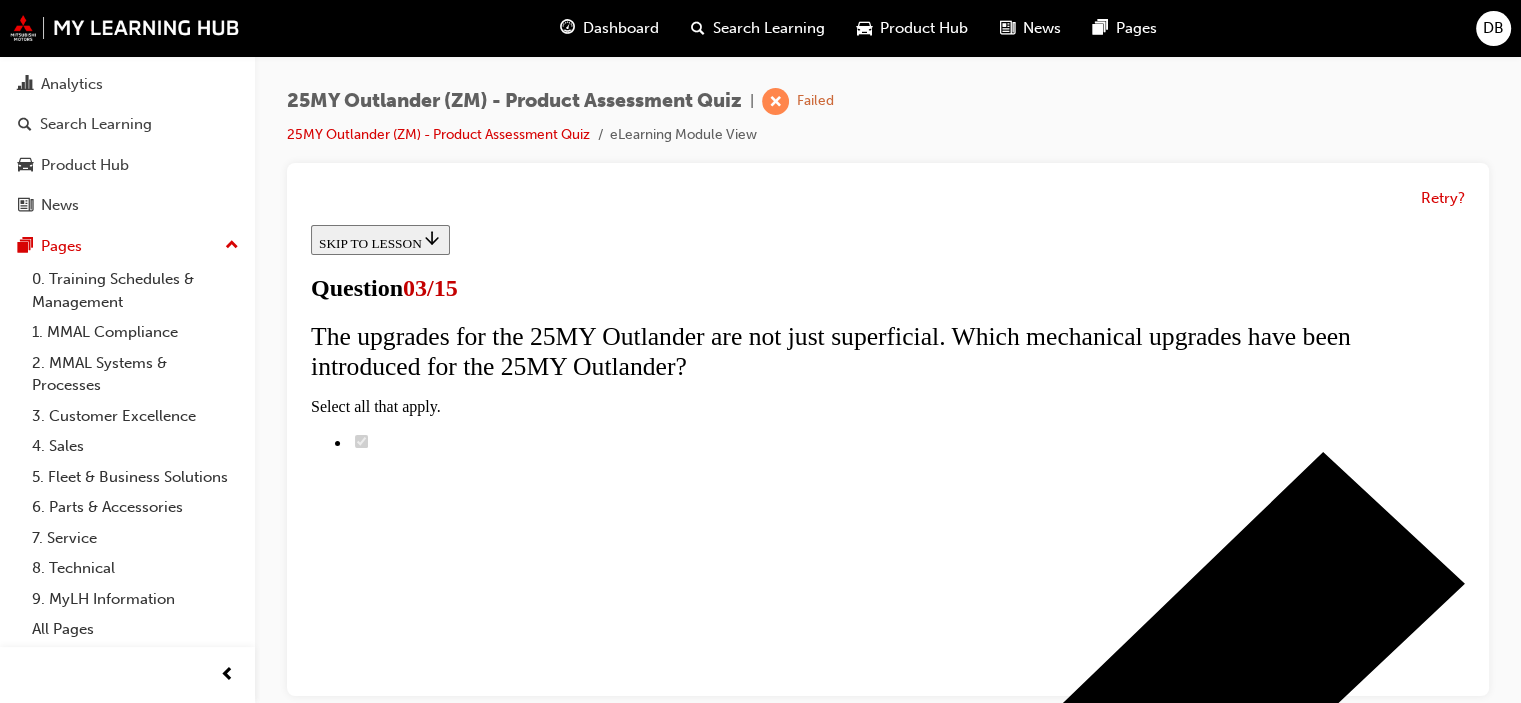 scroll, scrollTop: 300, scrollLeft: 0, axis: vertical 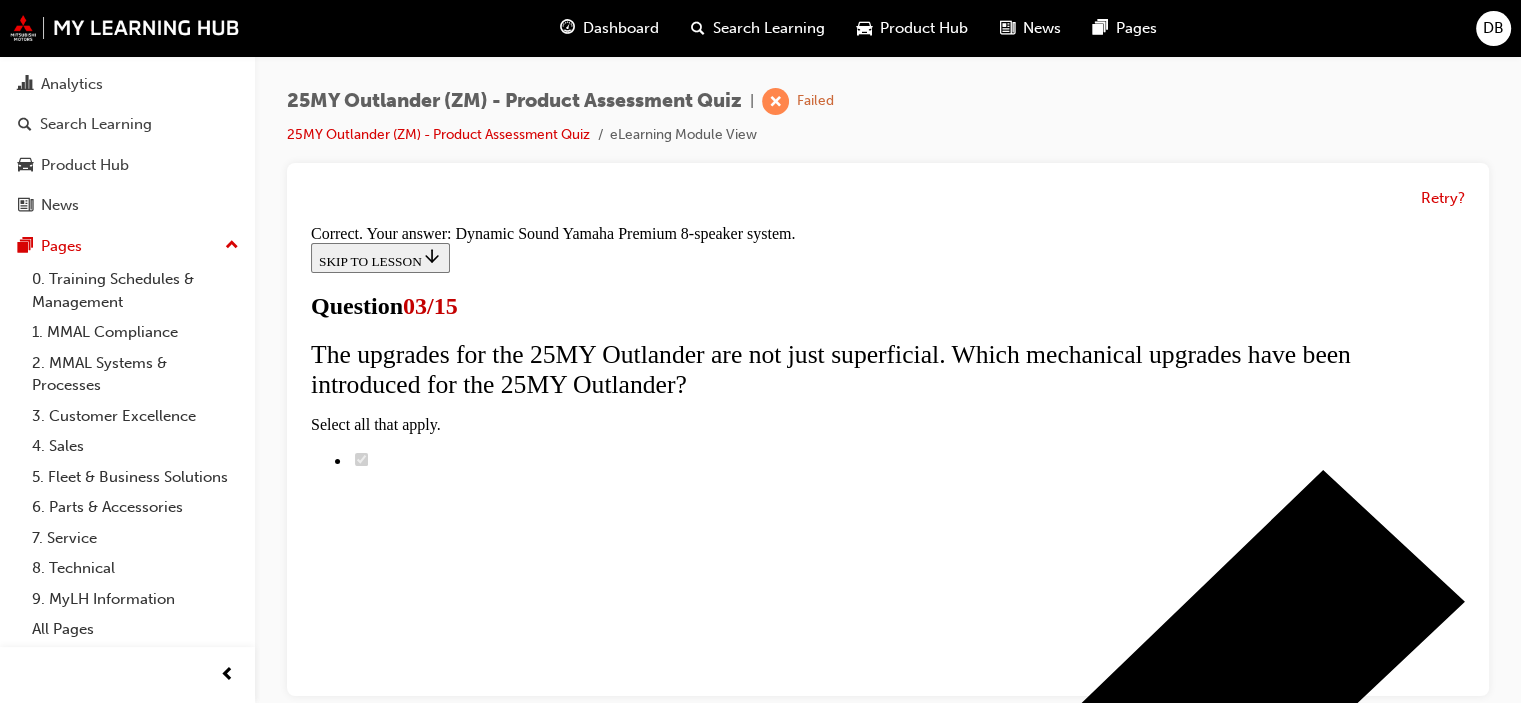 click on "NEXT" at bounding box center (337, 14584) 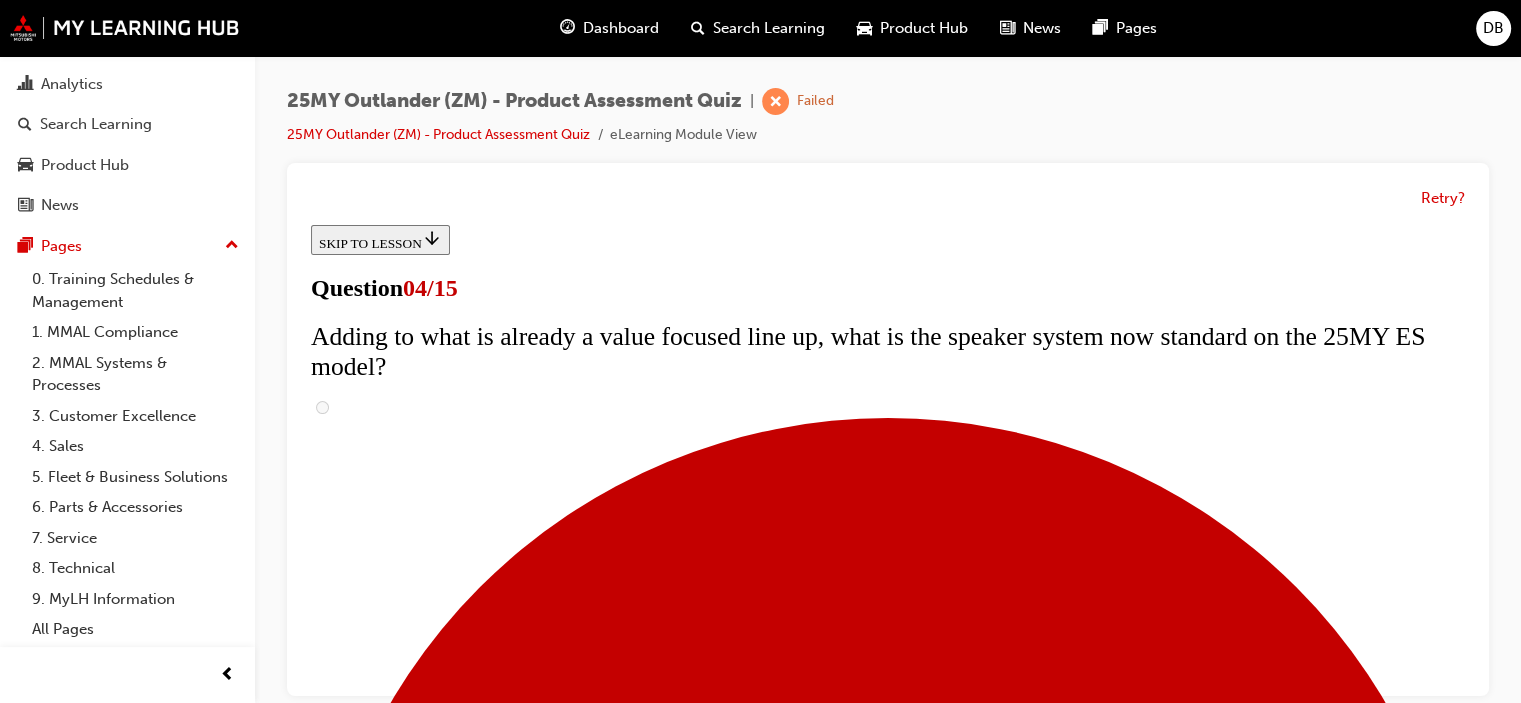 scroll, scrollTop: 400, scrollLeft: 0, axis: vertical 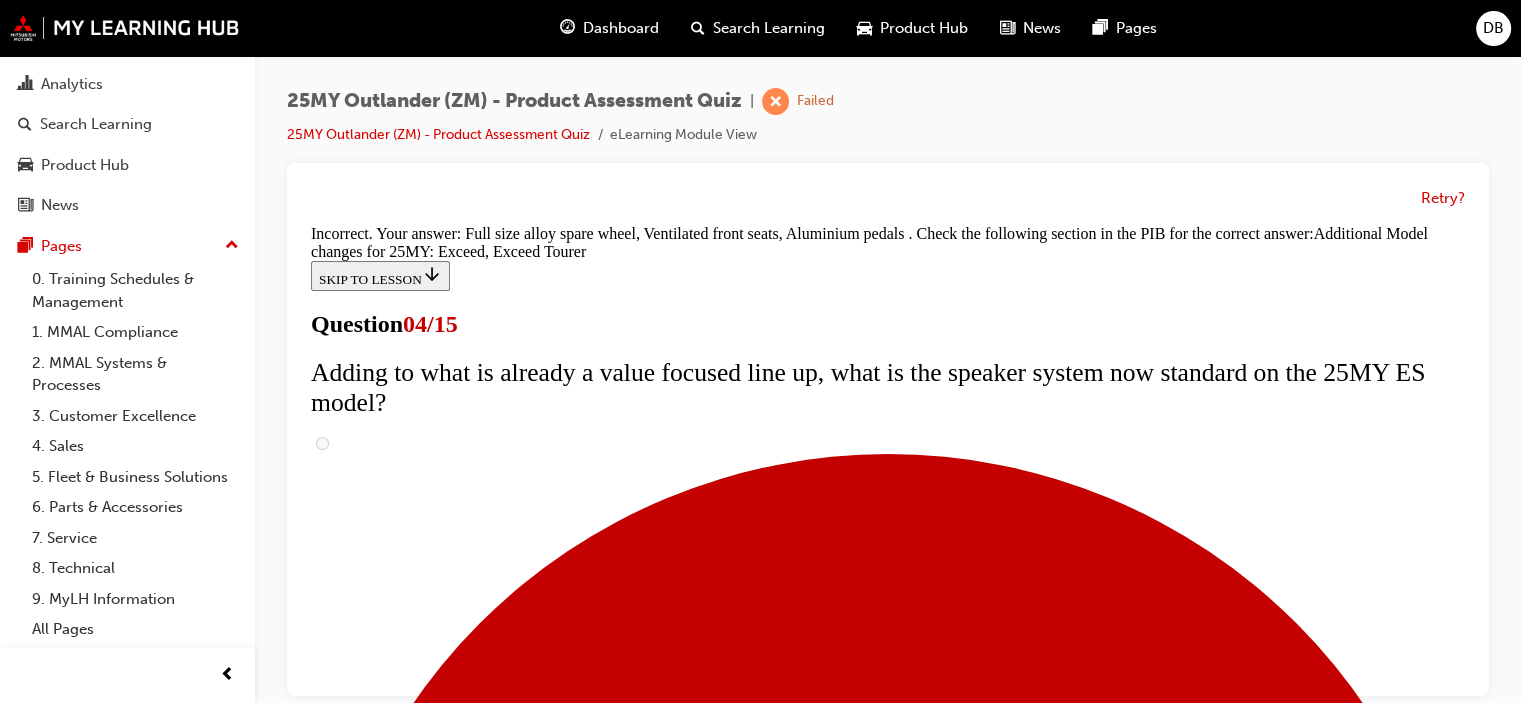 click on "NEXT" at bounding box center (337, 15546) 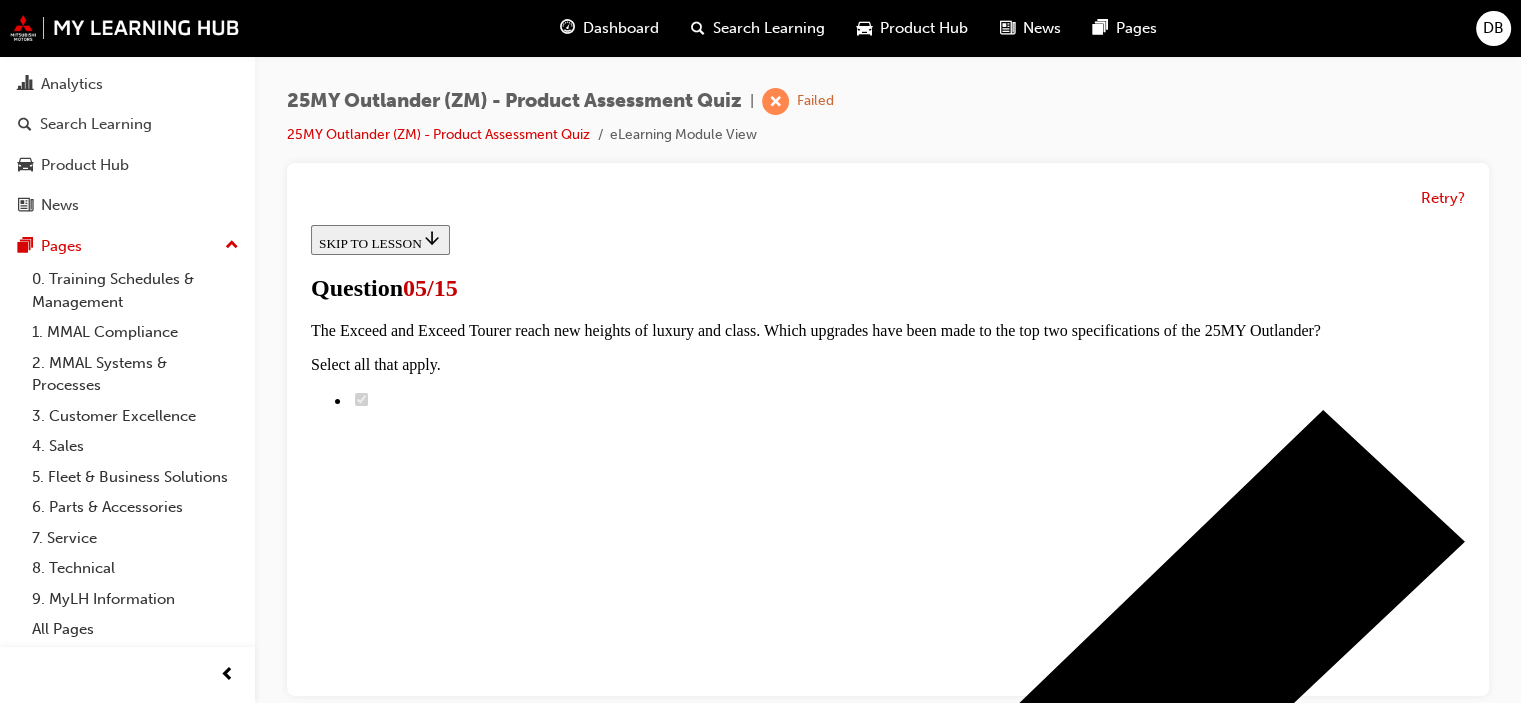 scroll, scrollTop: 600, scrollLeft: 0, axis: vertical 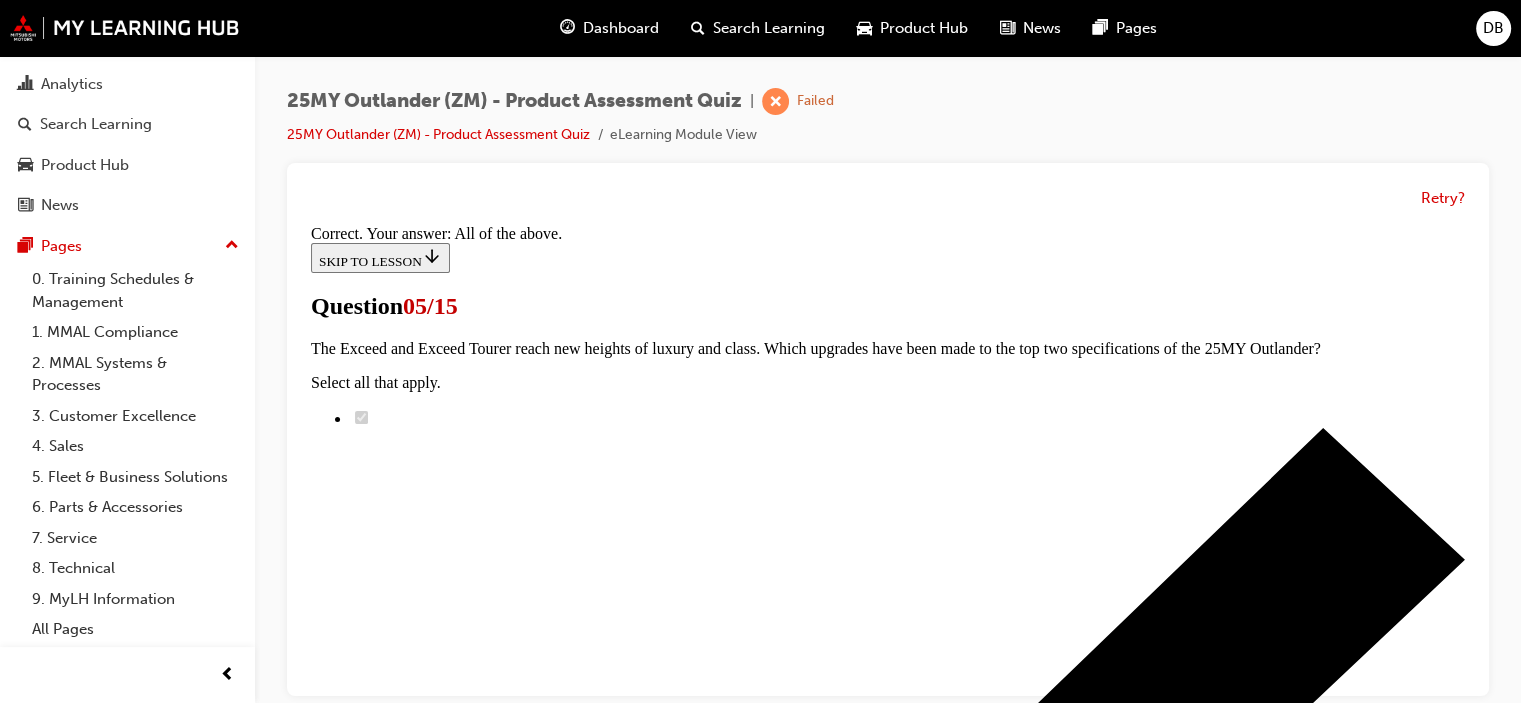 click on "NEXT" at bounding box center [337, 19700] 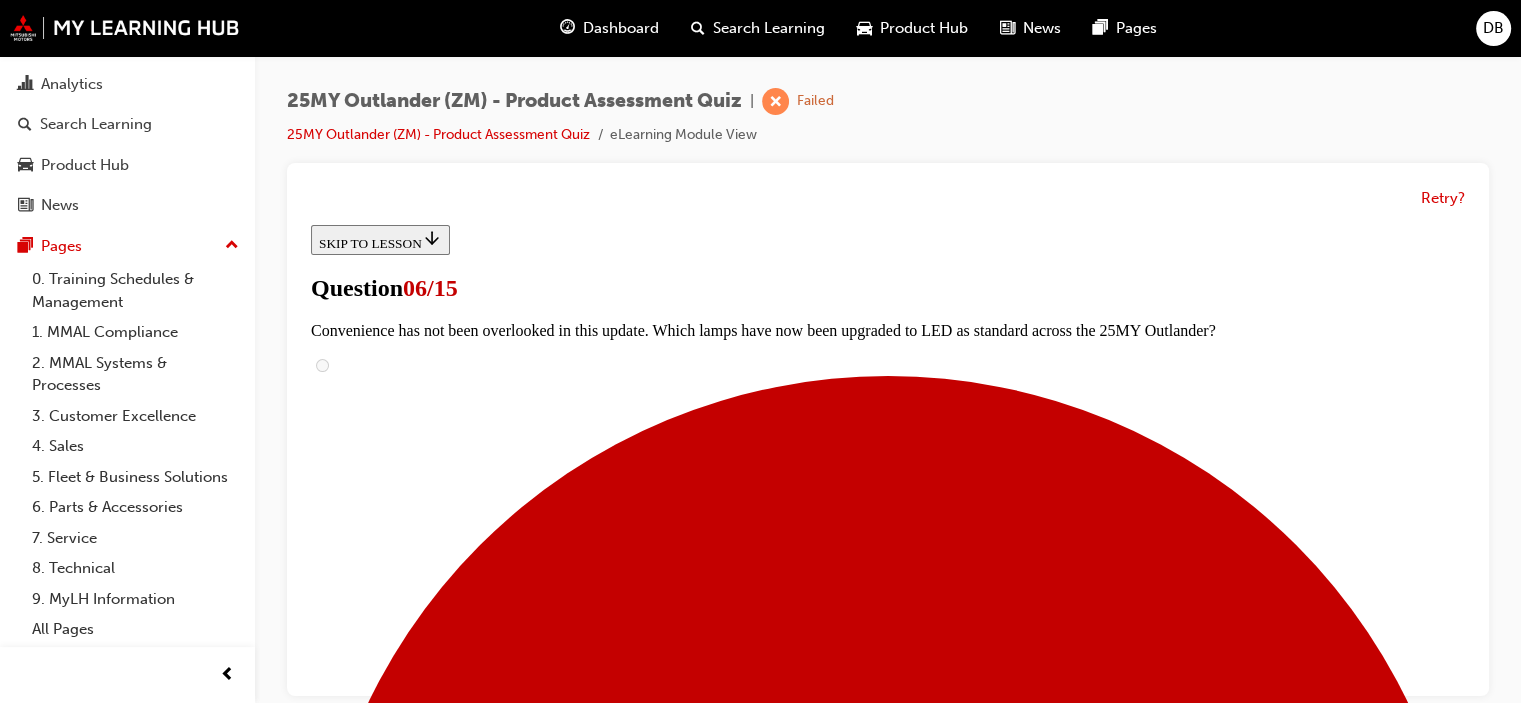 scroll, scrollTop: 627, scrollLeft: 0, axis: vertical 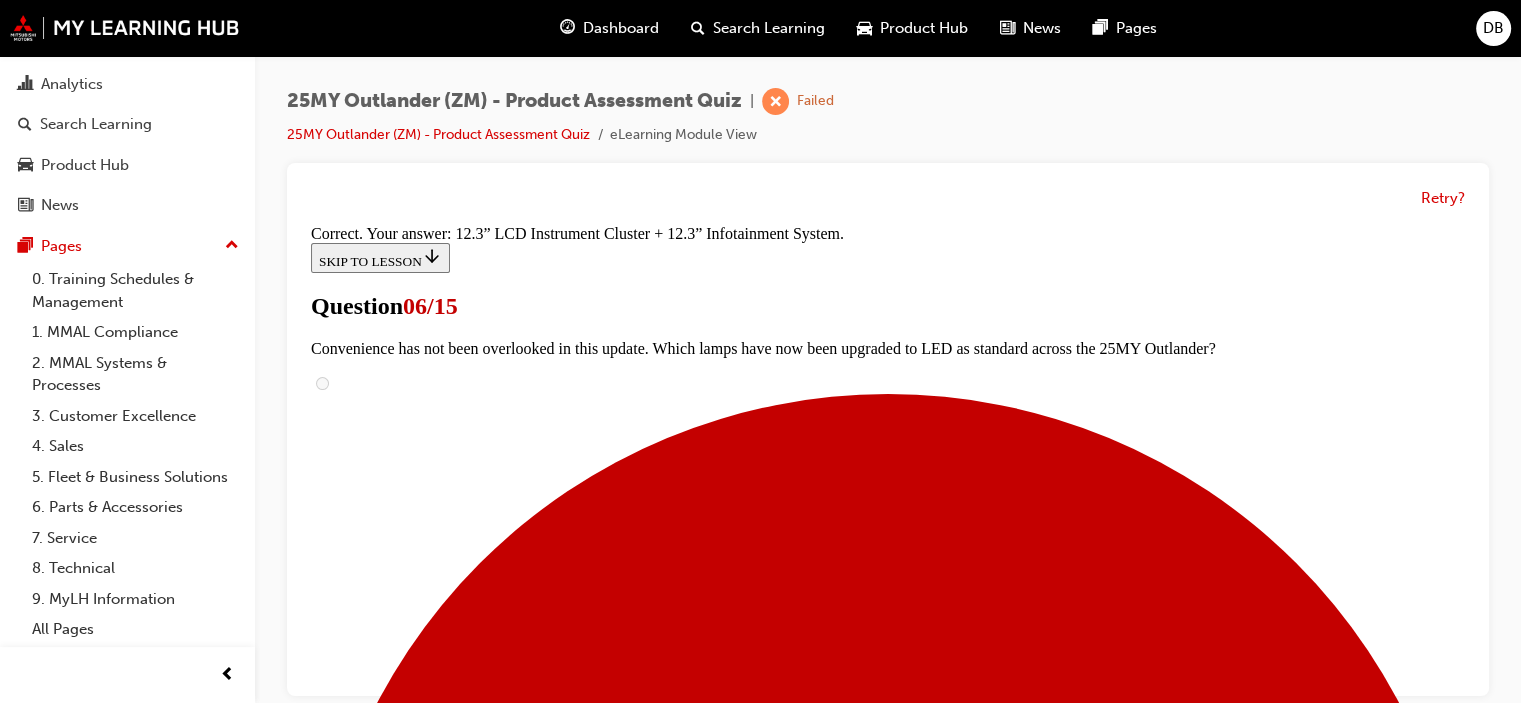click on "NEXT" at bounding box center (337, 20371) 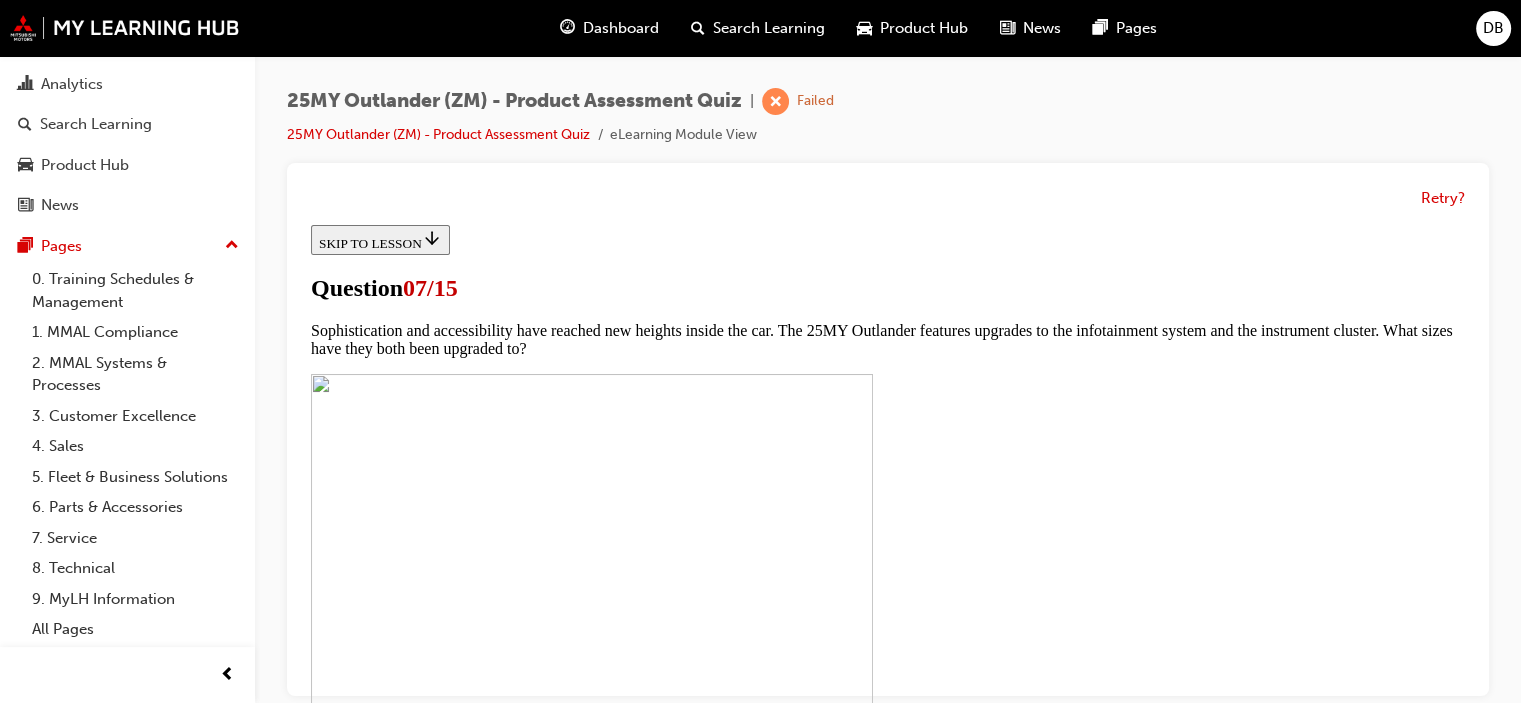 scroll, scrollTop: 800, scrollLeft: 0, axis: vertical 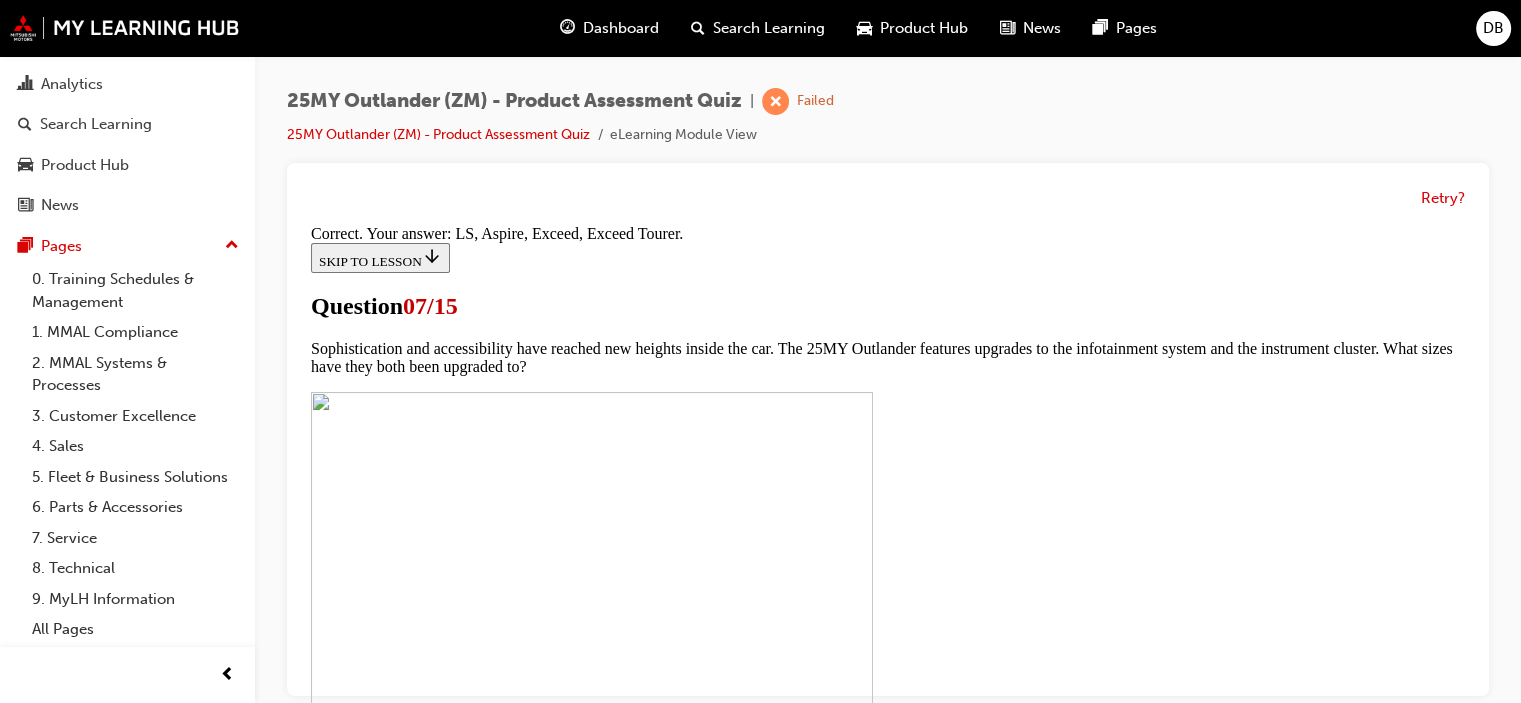 click on "NEXT" at bounding box center (888, 12690) 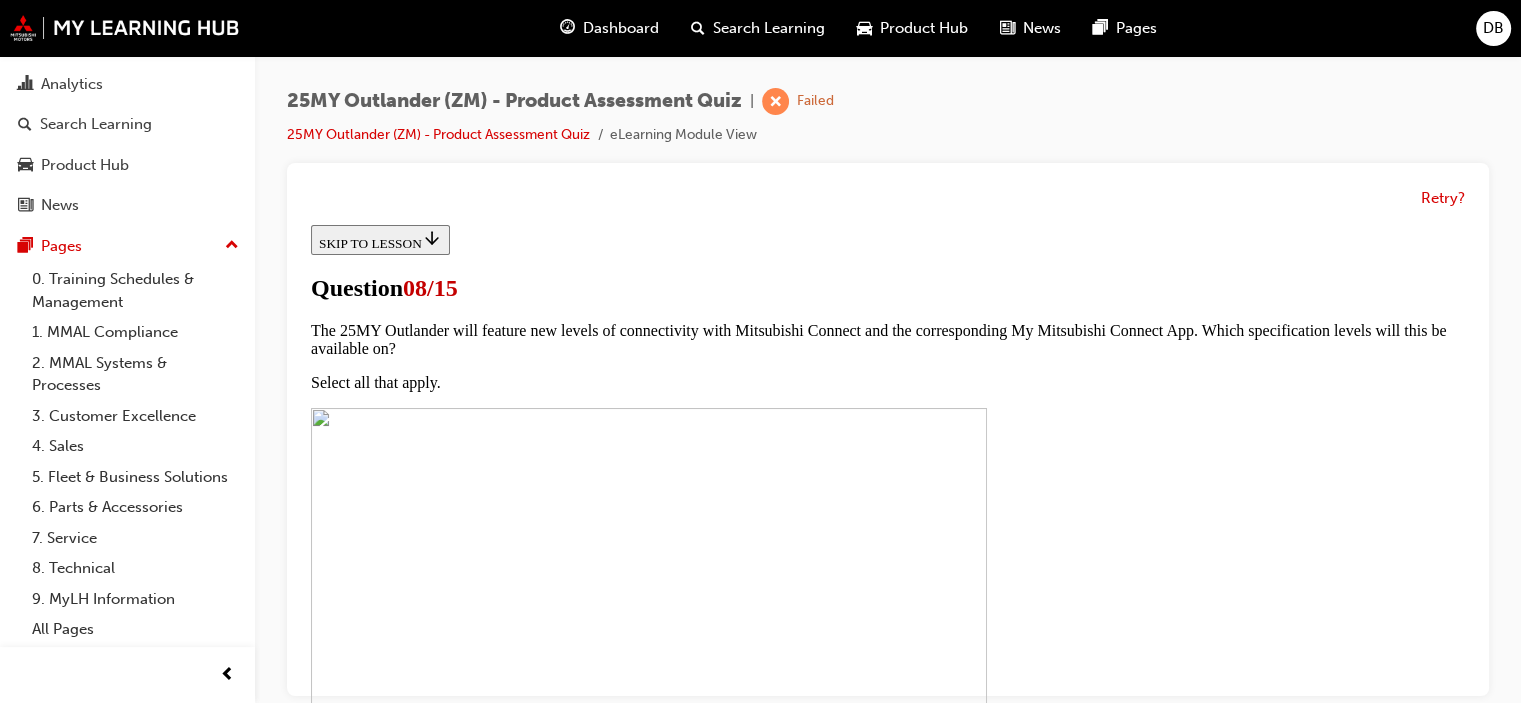 scroll, scrollTop: 300, scrollLeft: 0, axis: vertical 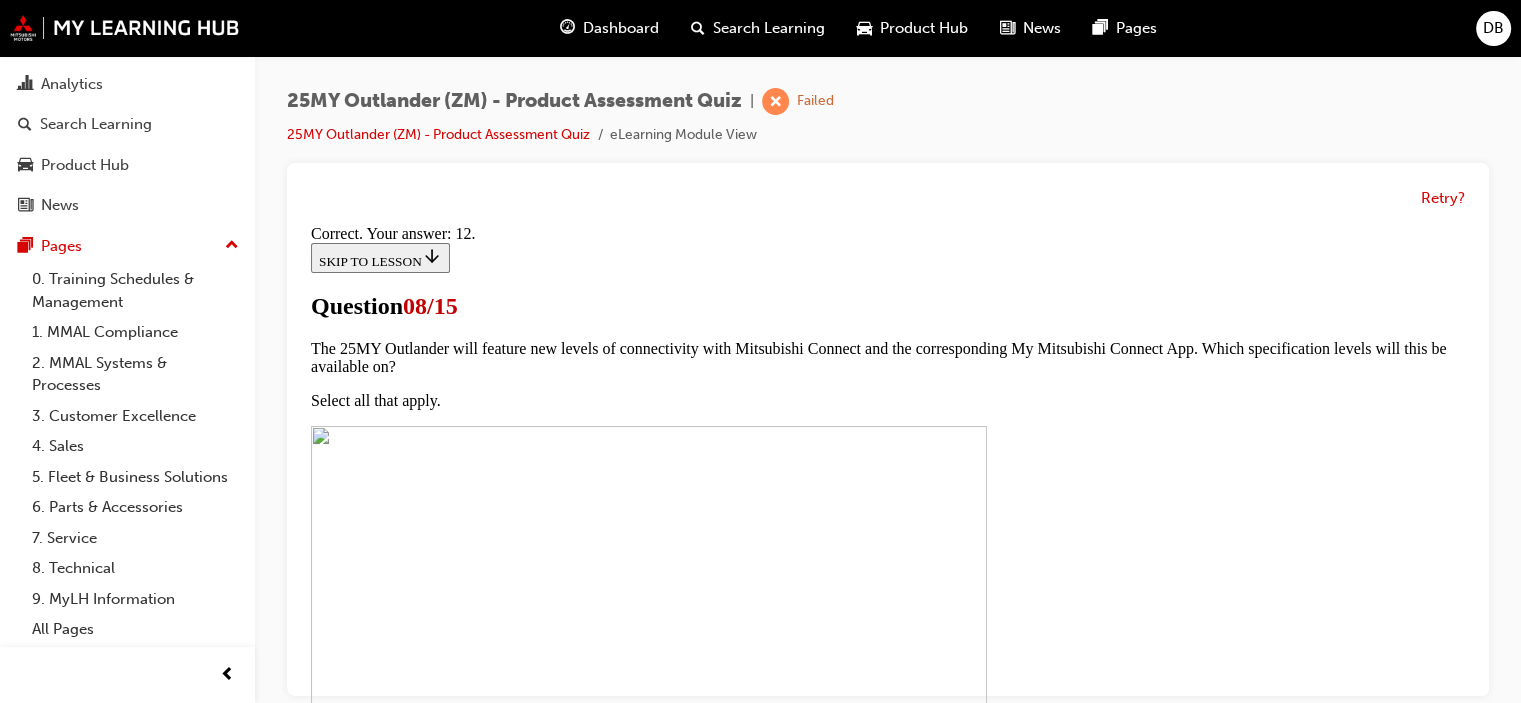 click on "NEXT" at bounding box center (337, 14058) 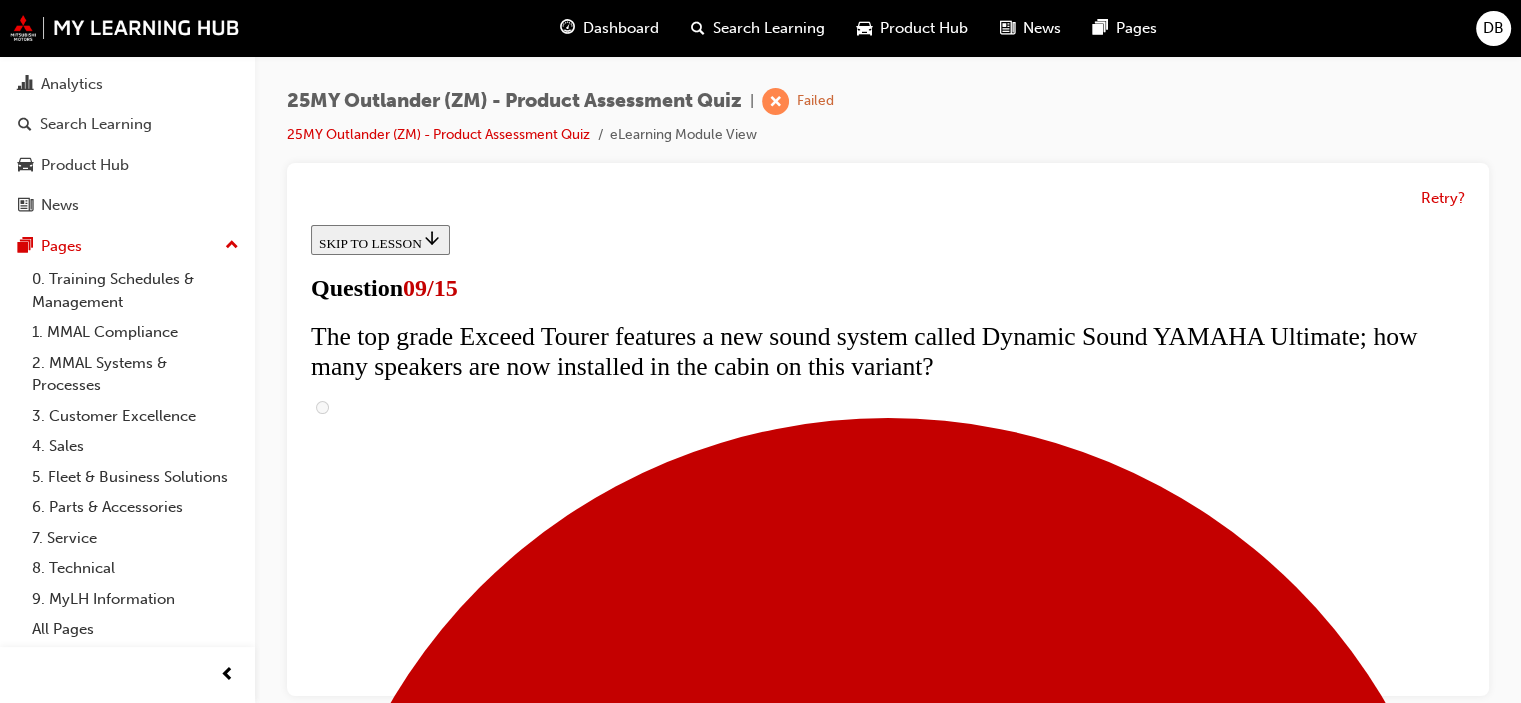scroll, scrollTop: 600, scrollLeft: 0, axis: vertical 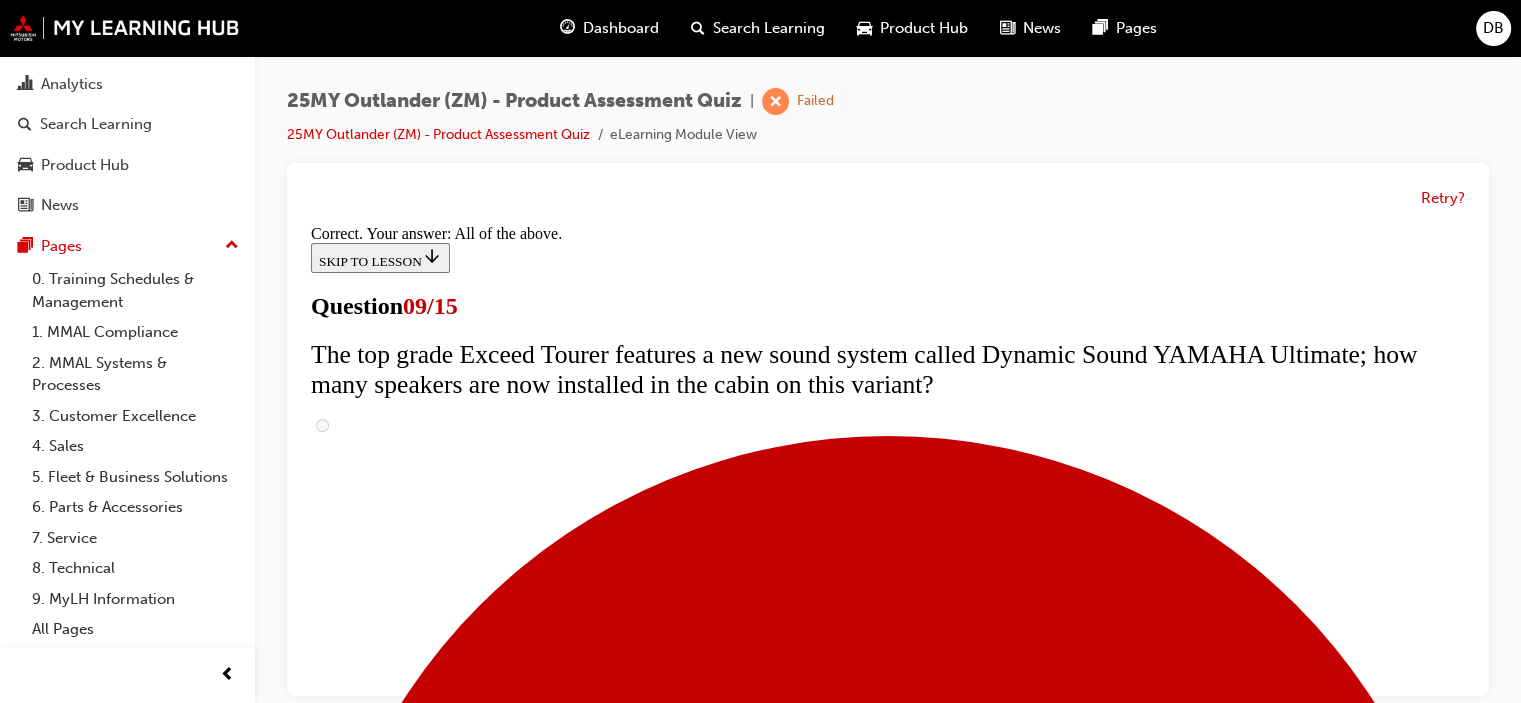 click on "NEXT" at bounding box center (337, 26717) 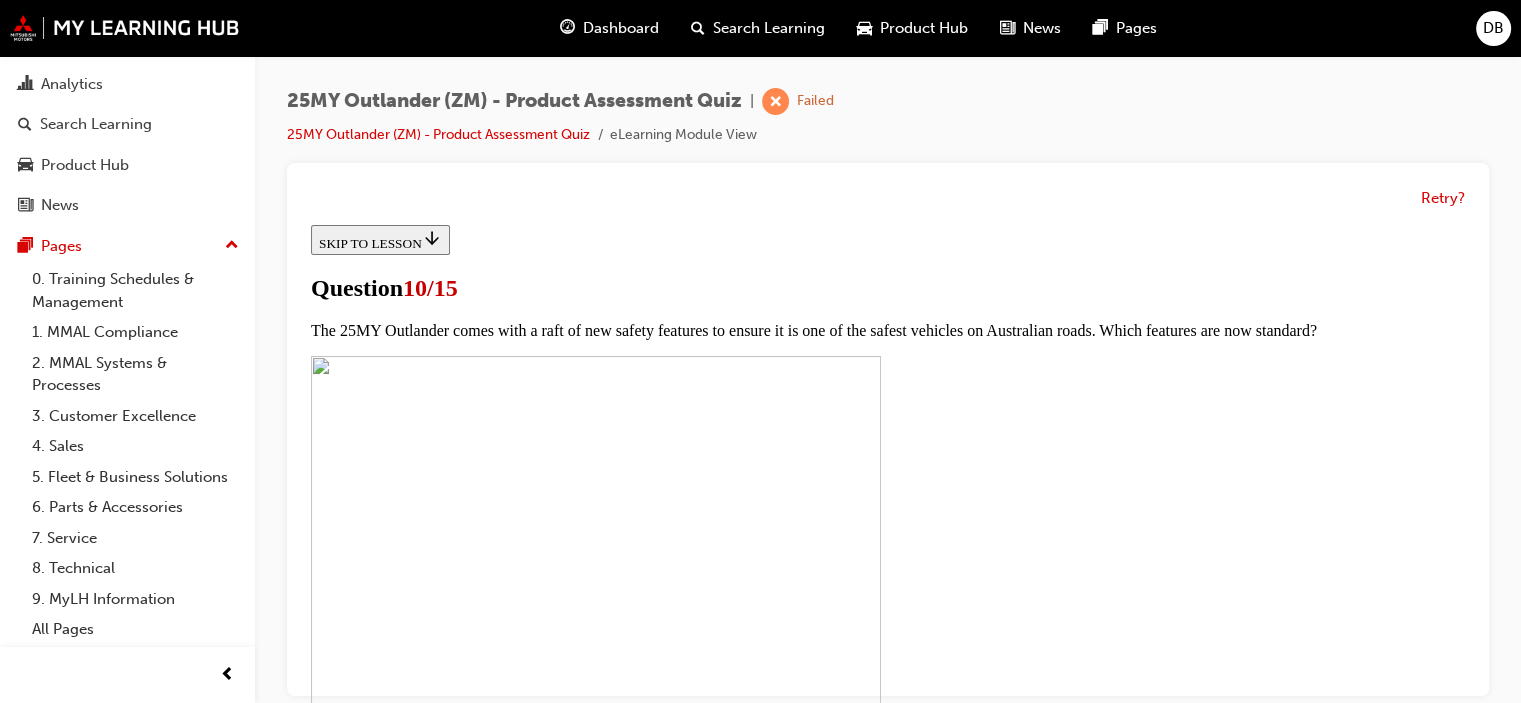 scroll, scrollTop: 500, scrollLeft: 0, axis: vertical 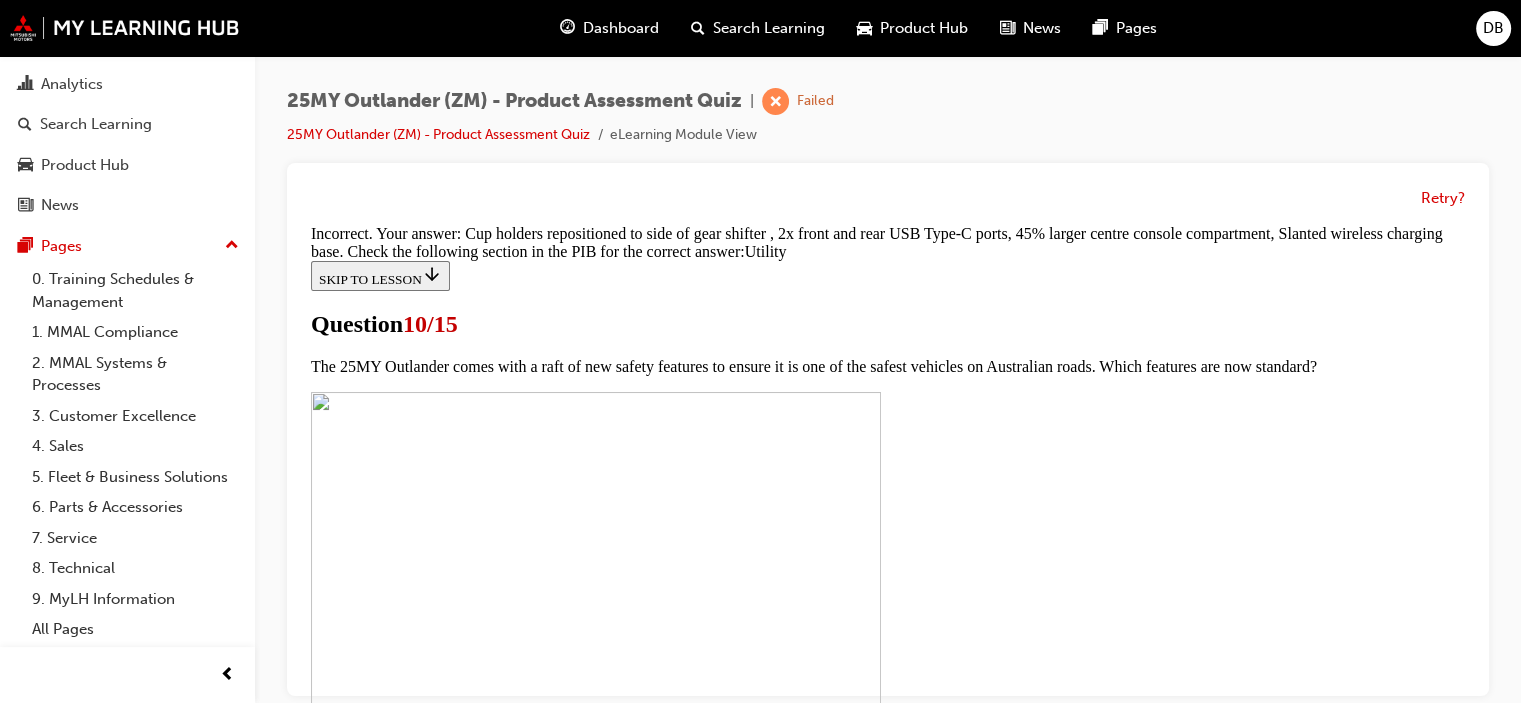 click on "NEXT" at bounding box center (337, 24964) 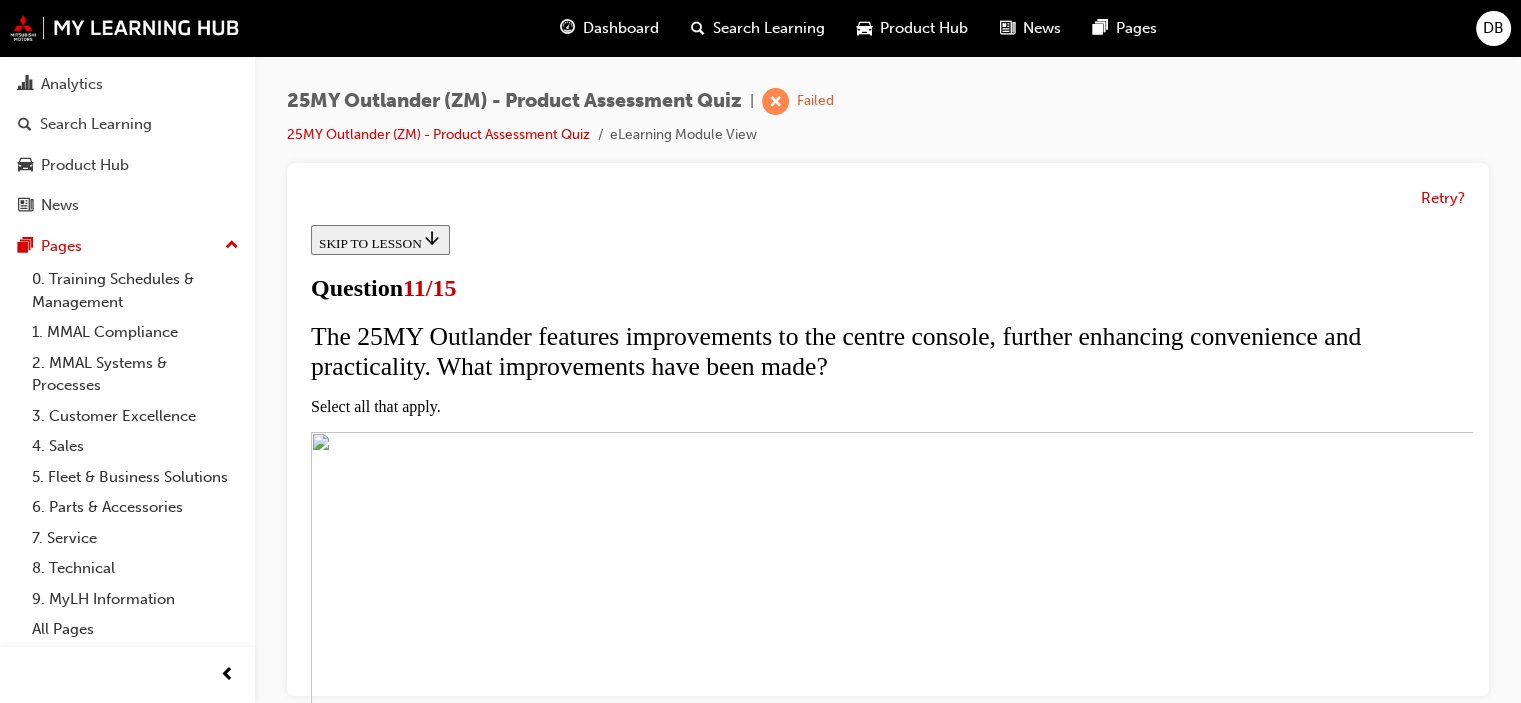 scroll, scrollTop: 600, scrollLeft: 0, axis: vertical 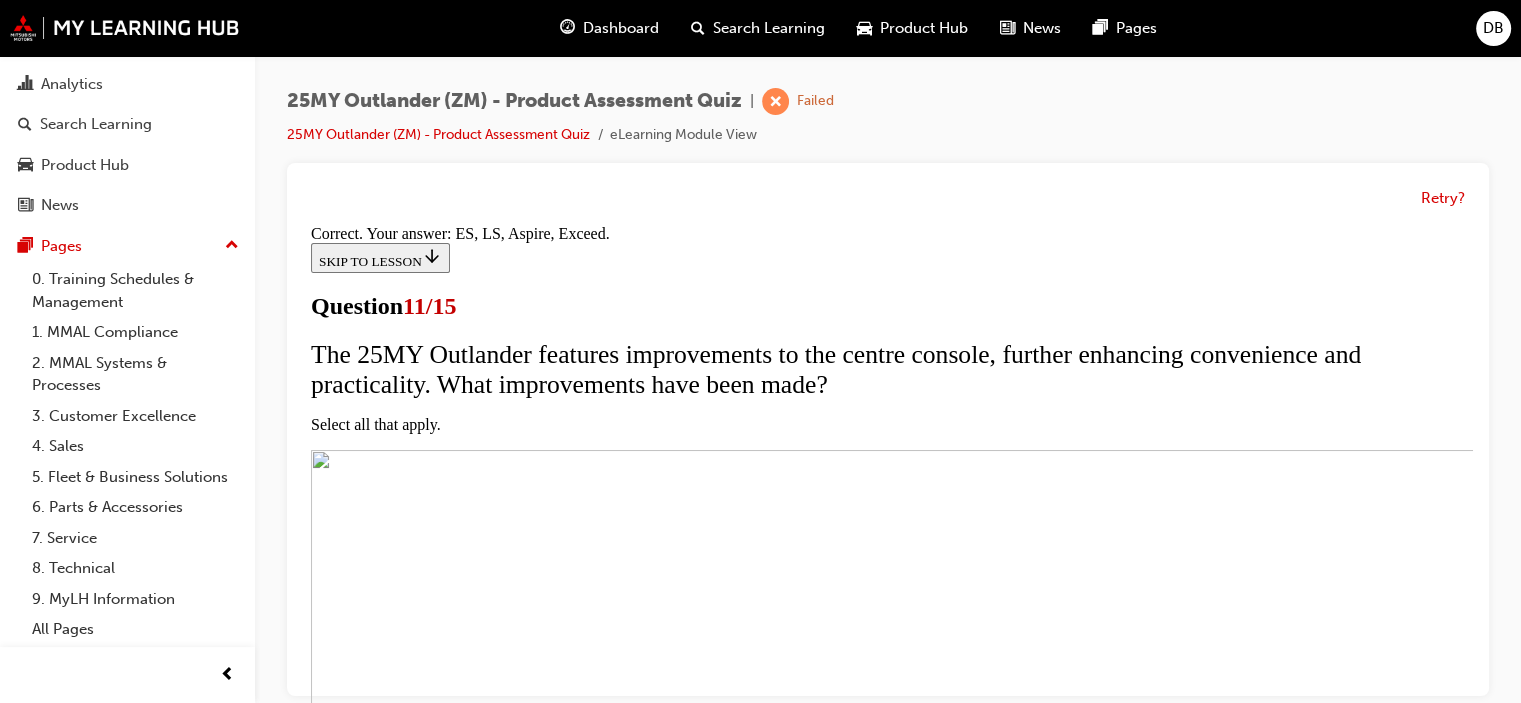 click on "NEXT" at bounding box center [337, 12056] 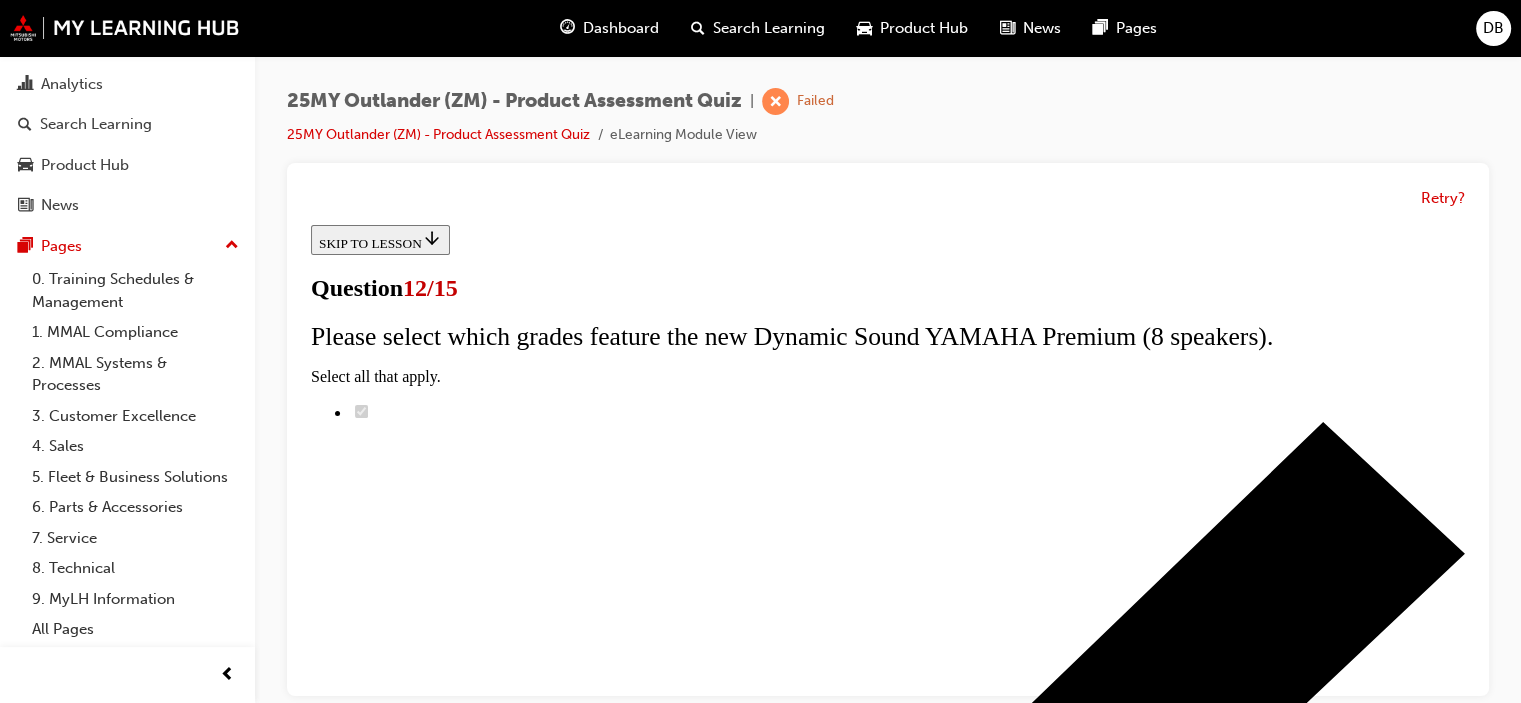 scroll, scrollTop: 286, scrollLeft: 0, axis: vertical 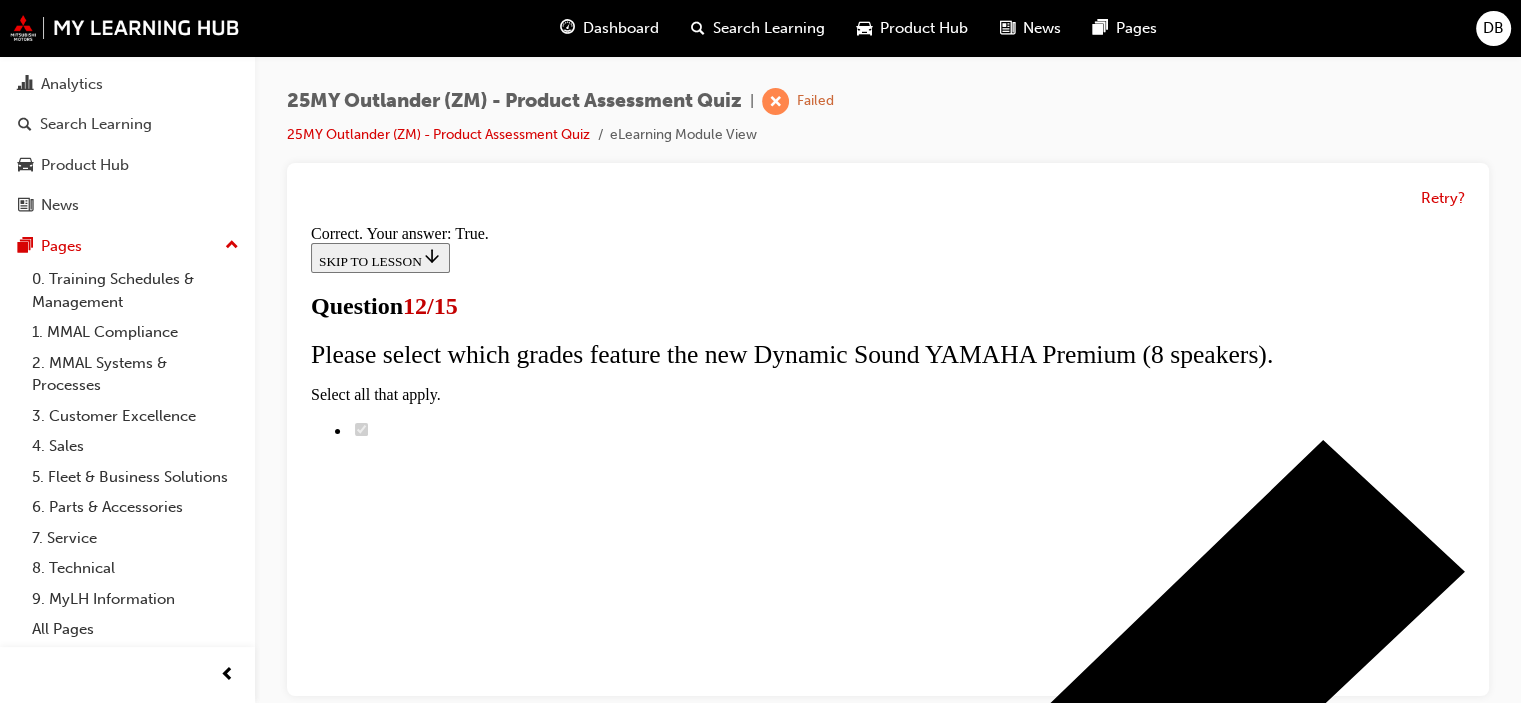 click on "NEXT" at bounding box center [337, 9483] 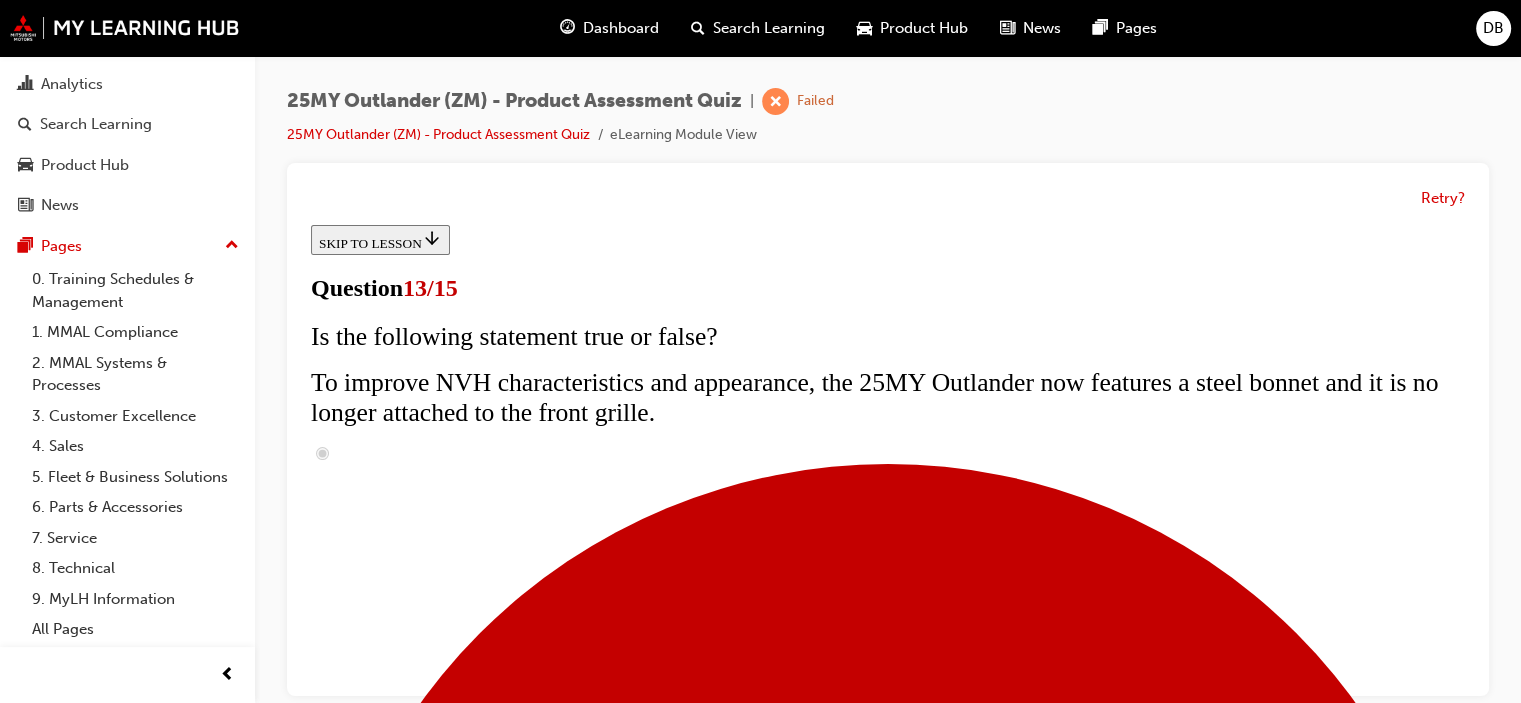 scroll, scrollTop: 500, scrollLeft: 0, axis: vertical 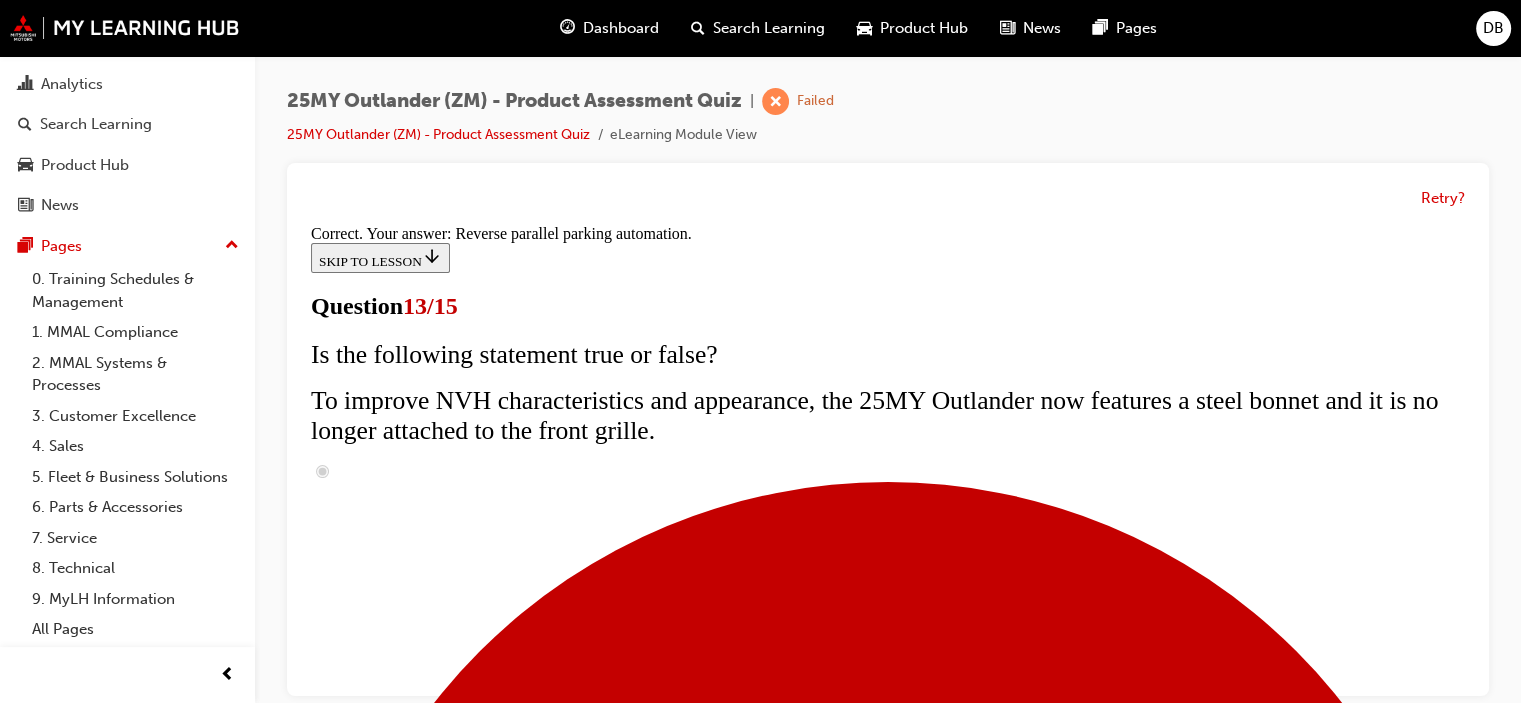 click on "NEXT" at bounding box center (337, 17612) 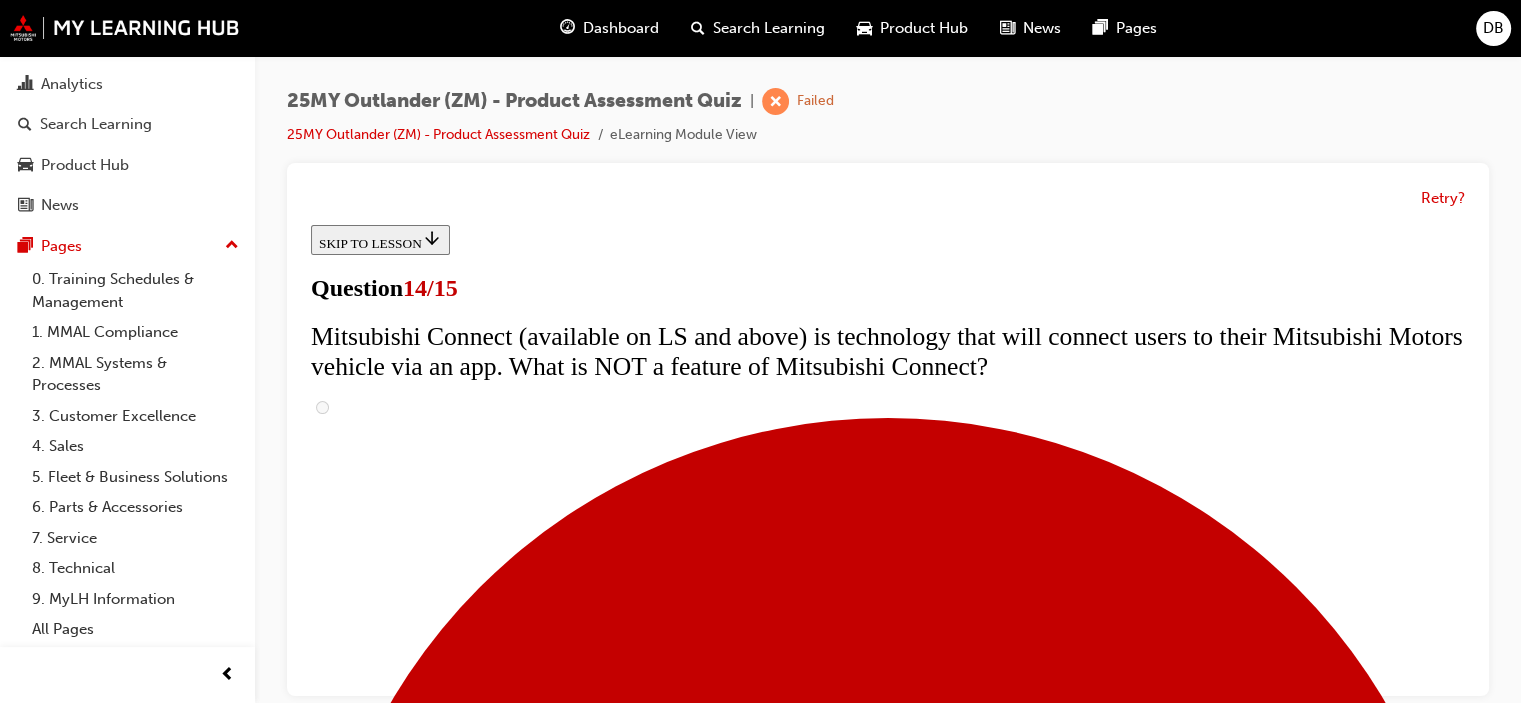 scroll, scrollTop: 987, scrollLeft: 0, axis: vertical 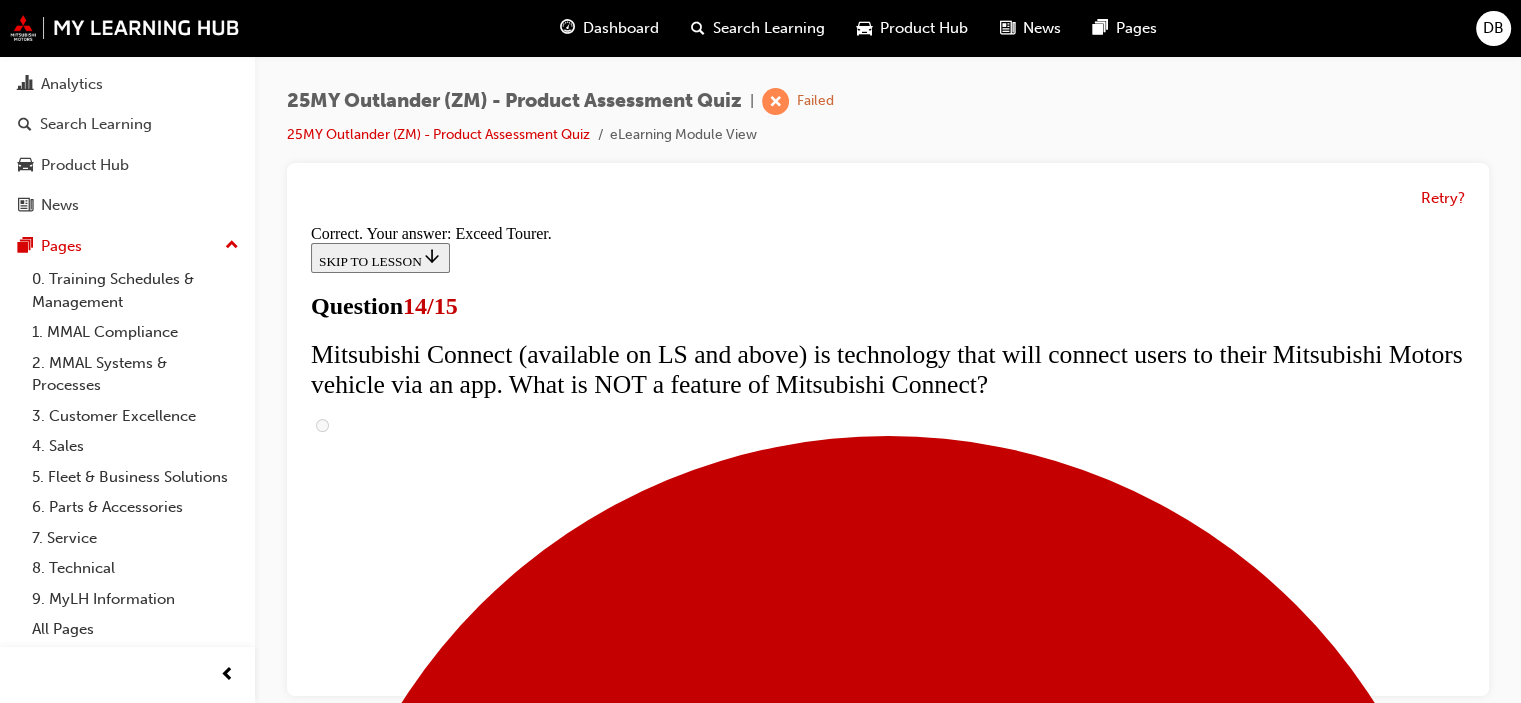 click on "NEXT" at bounding box center (337, 24652) 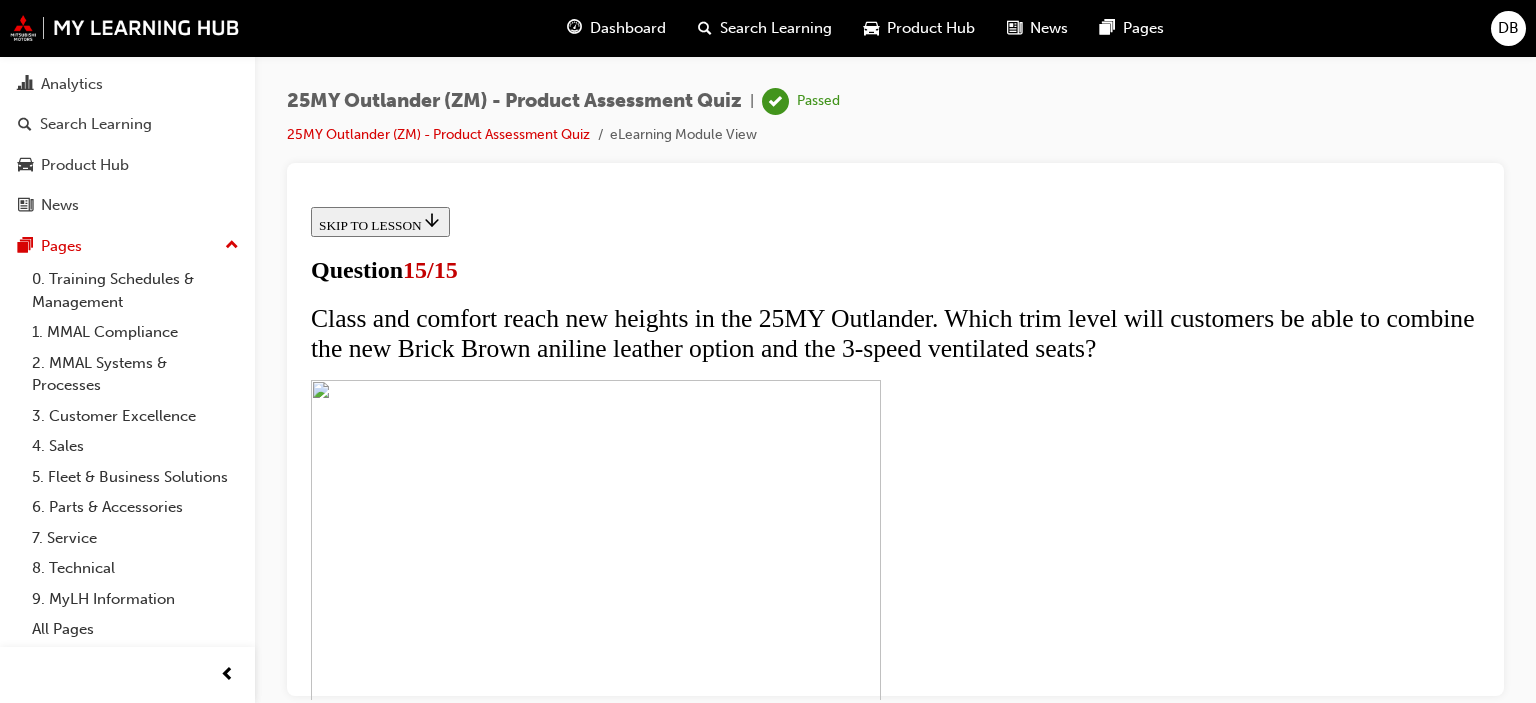 scroll, scrollTop: 516, scrollLeft: 0, axis: vertical 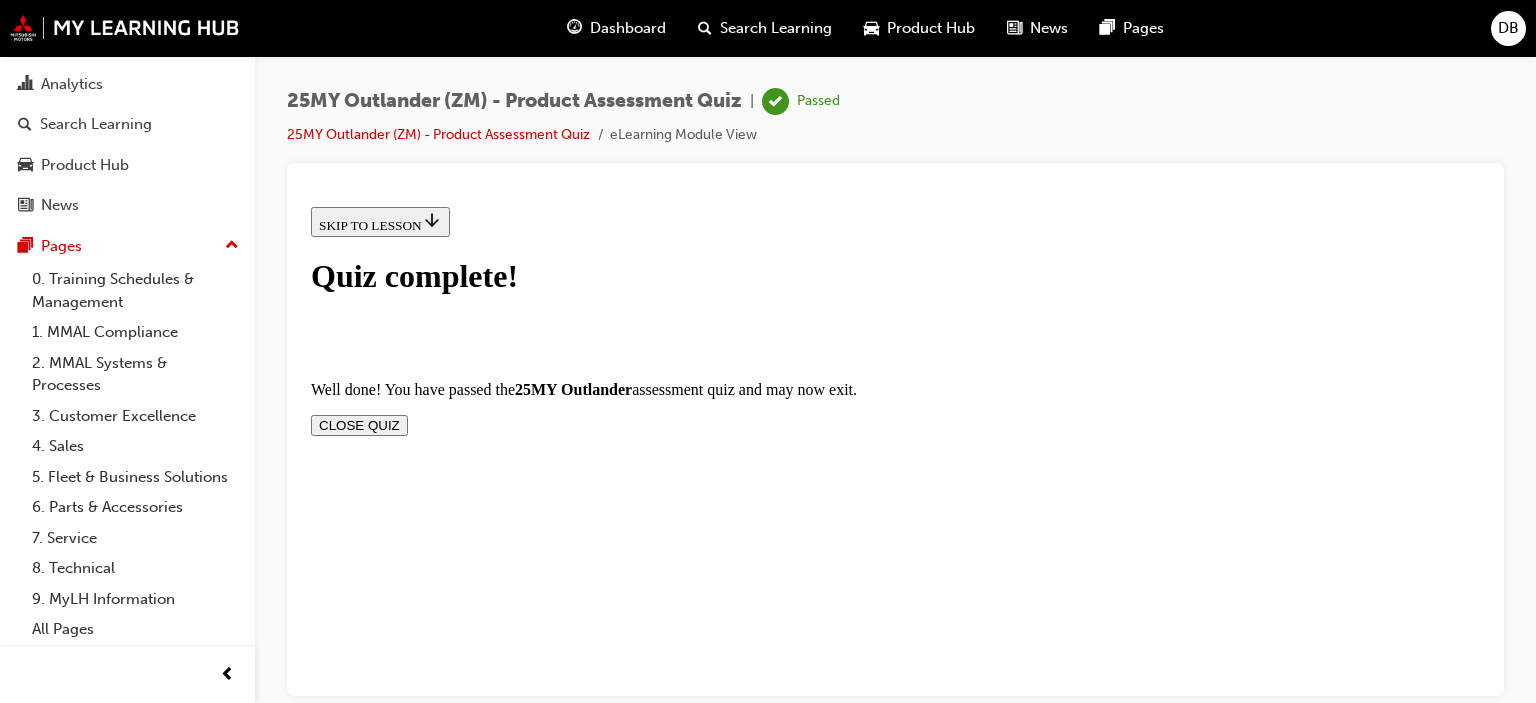 click on "CLOSE QUIZ" at bounding box center [359, 424] 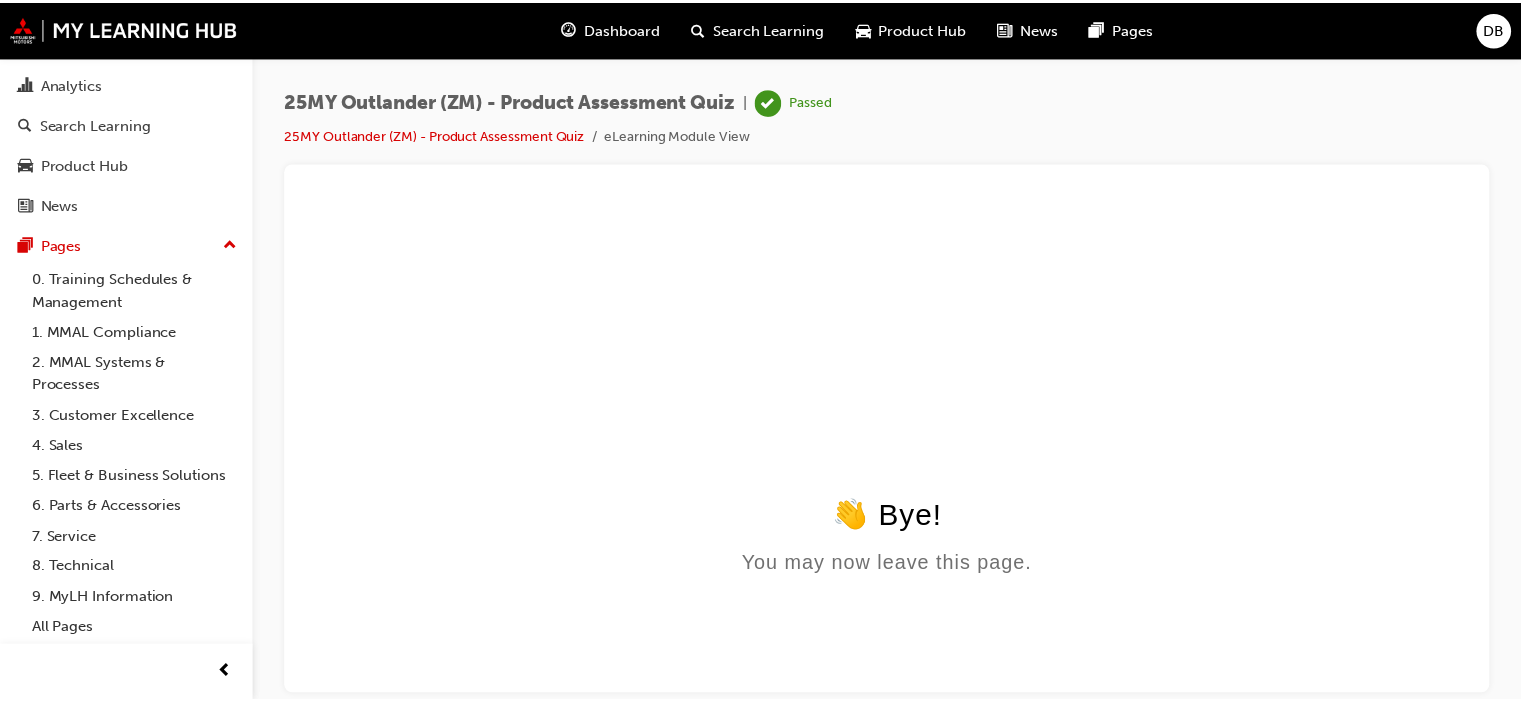 scroll, scrollTop: 0, scrollLeft: 0, axis: both 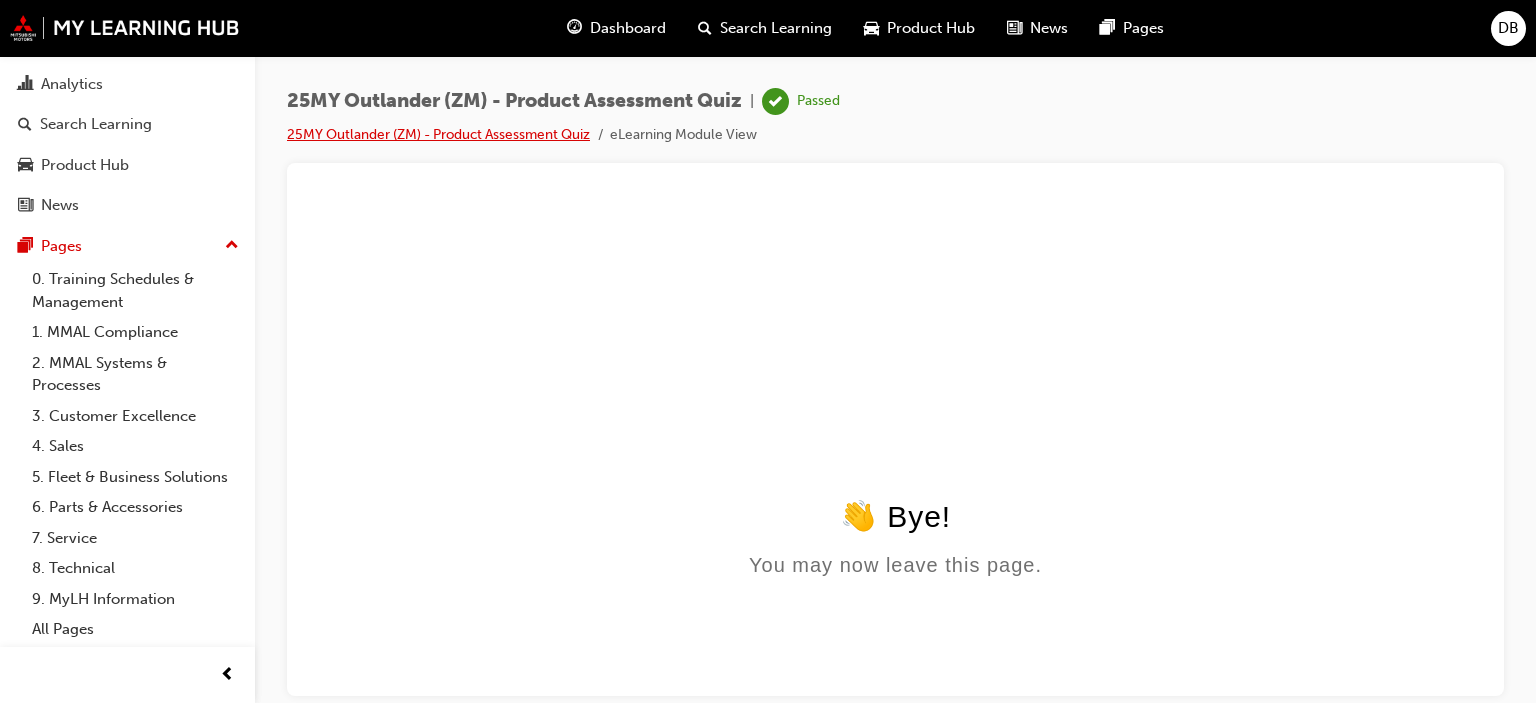 click on "25MY Outlander (ZM) - Product Assessment Quiz" at bounding box center [438, 134] 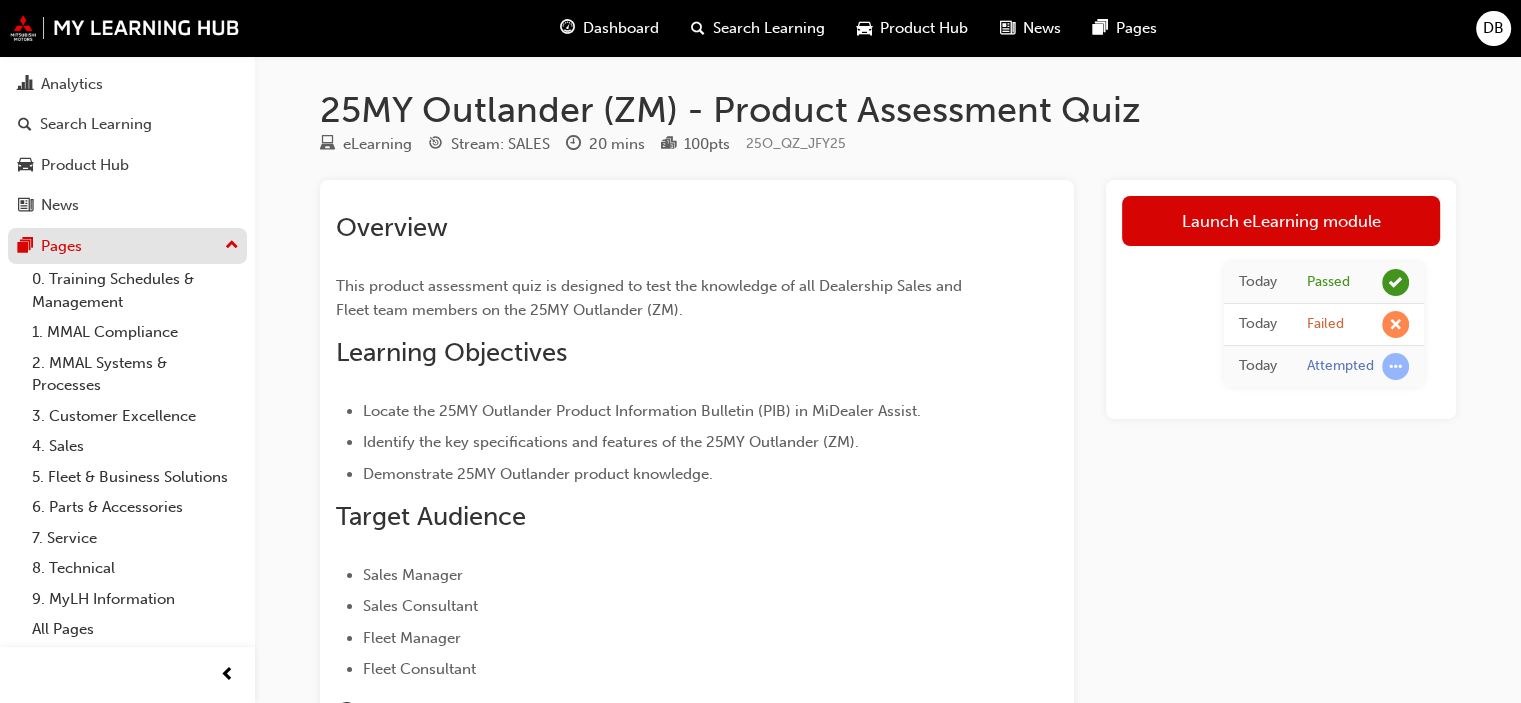 click on "Pages" at bounding box center (127, 246) 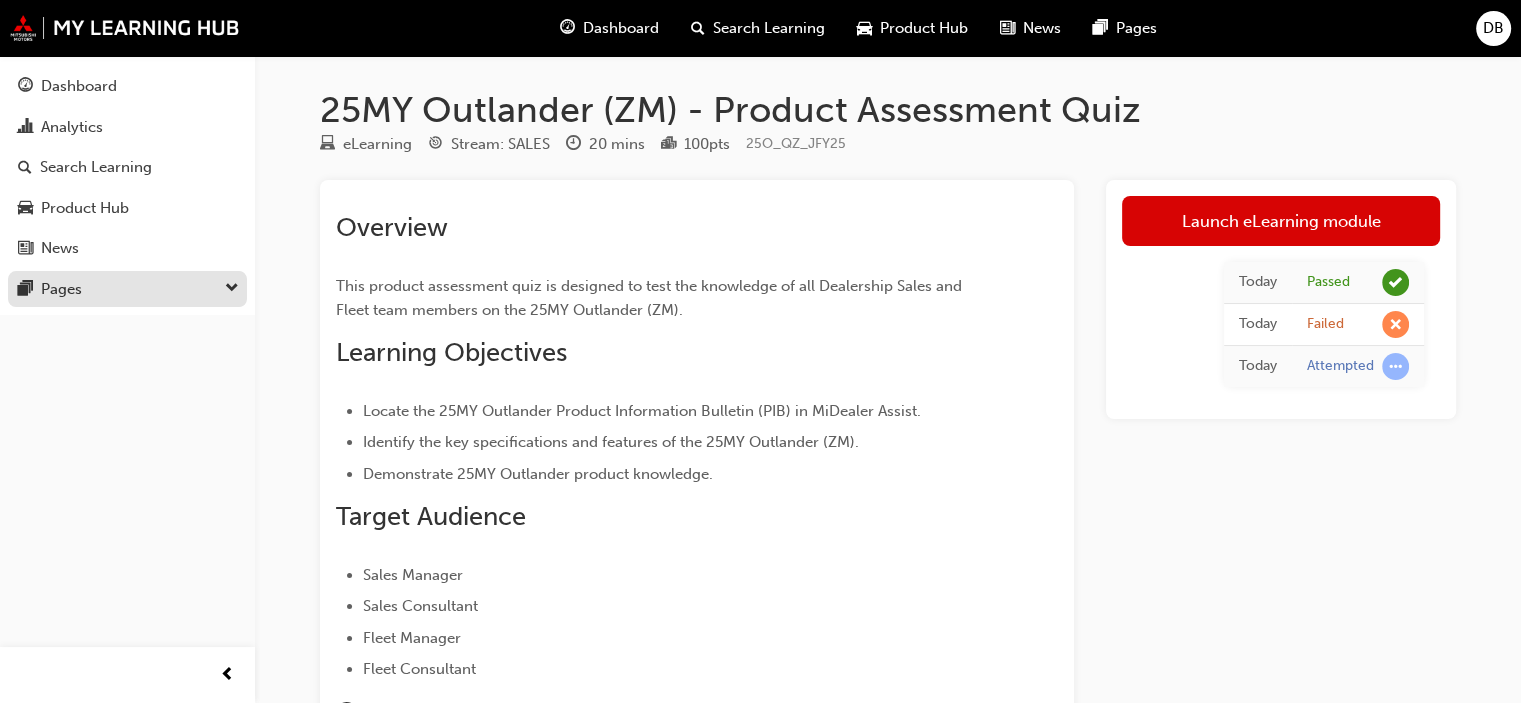 click on "Pages" at bounding box center [127, 289] 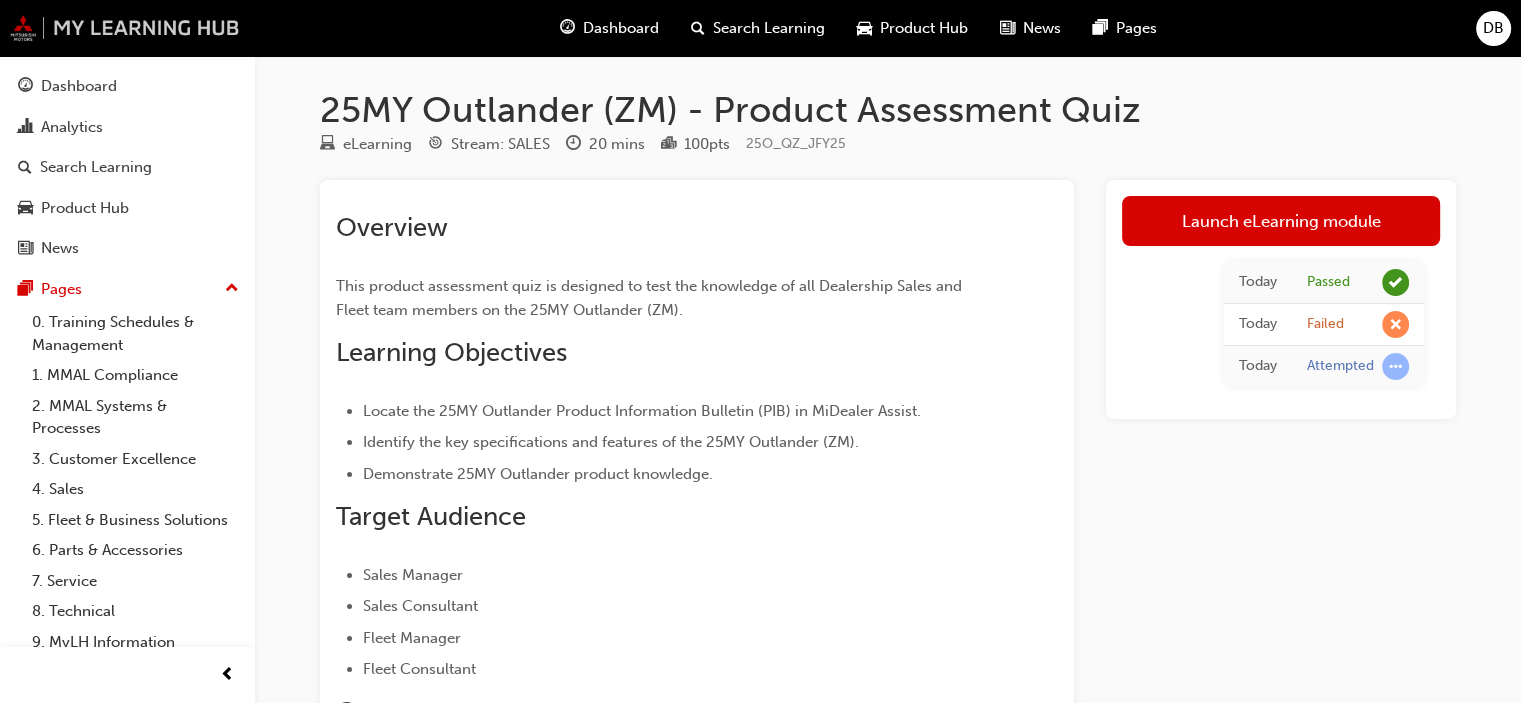 click at bounding box center [125, 28] 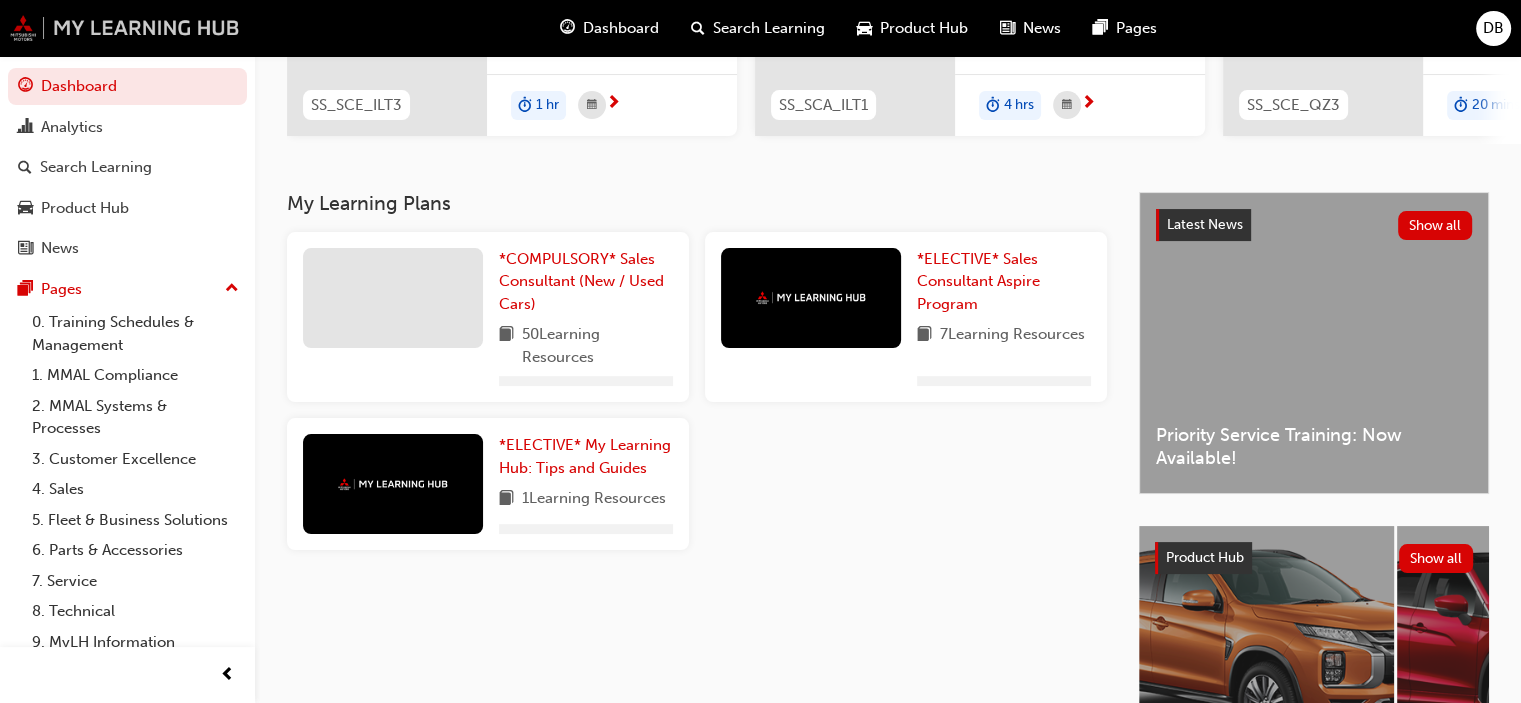 scroll, scrollTop: 490, scrollLeft: 0, axis: vertical 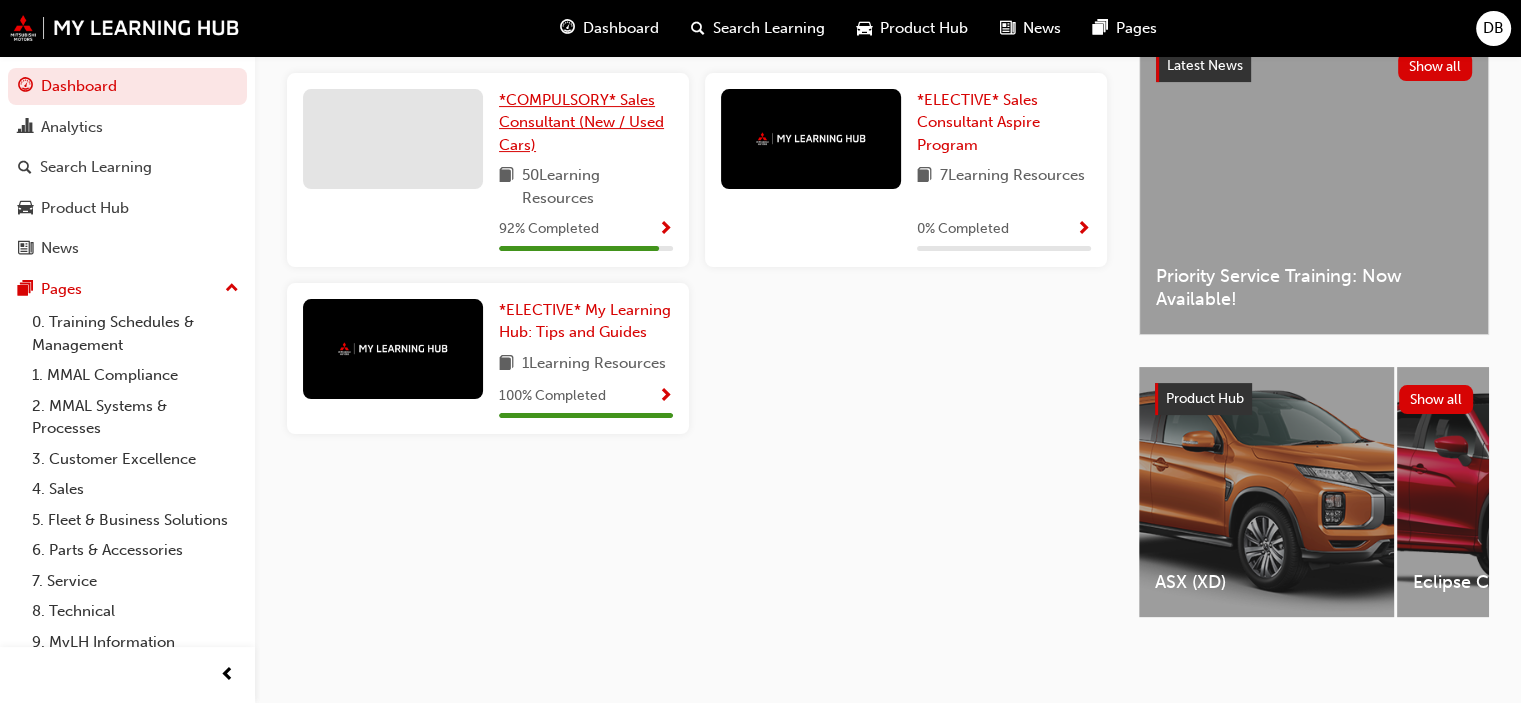 click on "*COMPULSORY* Sales Consultant (New / Used Cars)" at bounding box center (586, 123) 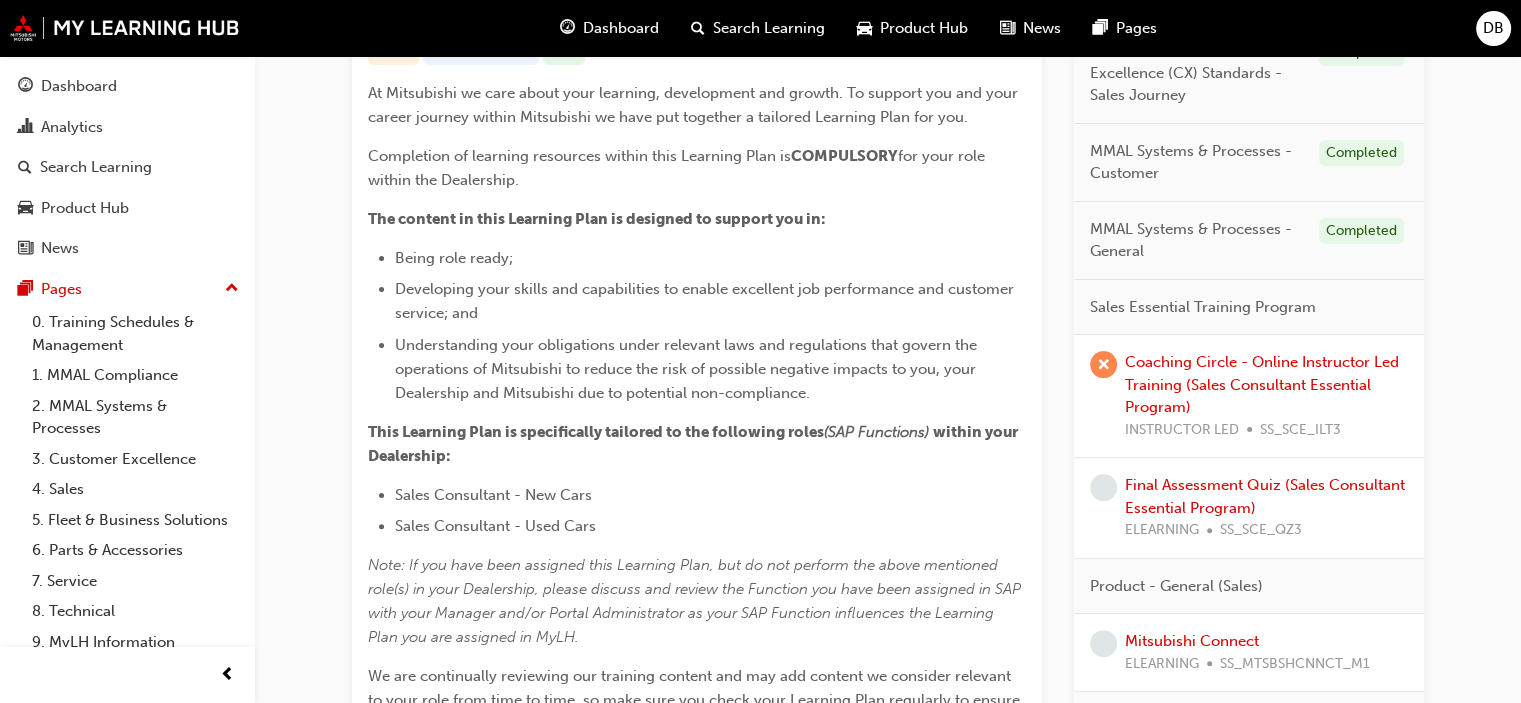 scroll, scrollTop: 244, scrollLeft: 0, axis: vertical 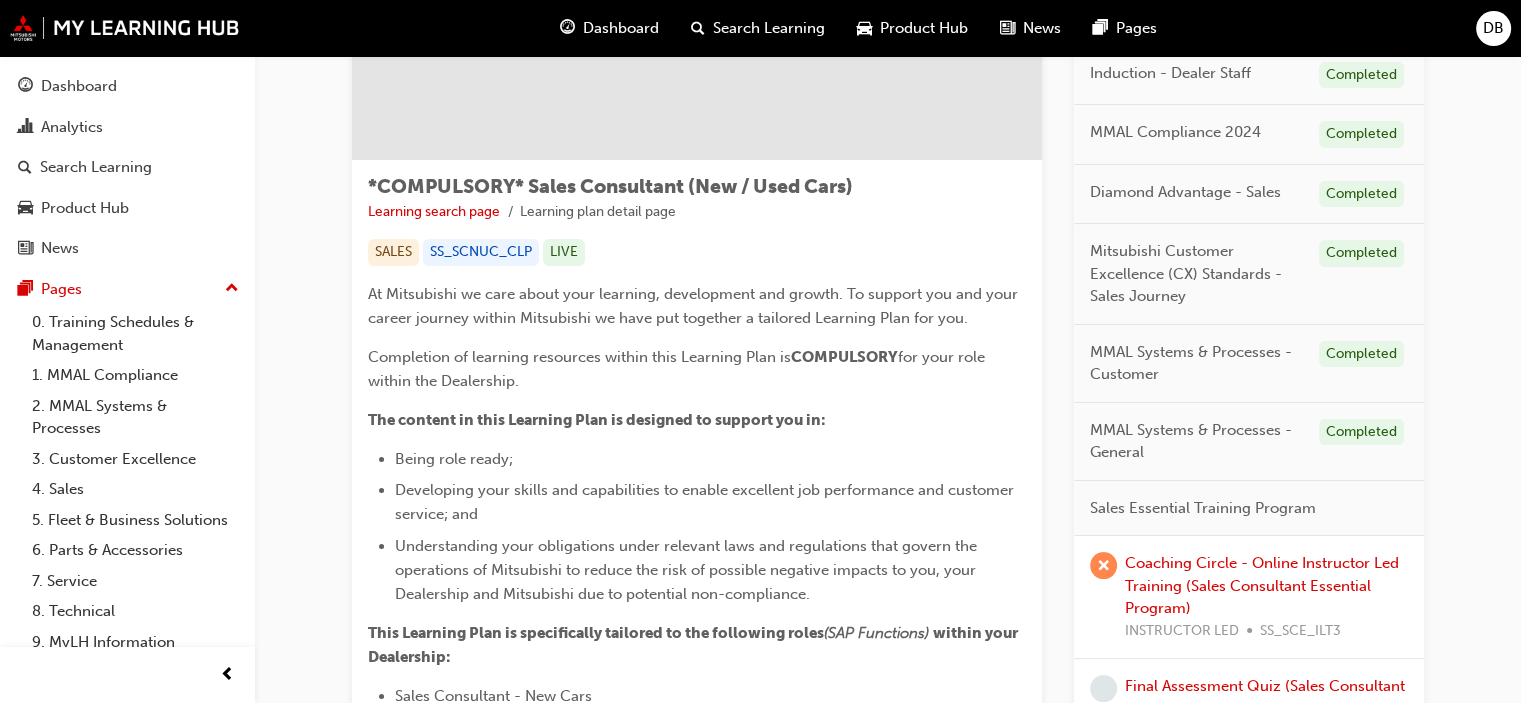 click on "Dashboard" at bounding box center [621, 28] 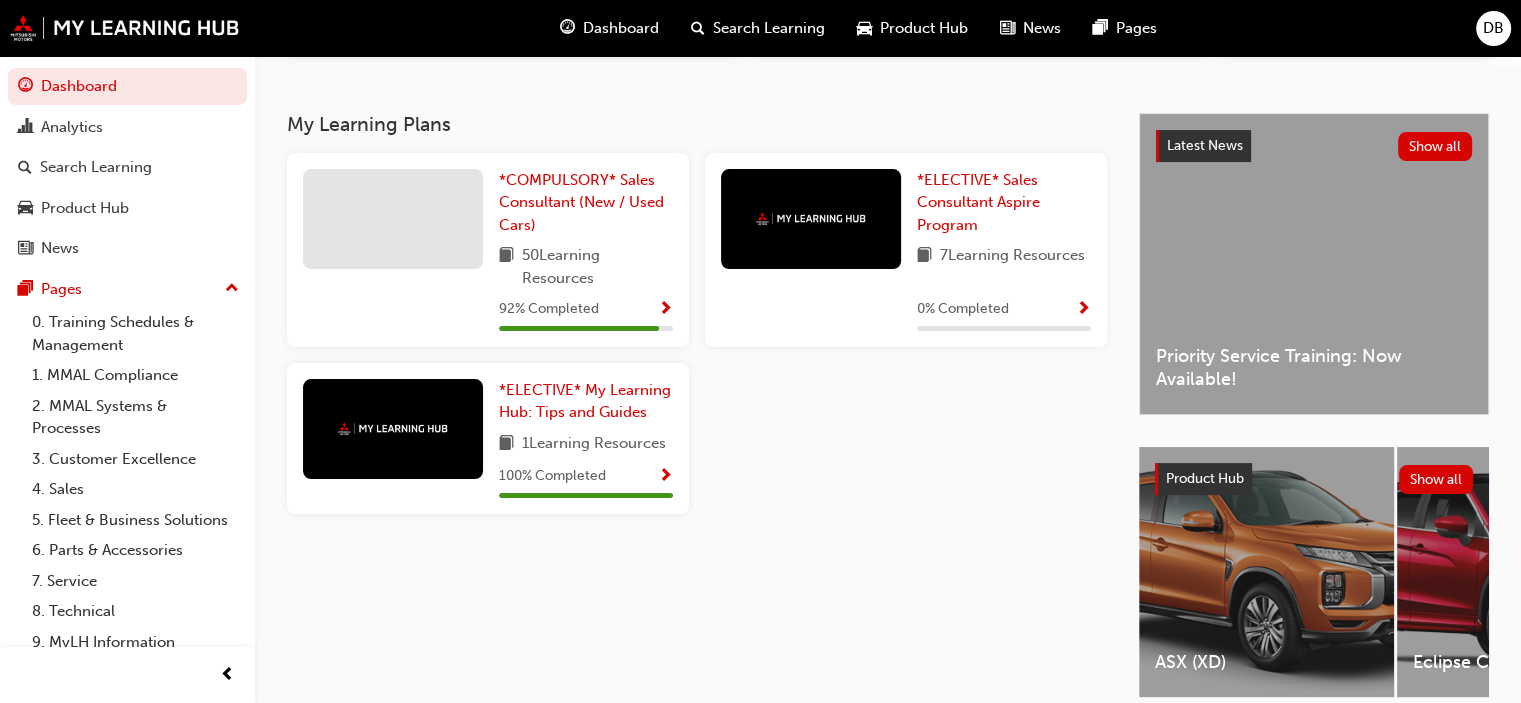 scroll, scrollTop: 290, scrollLeft: 0, axis: vertical 